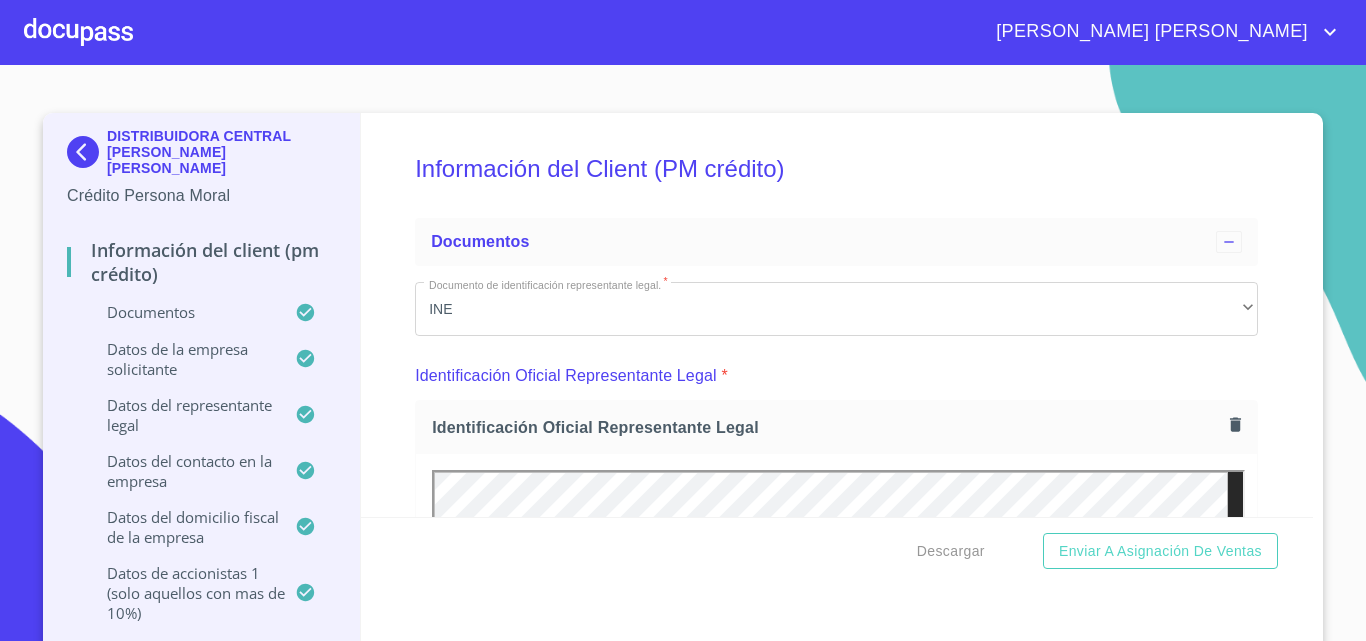 scroll, scrollTop: 0, scrollLeft: 0, axis: both 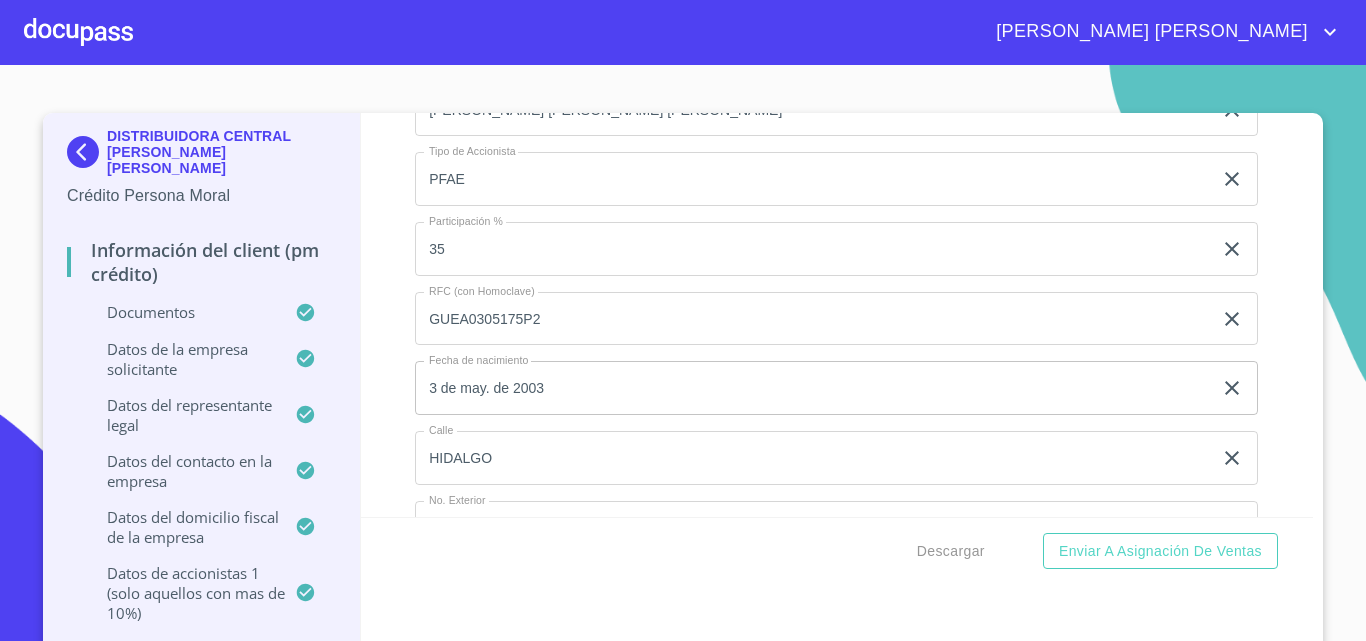 click at bounding box center [78, 32] 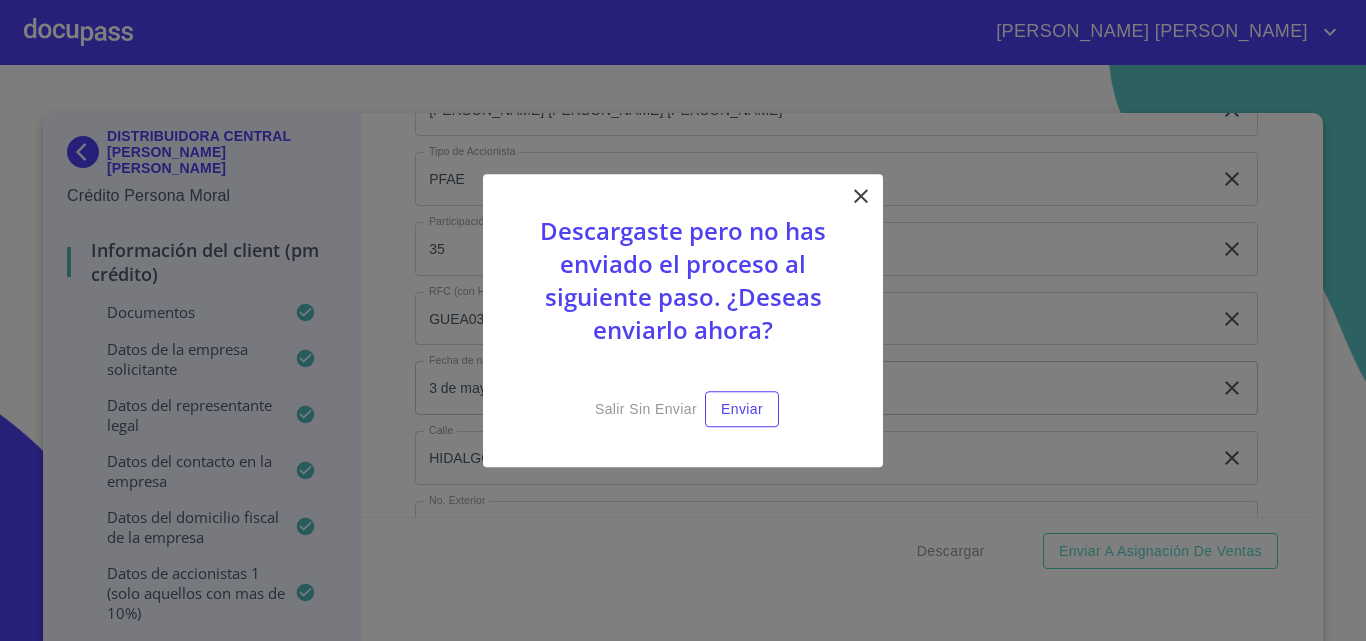 click 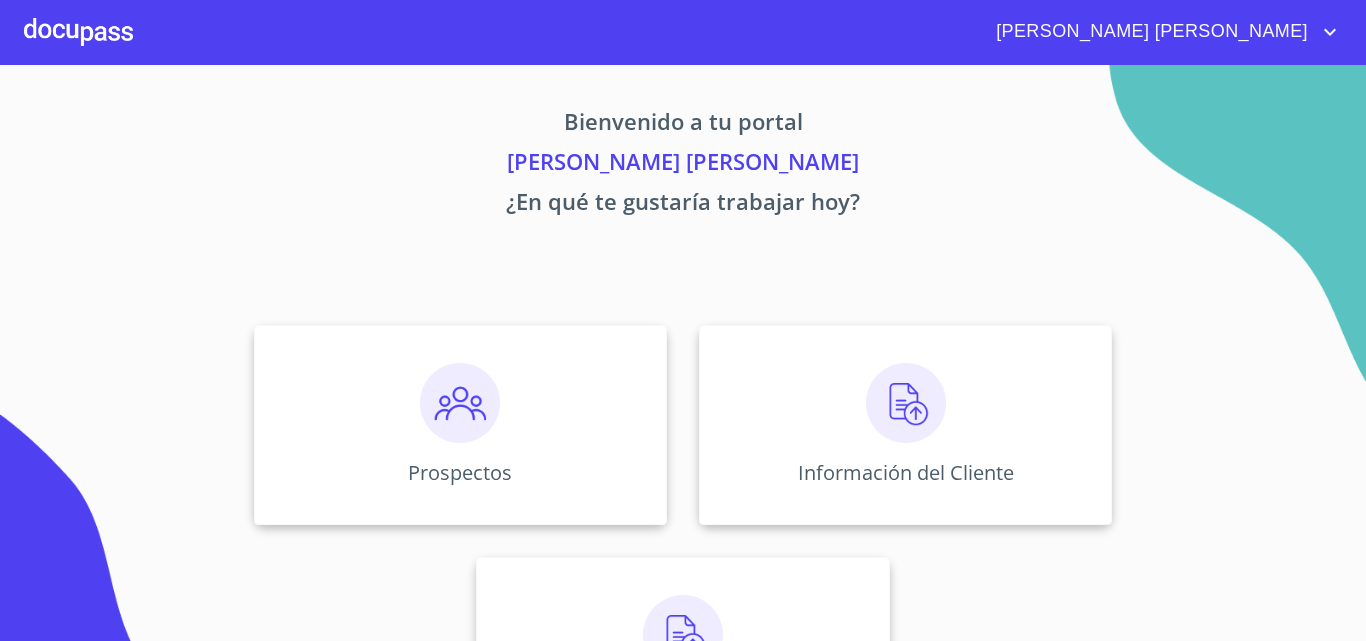 click at bounding box center [78, 32] 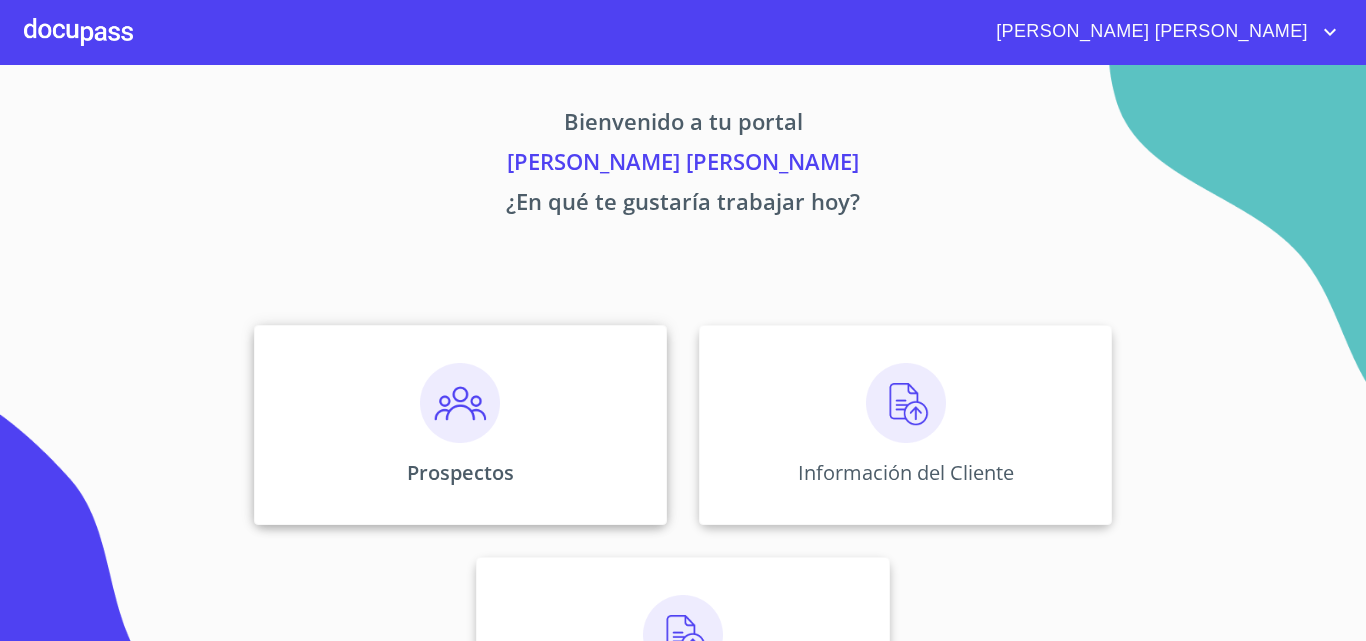 click on "Prospectos" at bounding box center [460, 425] 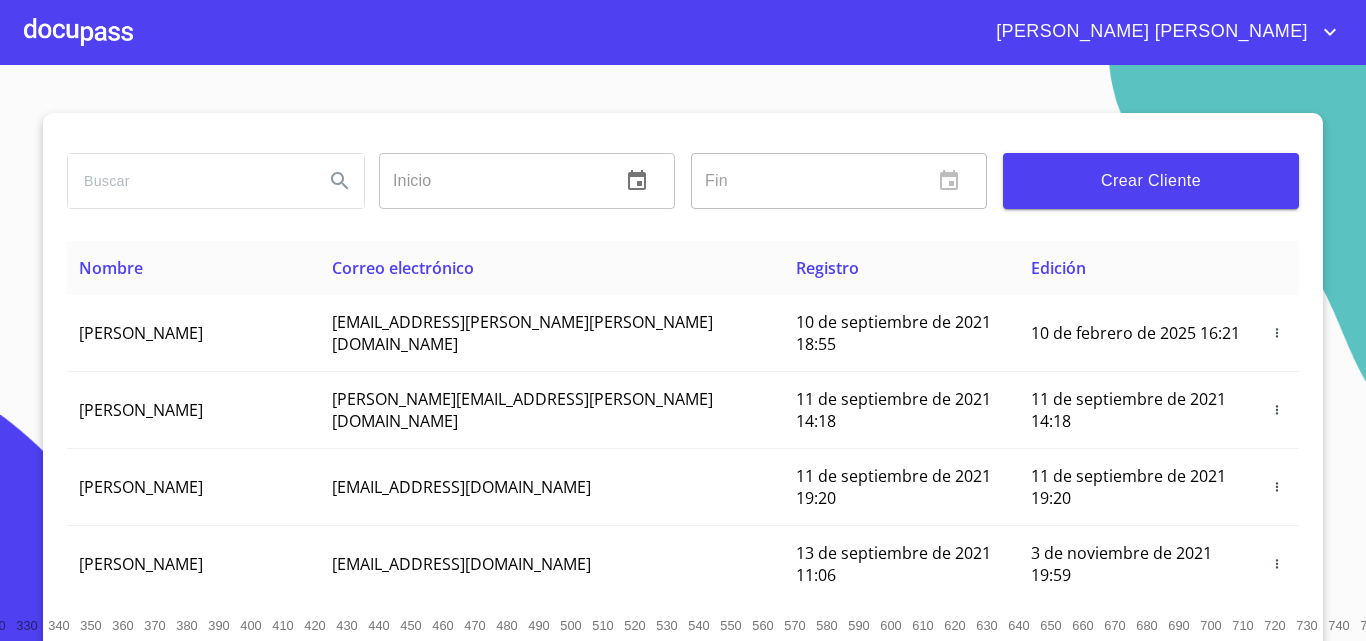 click on "Crear Cliente" at bounding box center [1151, 181] 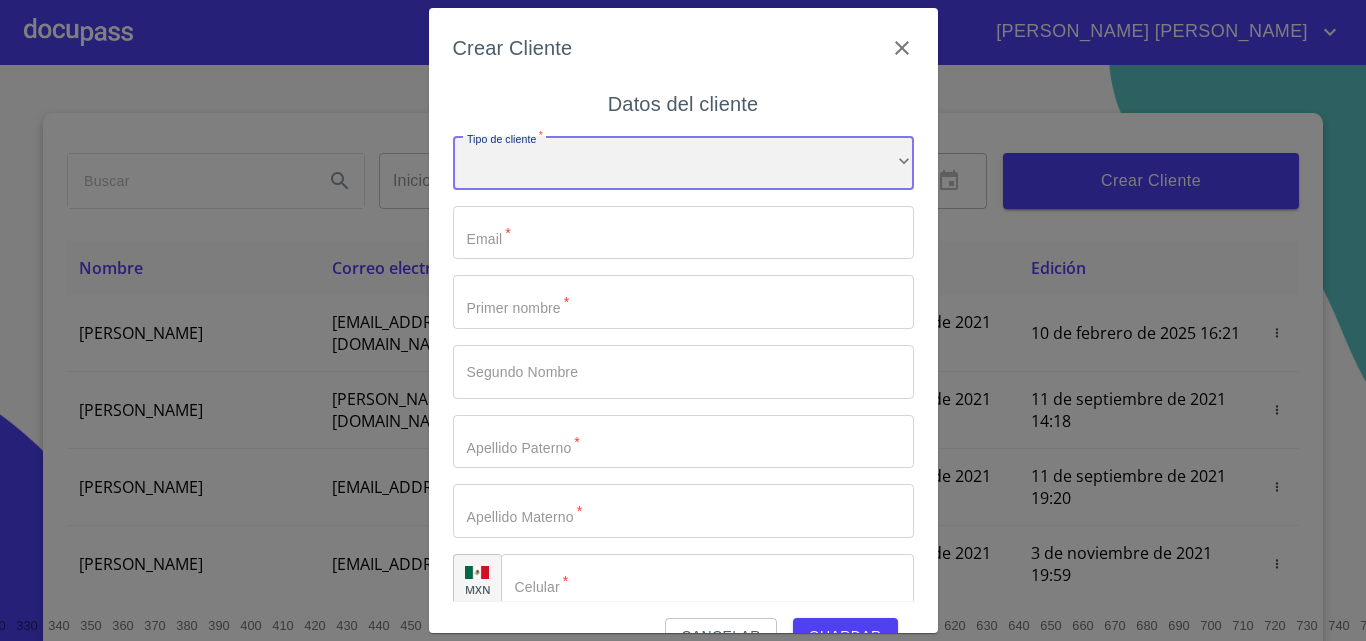 click on "​" at bounding box center [683, 163] 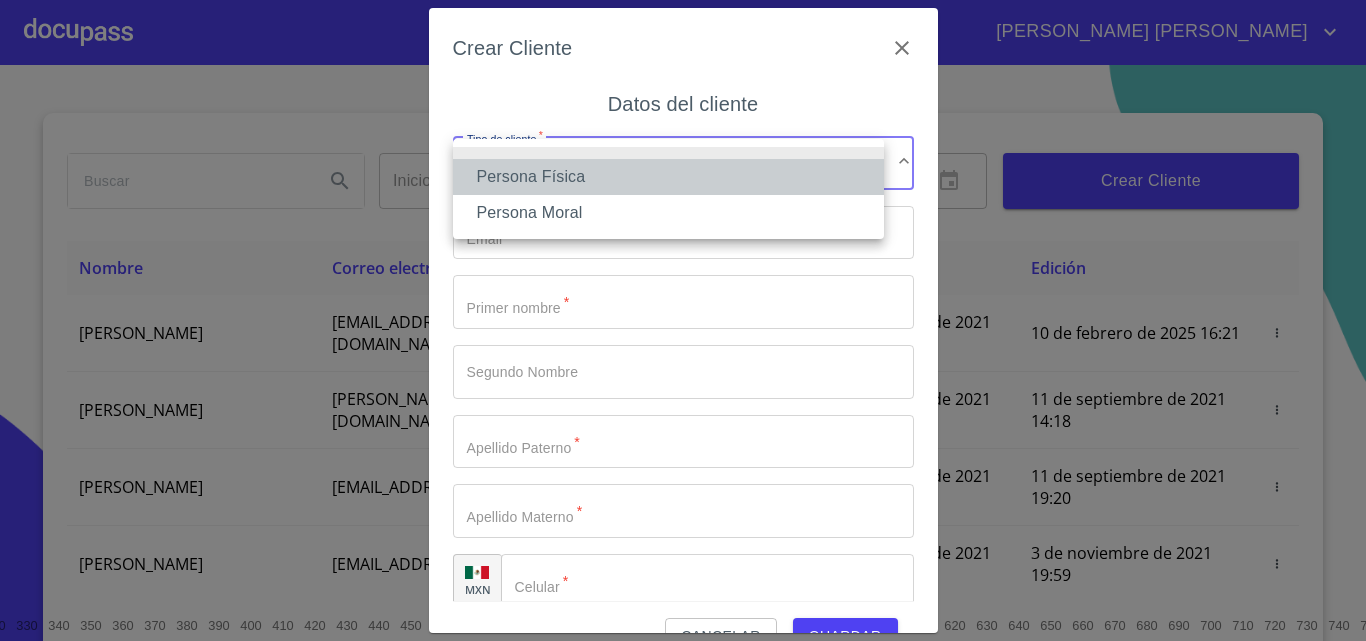 click on "Persona Física" at bounding box center (668, 177) 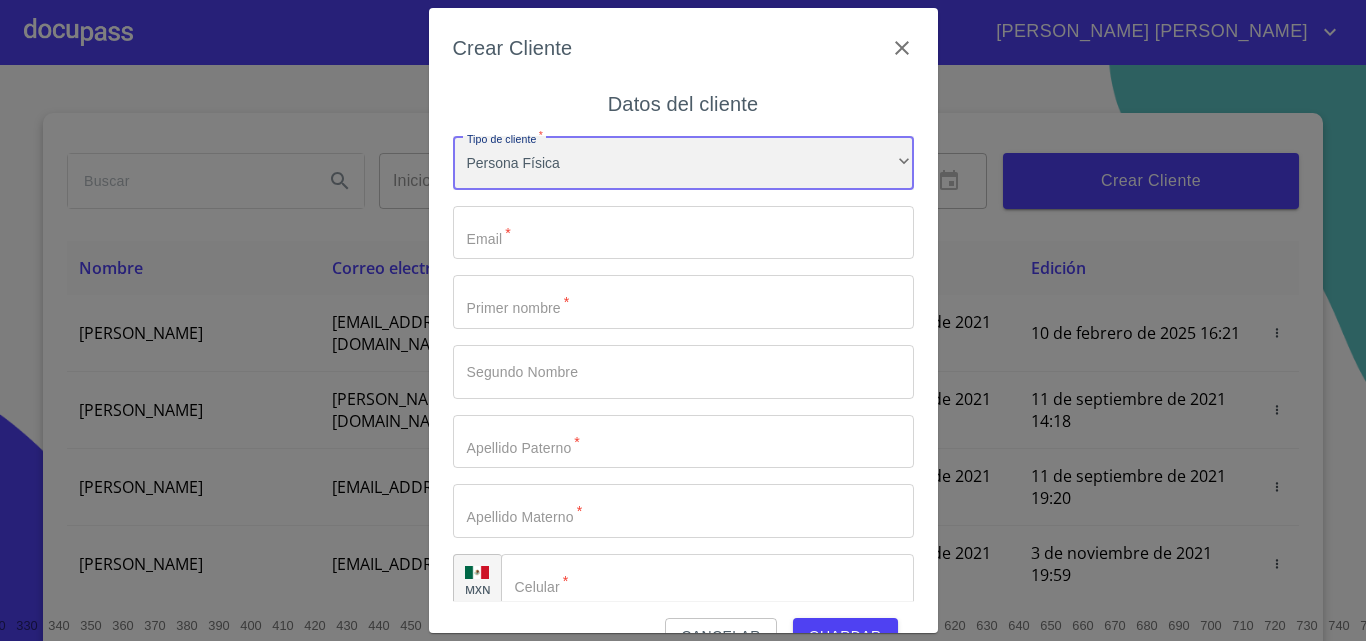 click on "Persona Física" at bounding box center (683, 163) 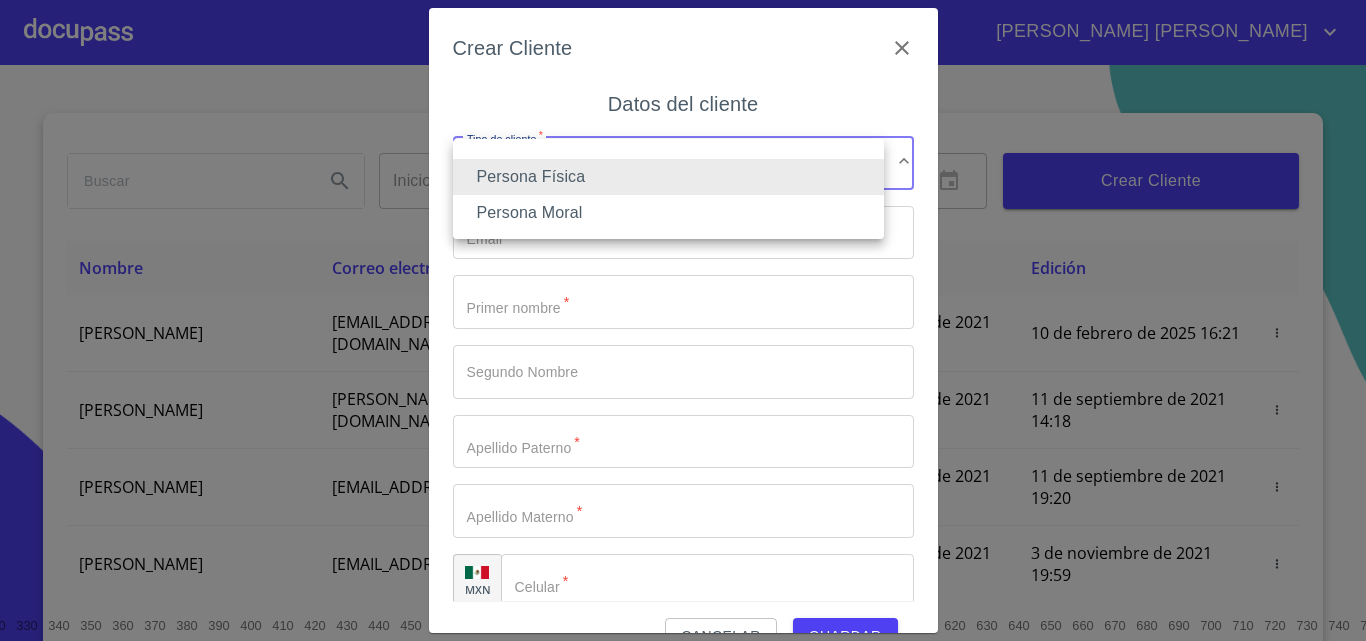 click on "Persona Física" at bounding box center (668, 177) 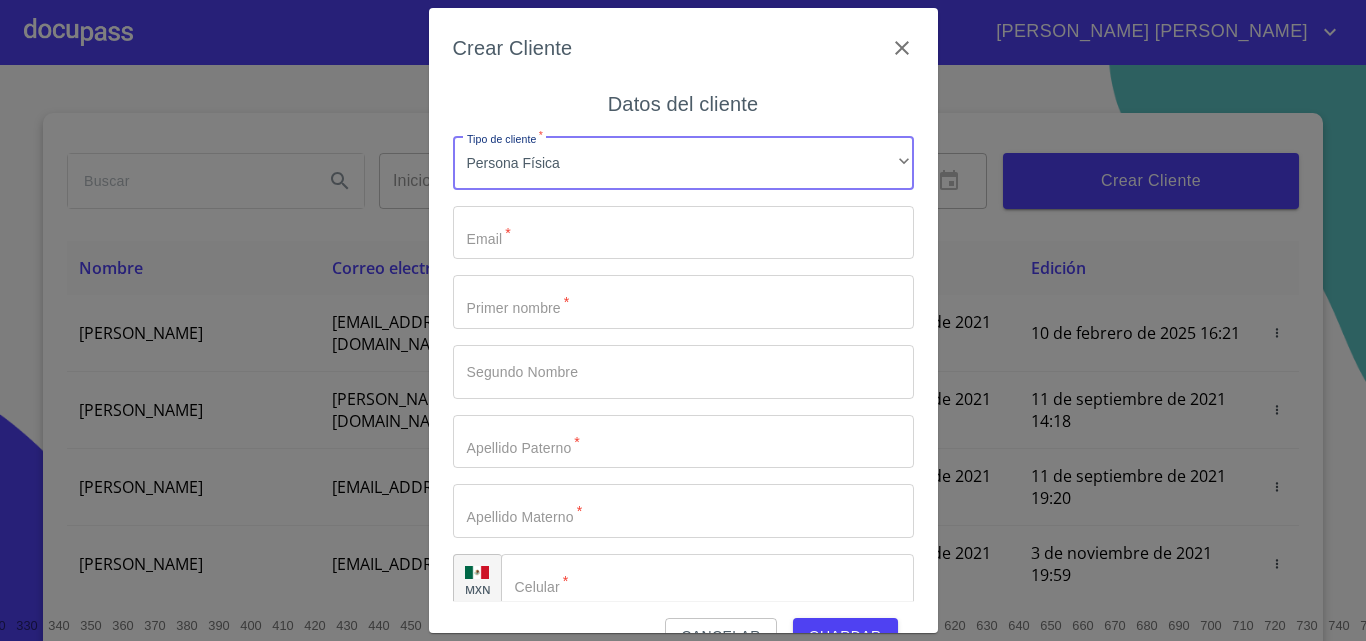 click on "Tipo de cliente   *" at bounding box center [683, 233] 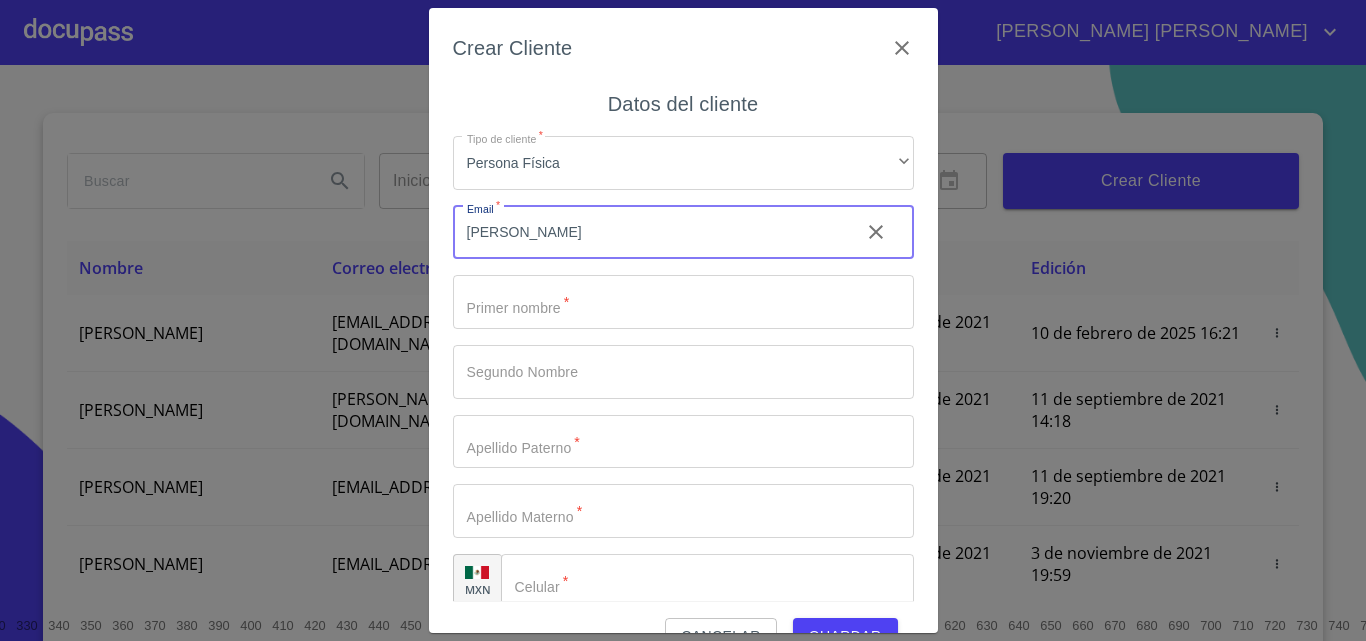 type on "[PERSON_NAME]" 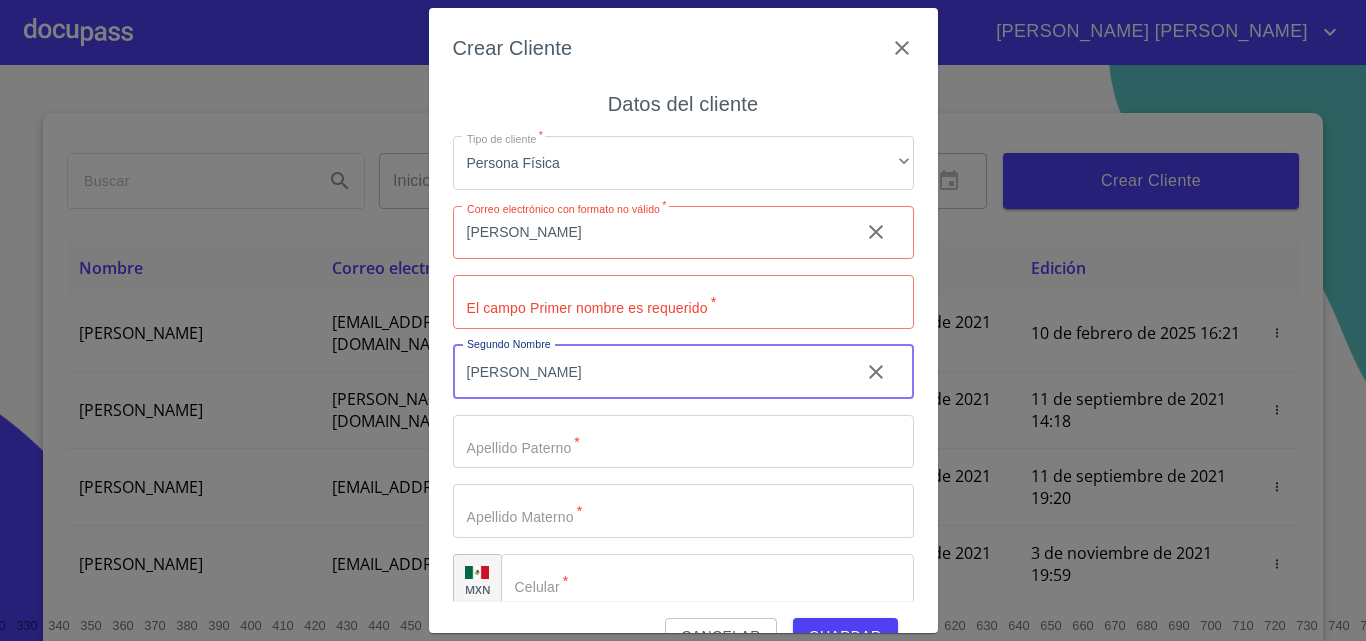 type on "[PERSON_NAME]" 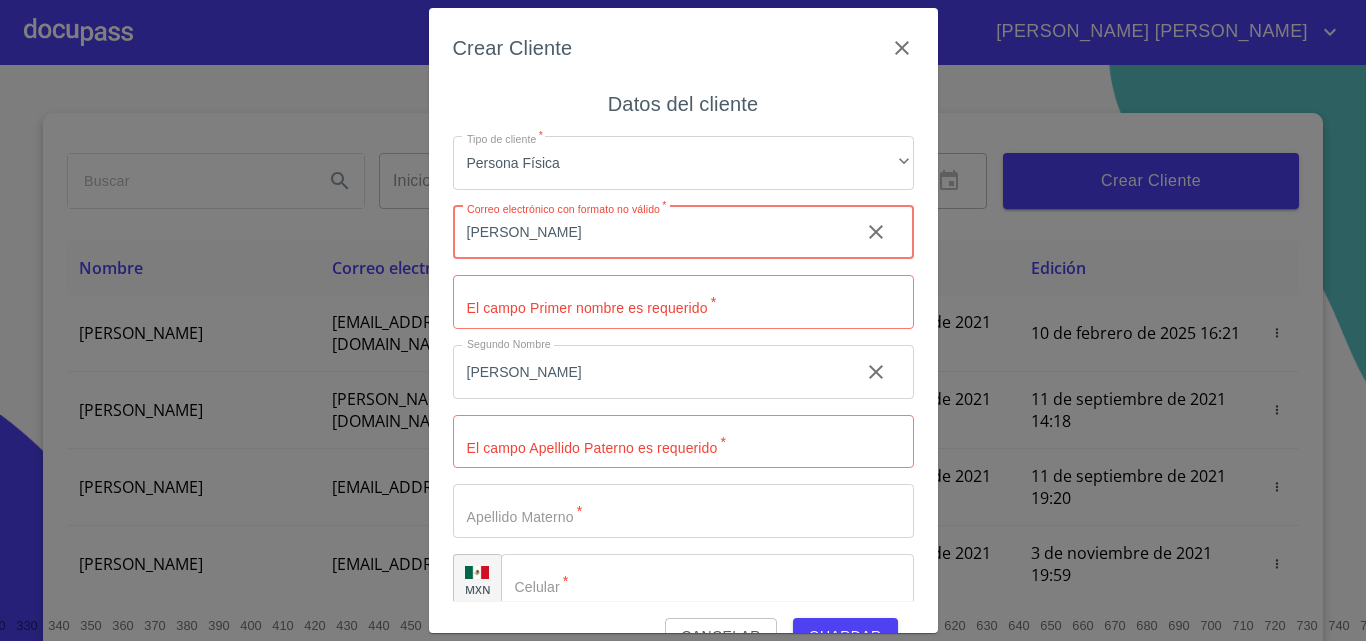 click on "[PERSON_NAME]" at bounding box center (648, 233) 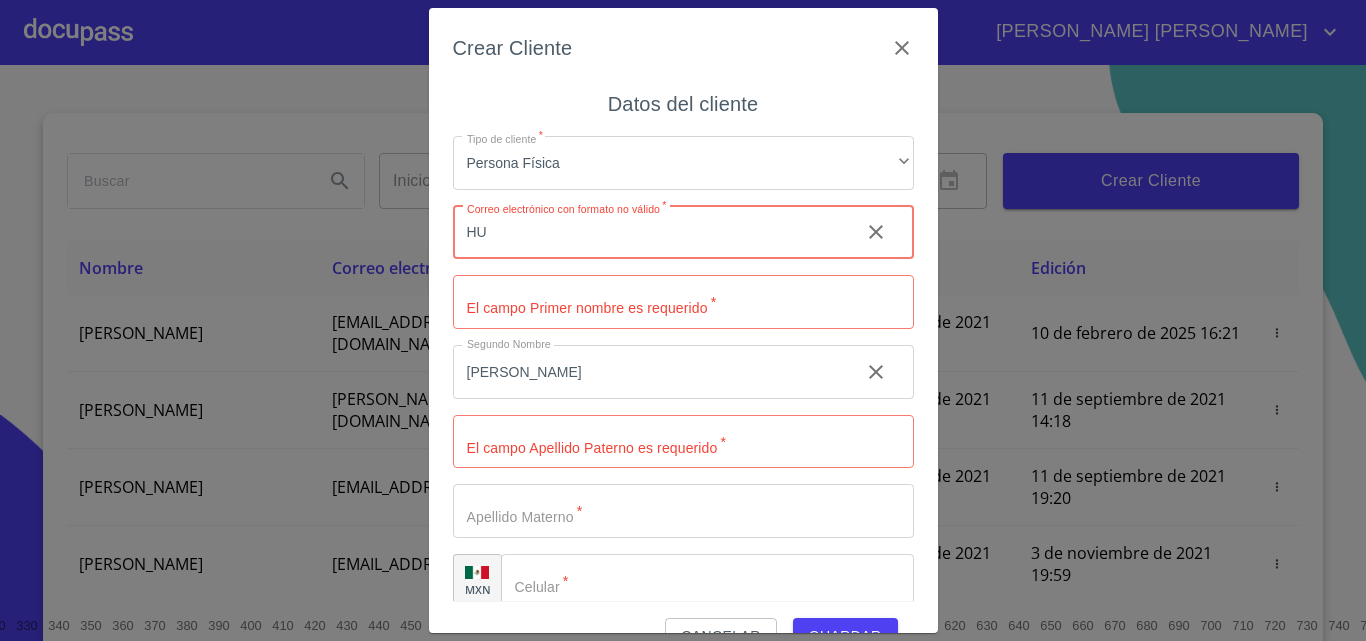 type on "H" 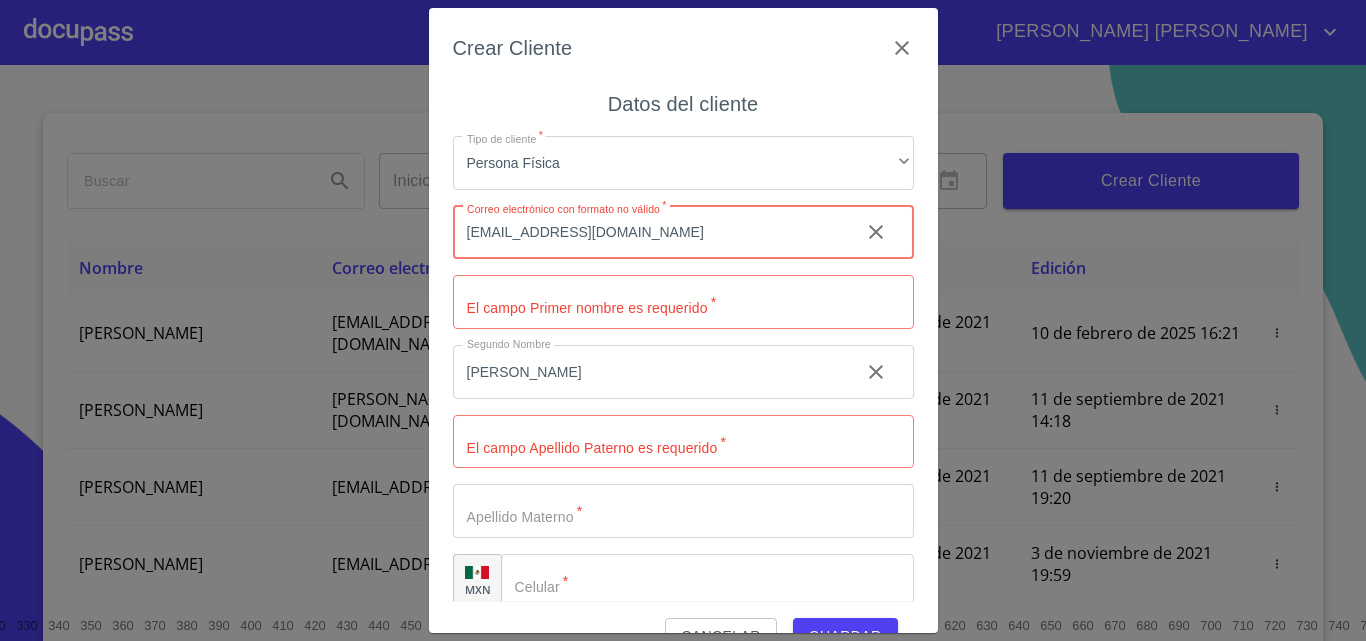 type on "[EMAIL_ADDRESS][DOMAIN_NAME]" 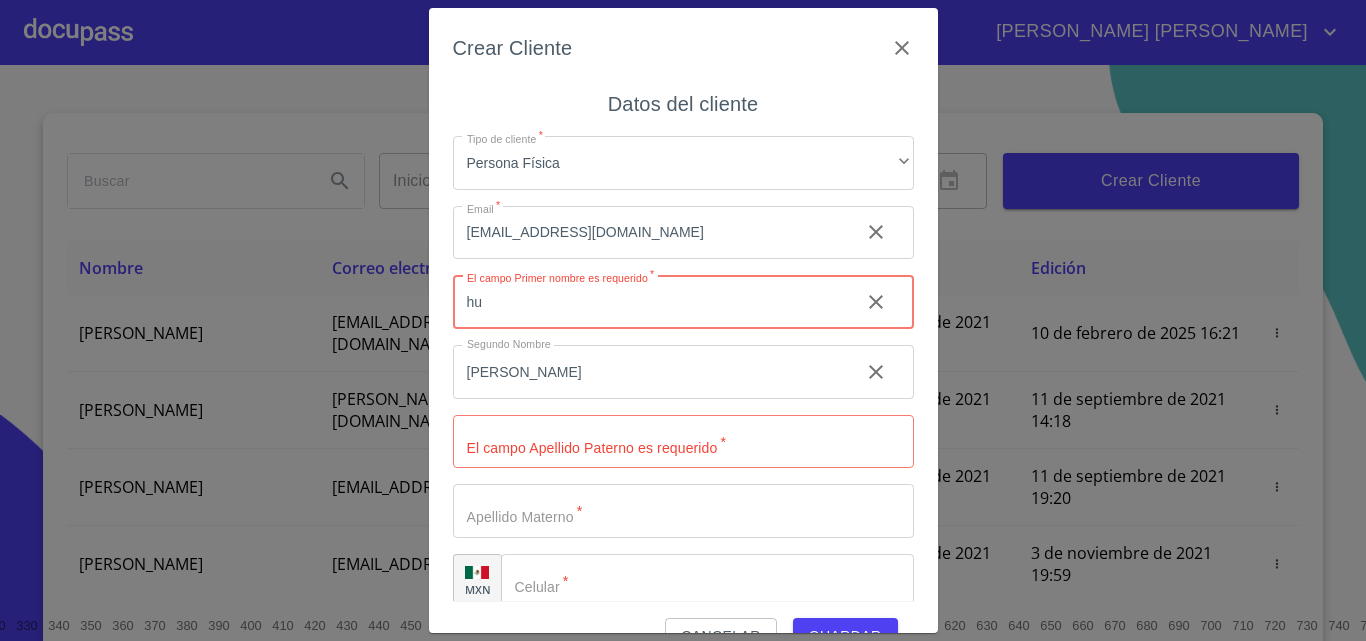 type on "h" 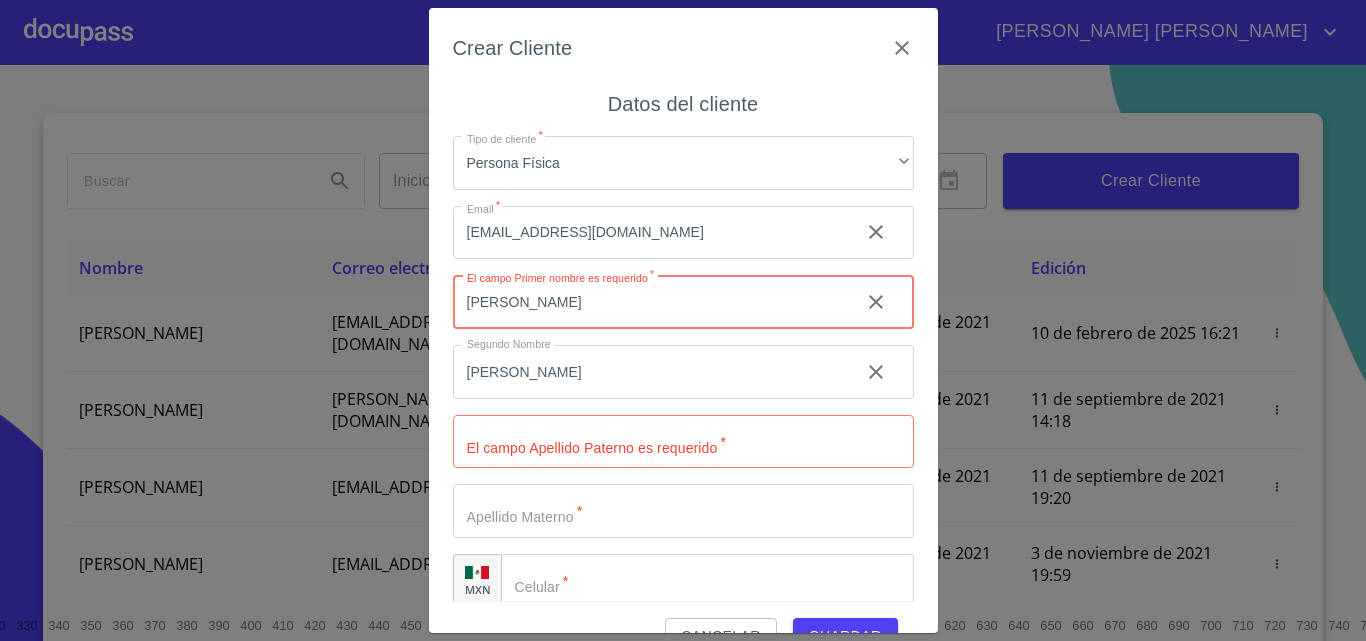 type on "[PERSON_NAME]" 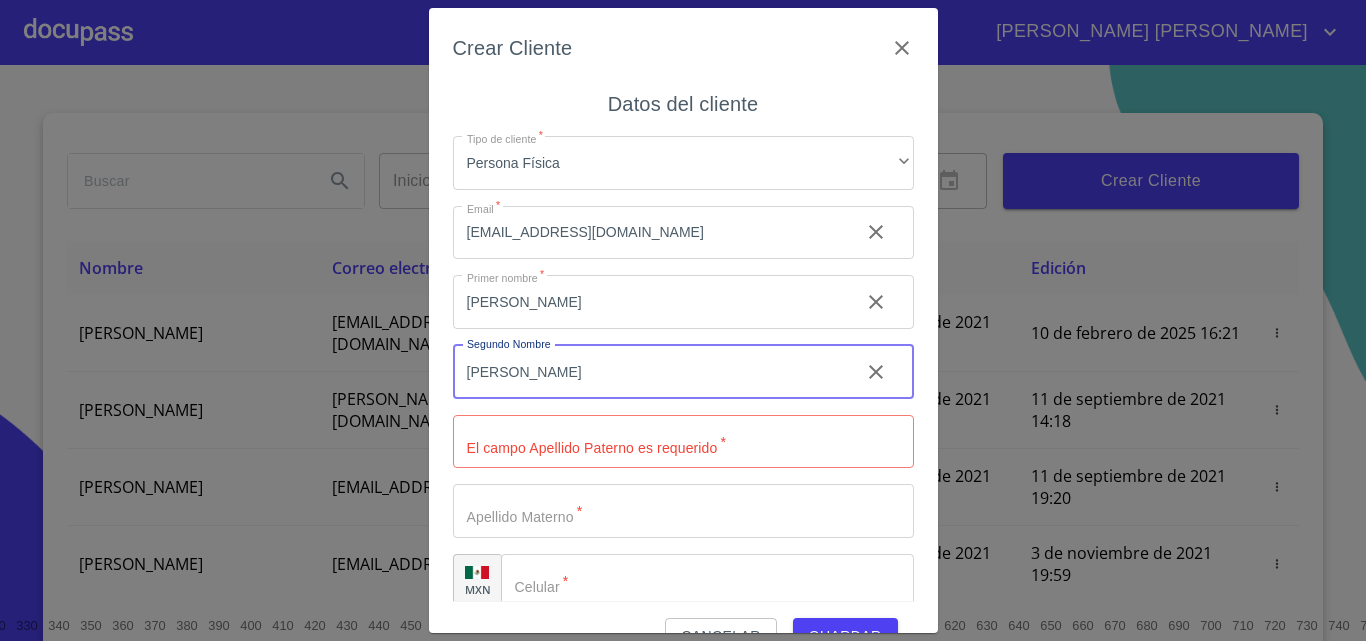 click on "[PERSON_NAME]" at bounding box center [648, 372] 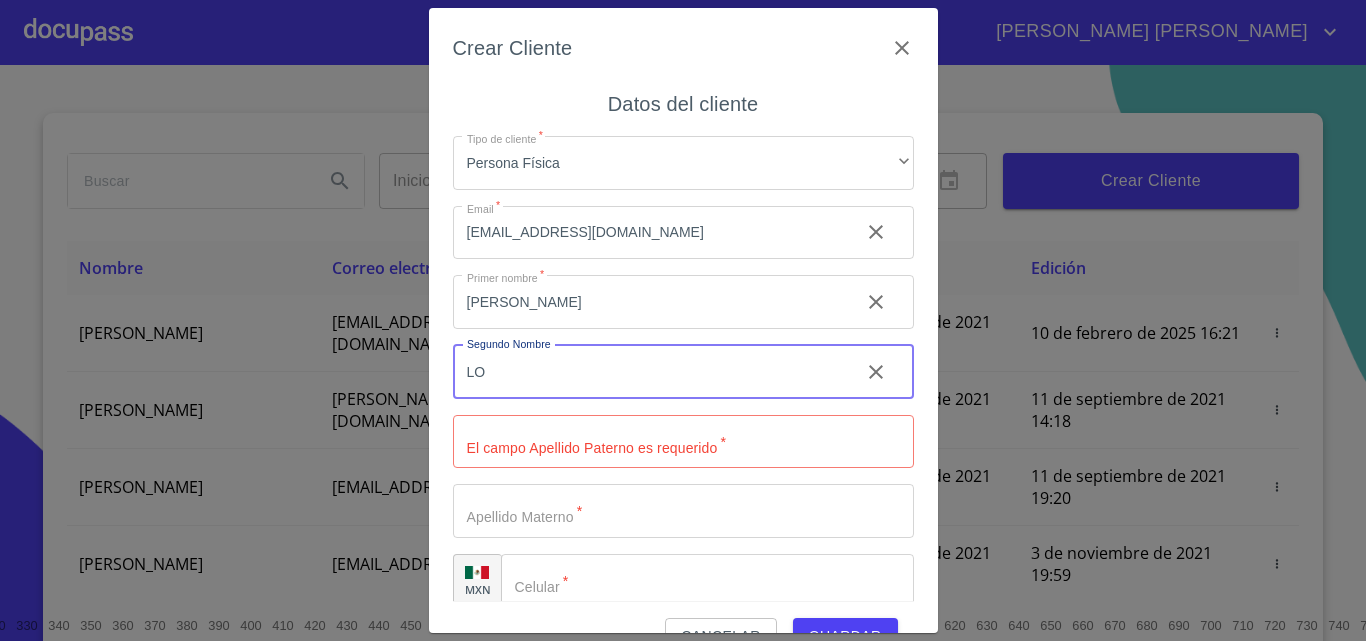 type on "L" 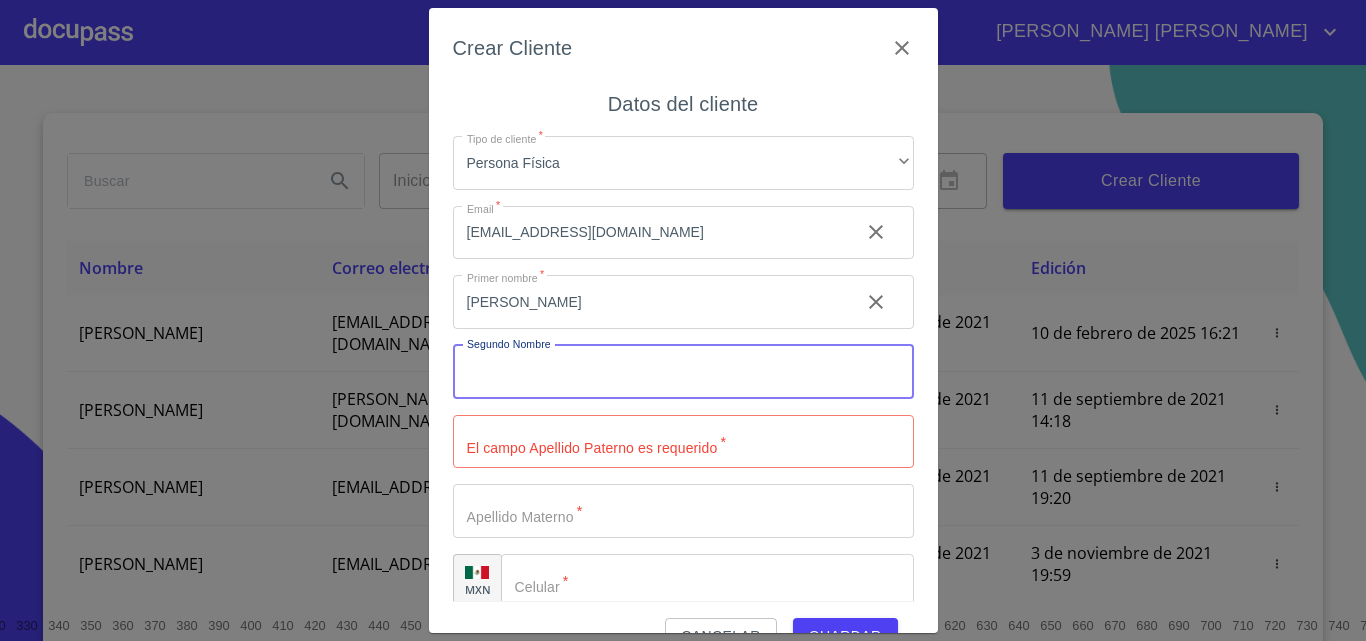 type 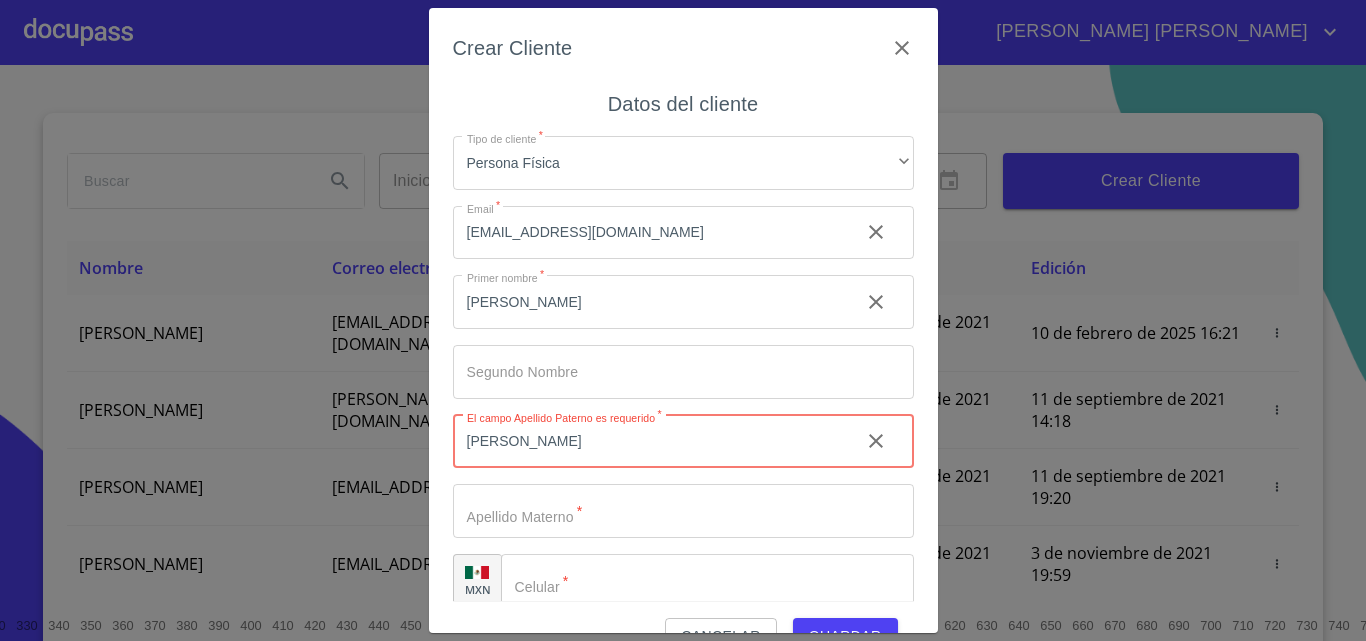 type on "[PERSON_NAME]" 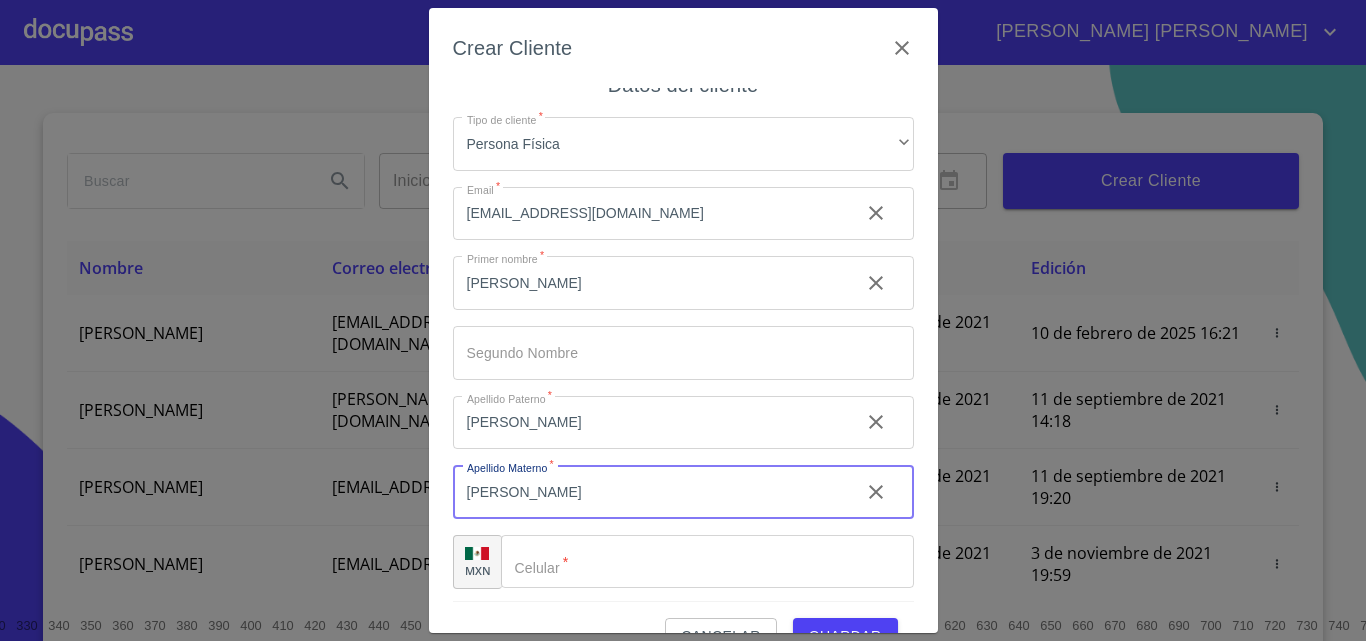 scroll, scrollTop: 23, scrollLeft: 0, axis: vertical 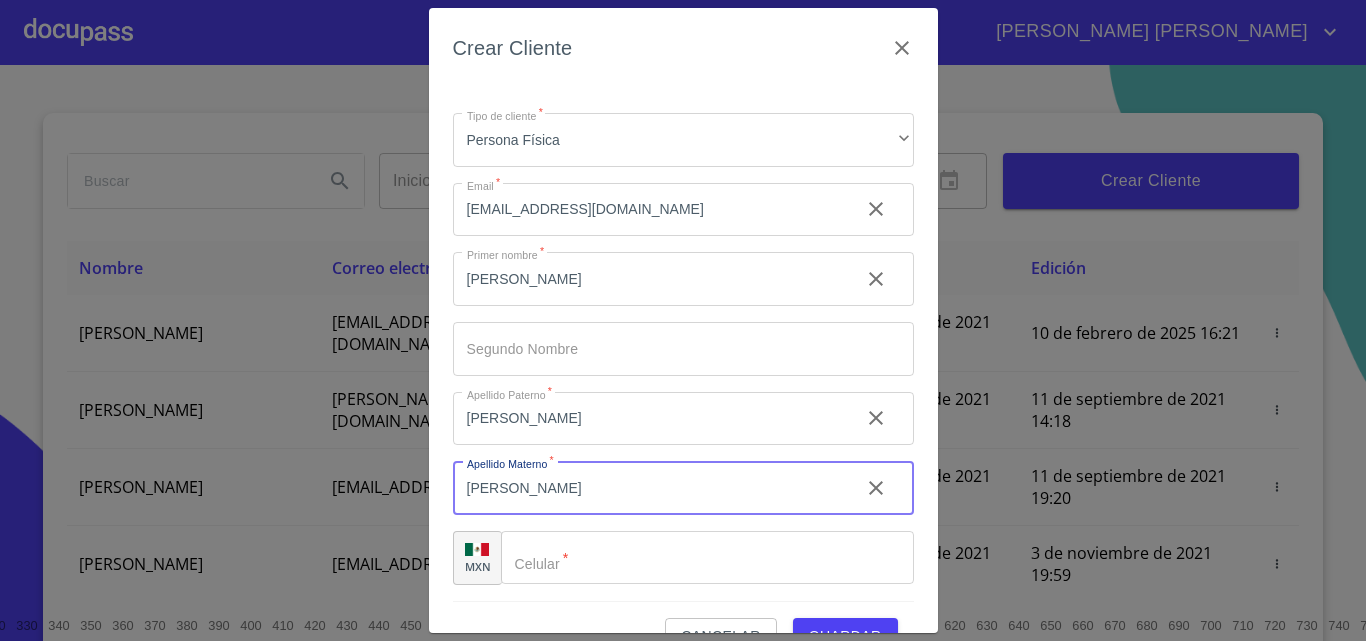 type on "[PERSON_NAME]" 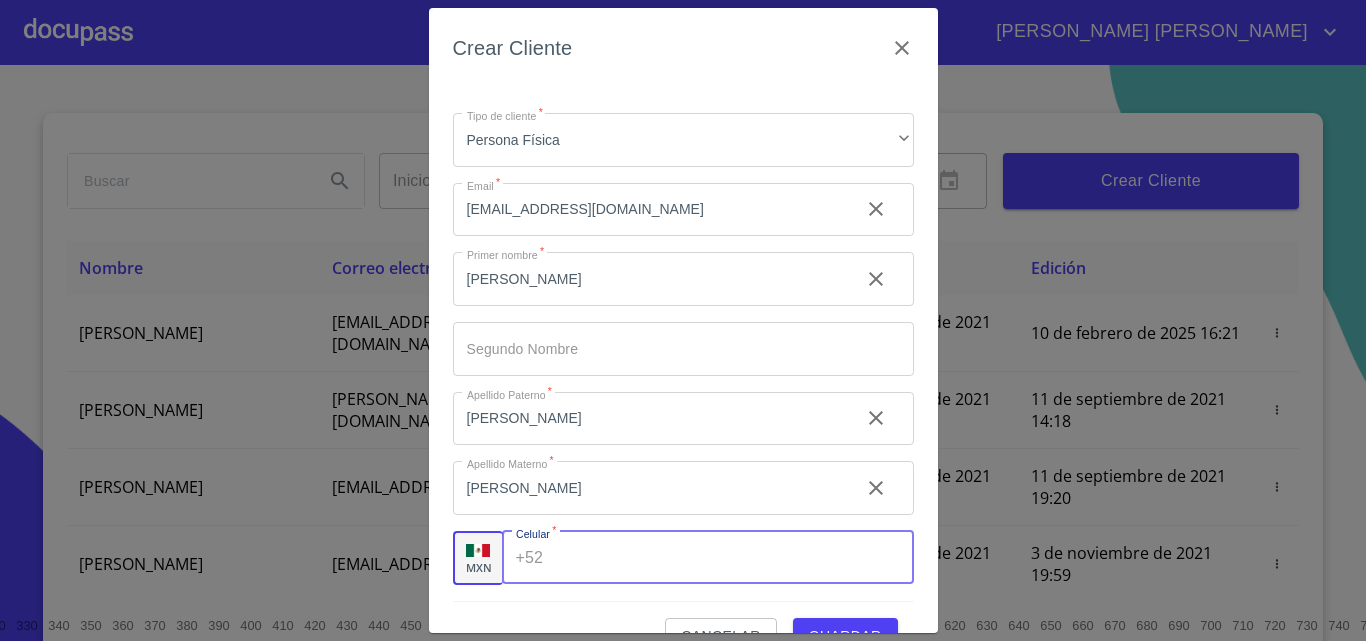 click on "Tipo de cliente   *" at bounding box center [732, 558] 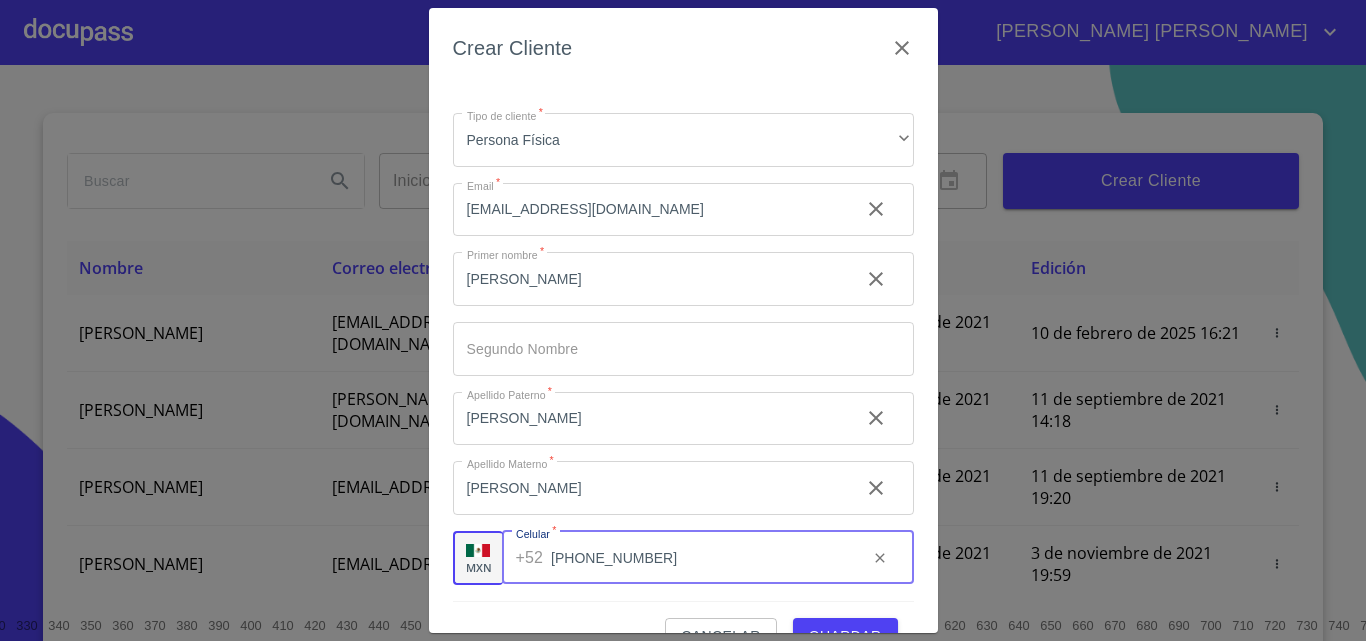 type on "[PHONE_NUMBER]" 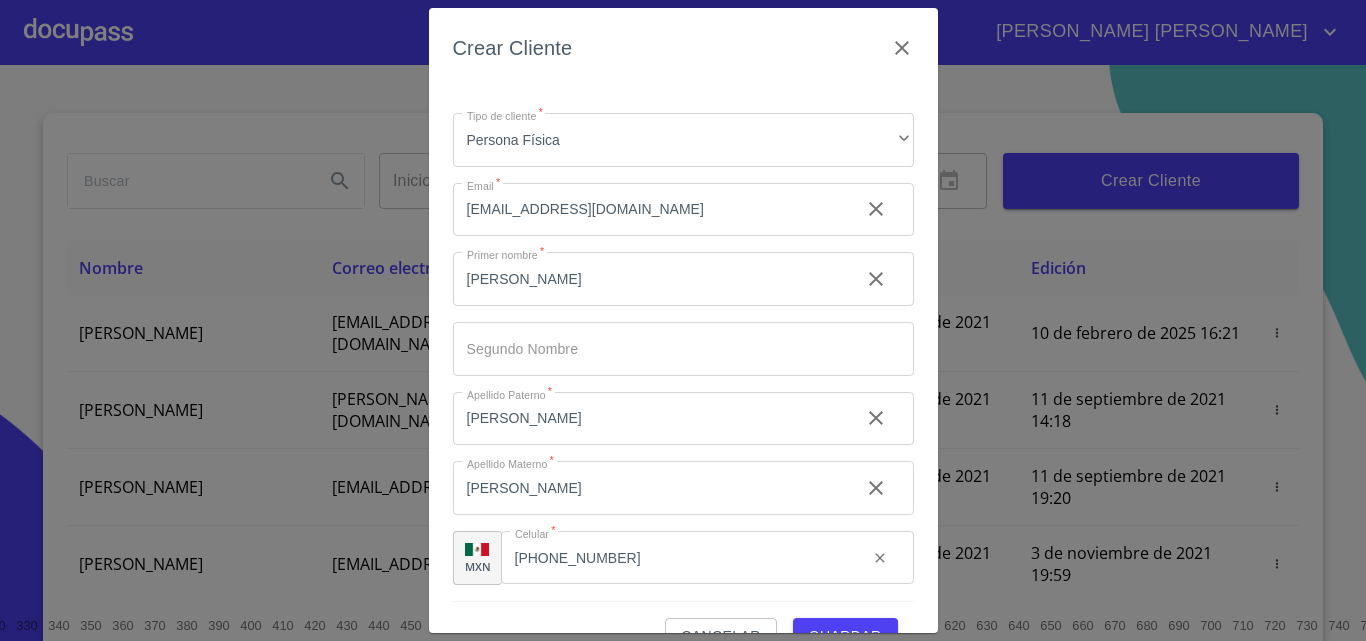 scroll, scrollTop: 45, scrollLeft: 0, axis: vertical 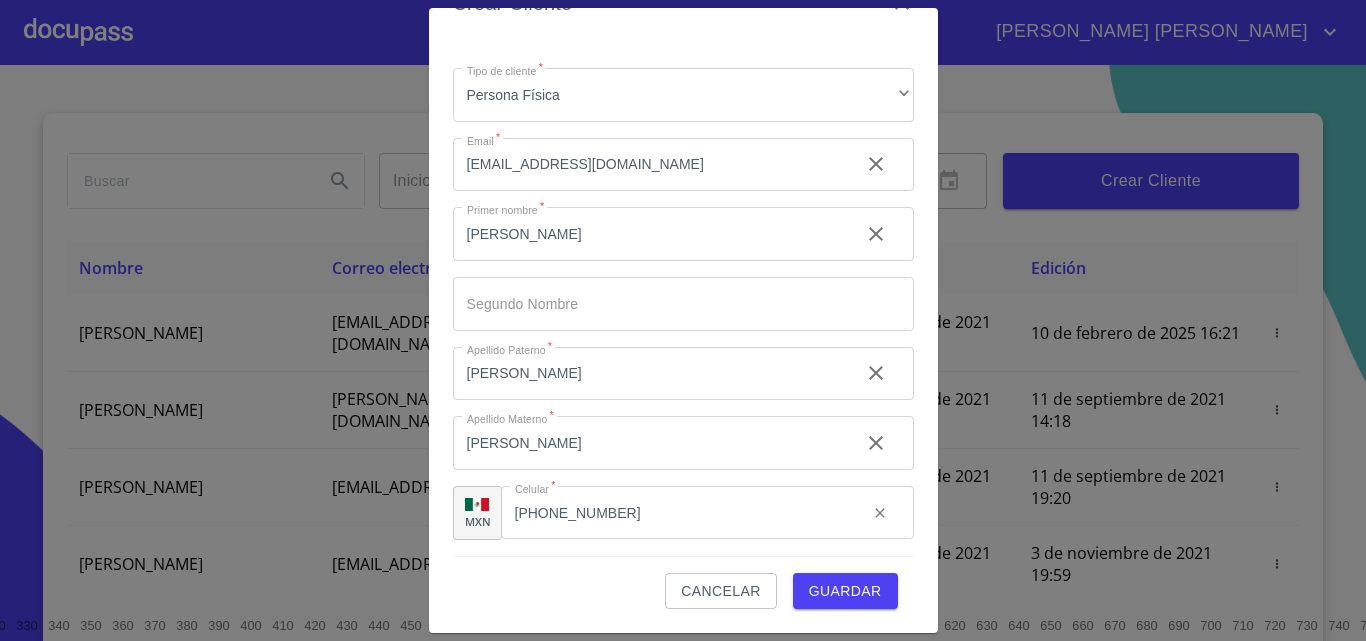 click on "Guardar" at bounding box center (845, 591) 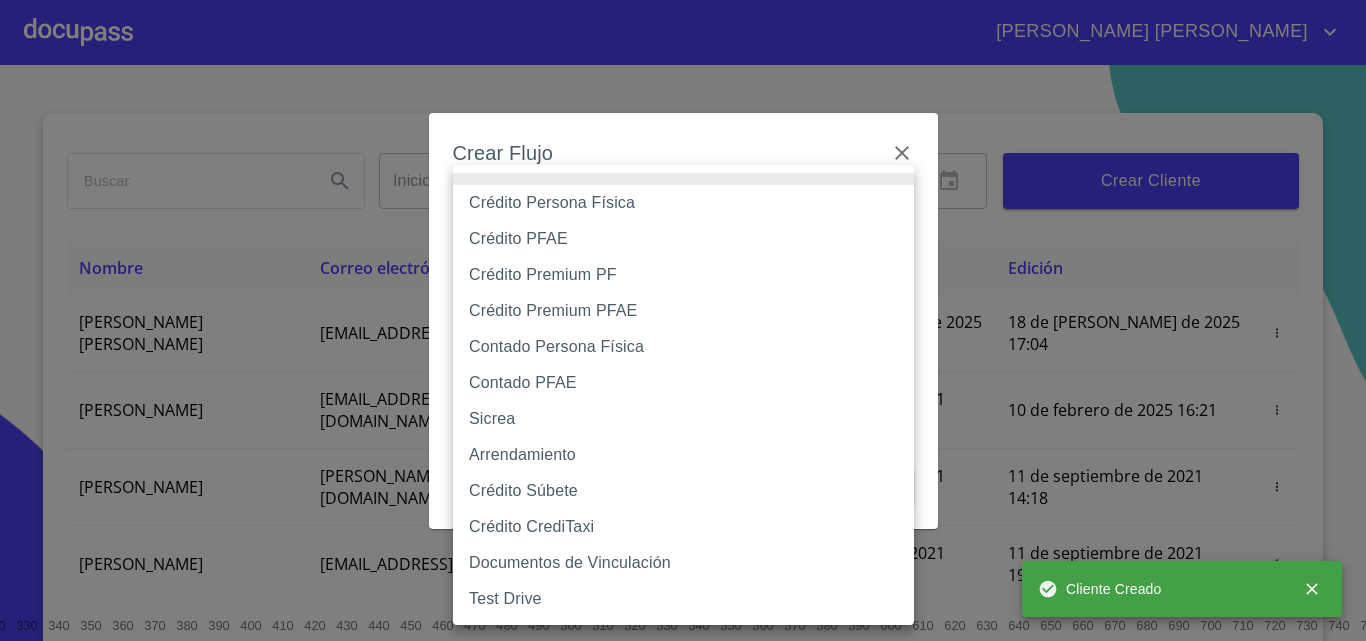 click on "[PERSON_NAME] [PERSON_NAME]  Inicio ​ Fin ​ Crear Cliente Nombre   Correo electrónico   Registro   Edición     [PERSON_NAME] [PERSON_NAME] [EMAIL_ADDRESS][DOMAIN_NAME] 18 de [PERSON_NAME] de 2025 17:04 18 de [PERSON_NAME] de 2025 17:04 [PERSON_NAME] GROVER [EMAIL_ADDRESS][PERSON_NAME][PERSON_NAME][DOMAIN_NAME] 10 de septiembre de 2021 18:55 10 de febrero de 2025 16:21 [PERSON_NAME] CELIS  [EMAIL_ADDRESS][PERSON_NAME][DOMAIN_NAME] 11 de septiembre de 2021 14:18 11 de septiembre de 2021 14:18 [PERSON_NAME] [PERSON_NAME][EMAIL_ADDRESS][DOMAIN_NAME] 11 de septiembre de 2021 19:20 11 de septiembre de 2021 19:20 [PERSON_NAME] [EMAIL_ADDRESS][DOMAIN_NAME] 13 de septiembre de 2021 11:06 3 de noviembre de 2021 19:59 [PERSON_NAME] [EMAIL_ADDRESS][DOMAIN_NAME] 14 de septiembre de 2021 12:26 14 de septiembre de 2021 12:26 [PERSON_NAME] [EMAIL_ADDRESS][DOMAIN_NAME] 14 de septiembre de 2021 16:35 14 de septiembre de 2021 16:35 [PERSON_NAME] [EMAIL_ADDRESS][DOMAIN_NAME] 14 de septiembre de 2021 18:24 14 de septiembre de 2021 18:24 [PERSON_NAME]  [EMAIL_ADDRESS][DOMAIN_NAME] 15 de septiembre de 2021 13:18 1 2 3 4 5 6 7 8 9" at bounding box center [683, 320] 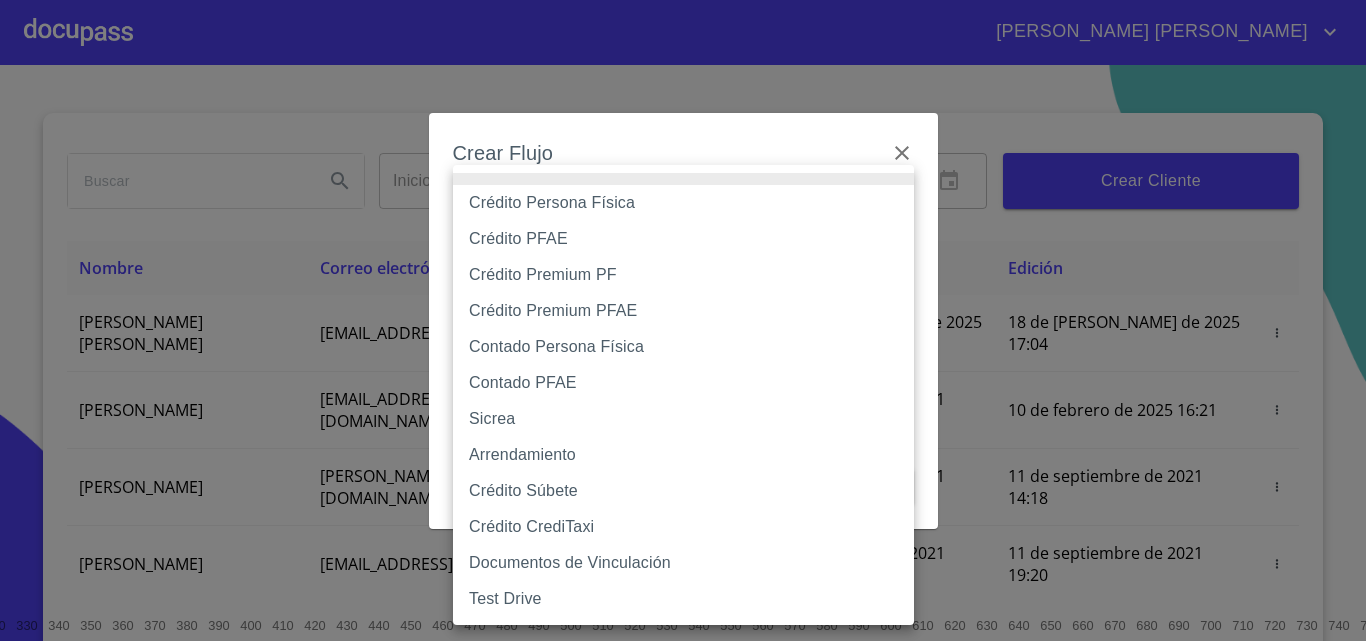 click on "Crédito Persona Física" at bounding box center (683, 203) 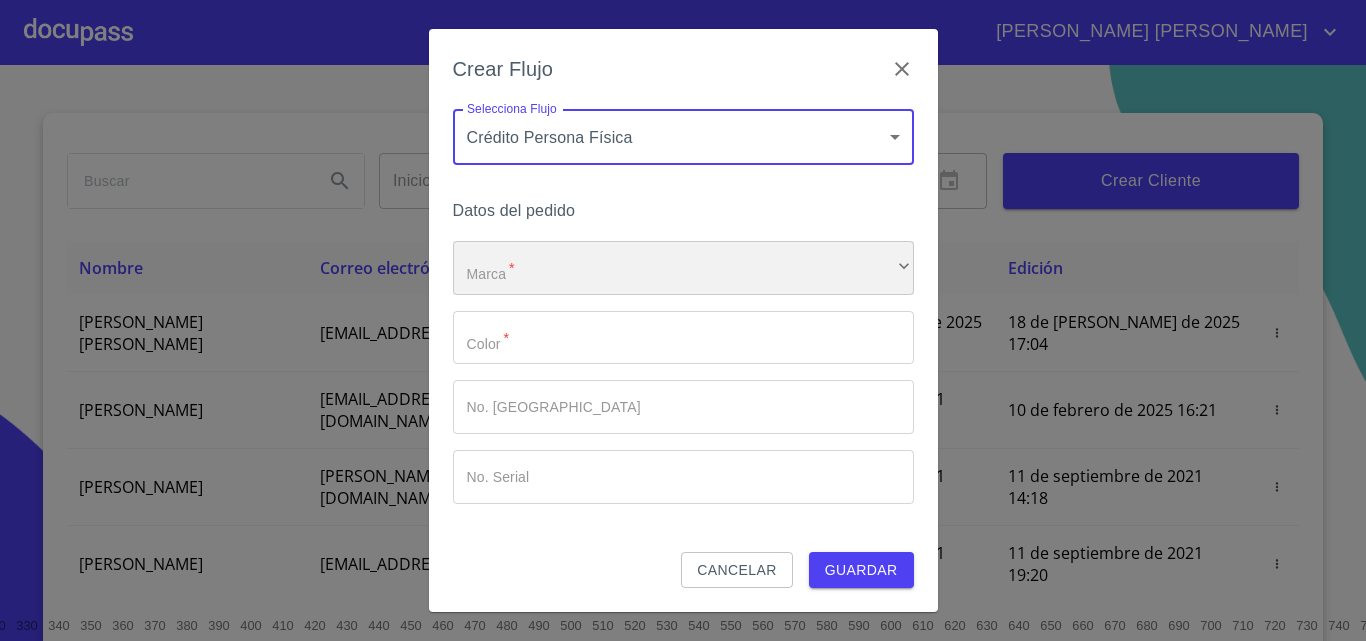 click on "​" at bounding box center (683, 268) 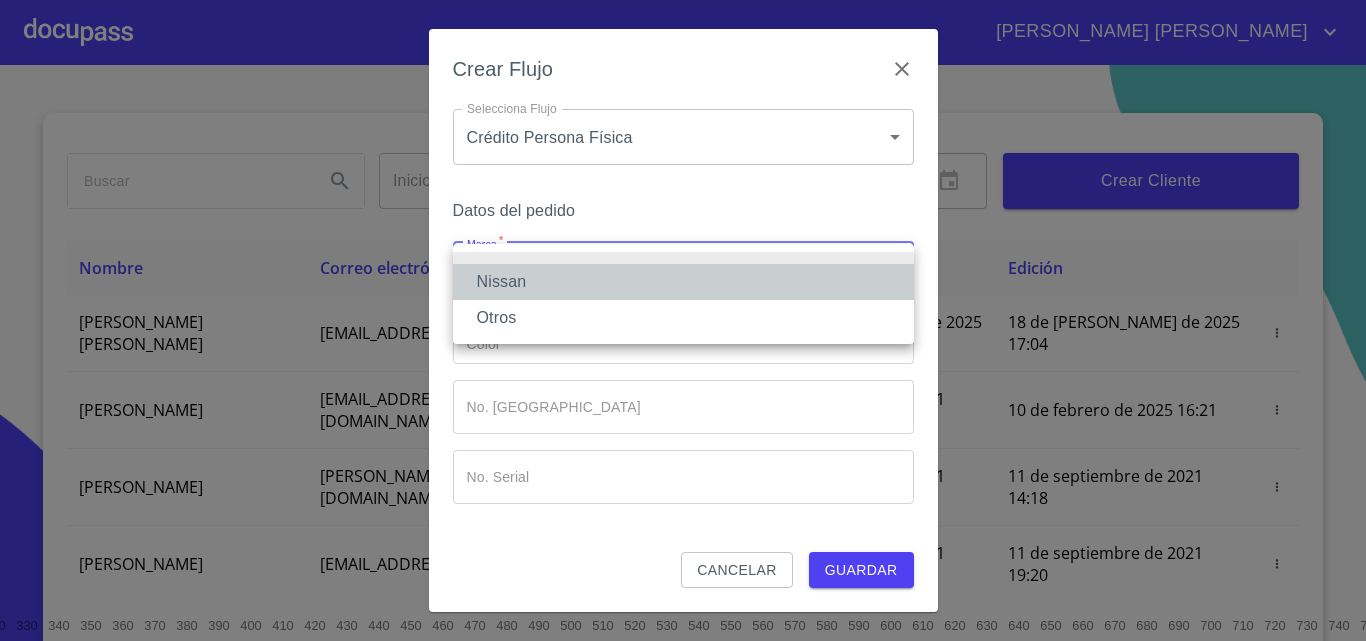 click on "Nissan" at bounding box center [683, 282] 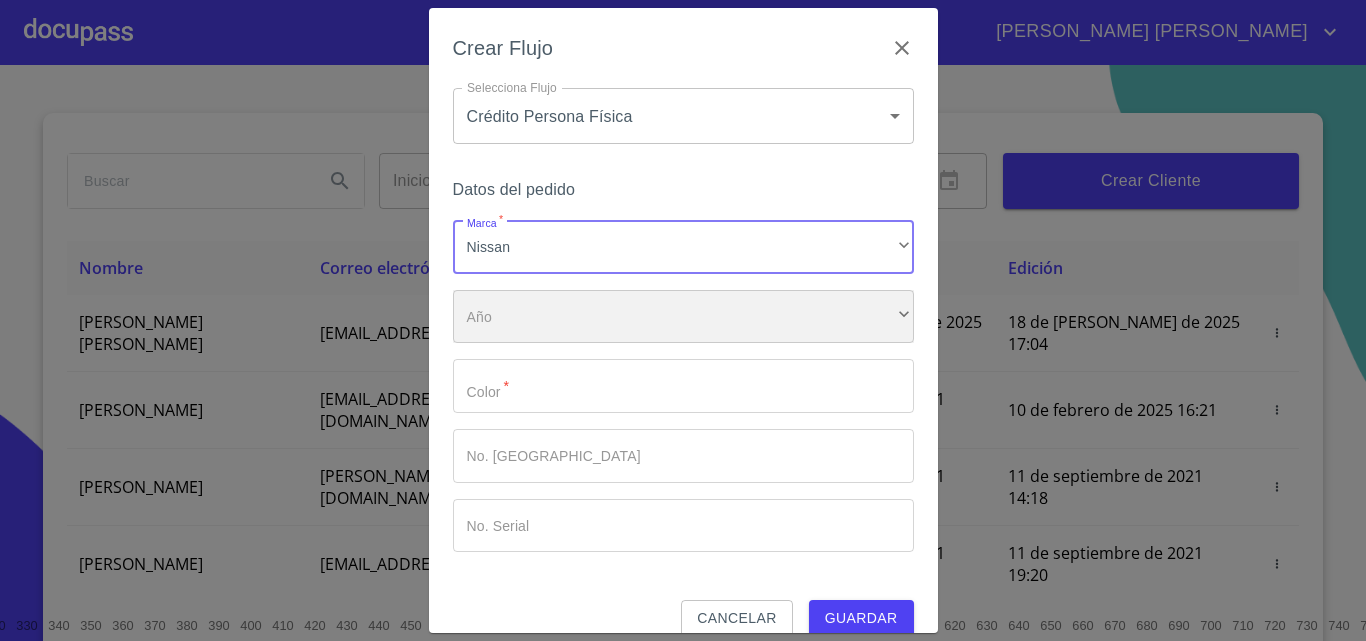 click on "​" at bounding box center [683, 317] 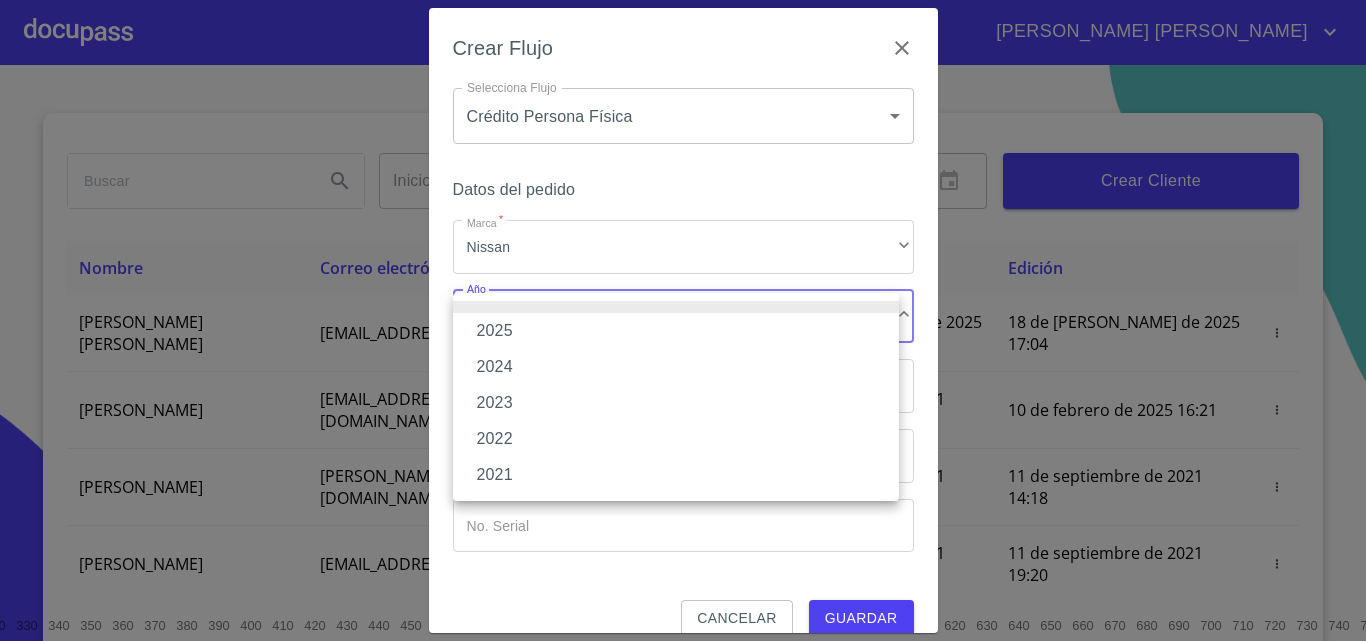click on "2025" at bounding box center [676, 331] 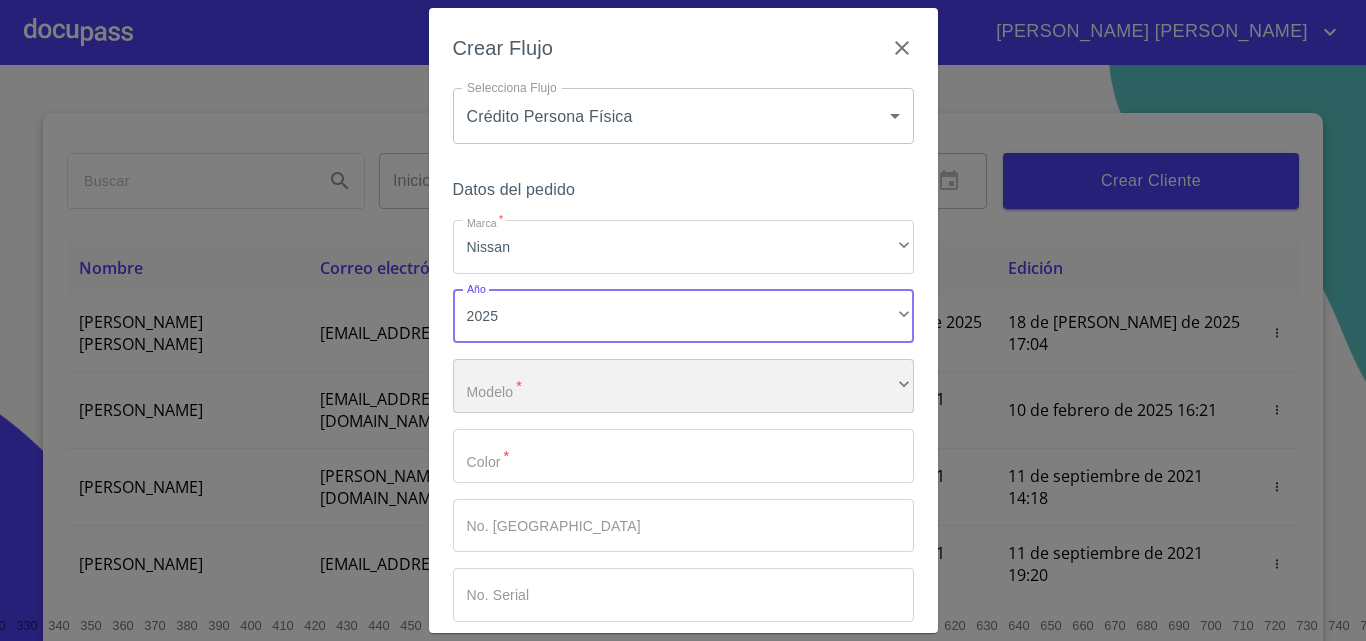 click on "​" at bounding box center [683, 386] 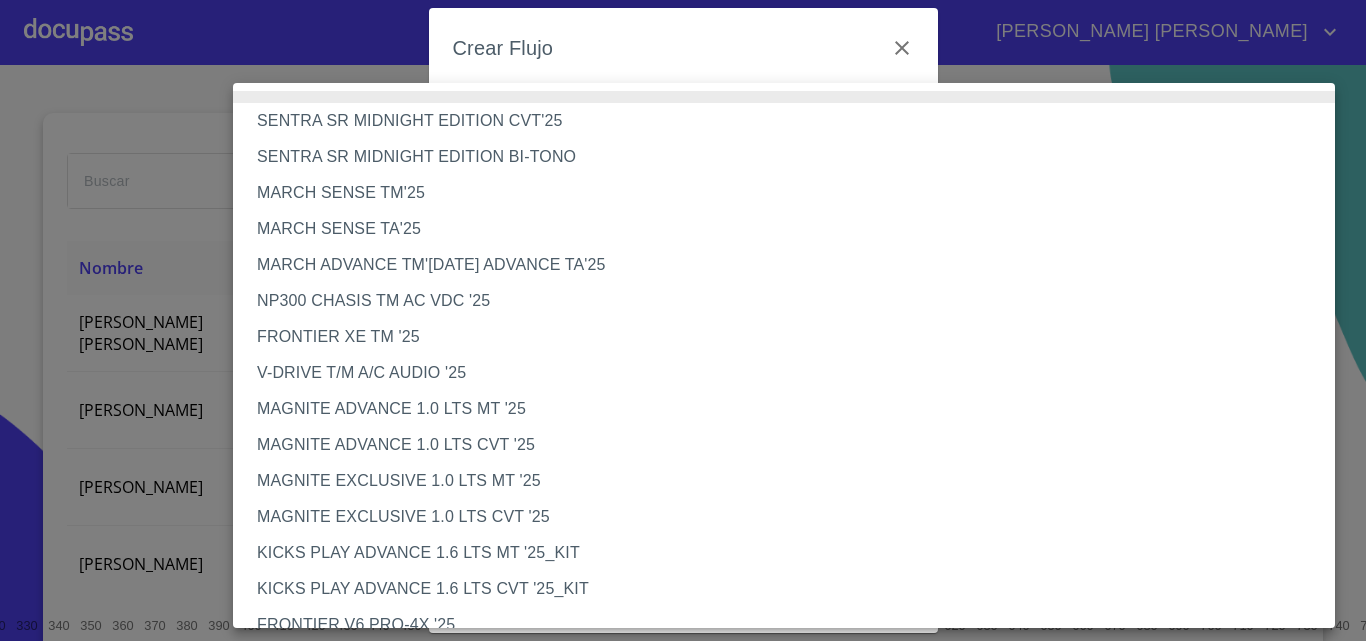 click at bounding box center (683, 320) 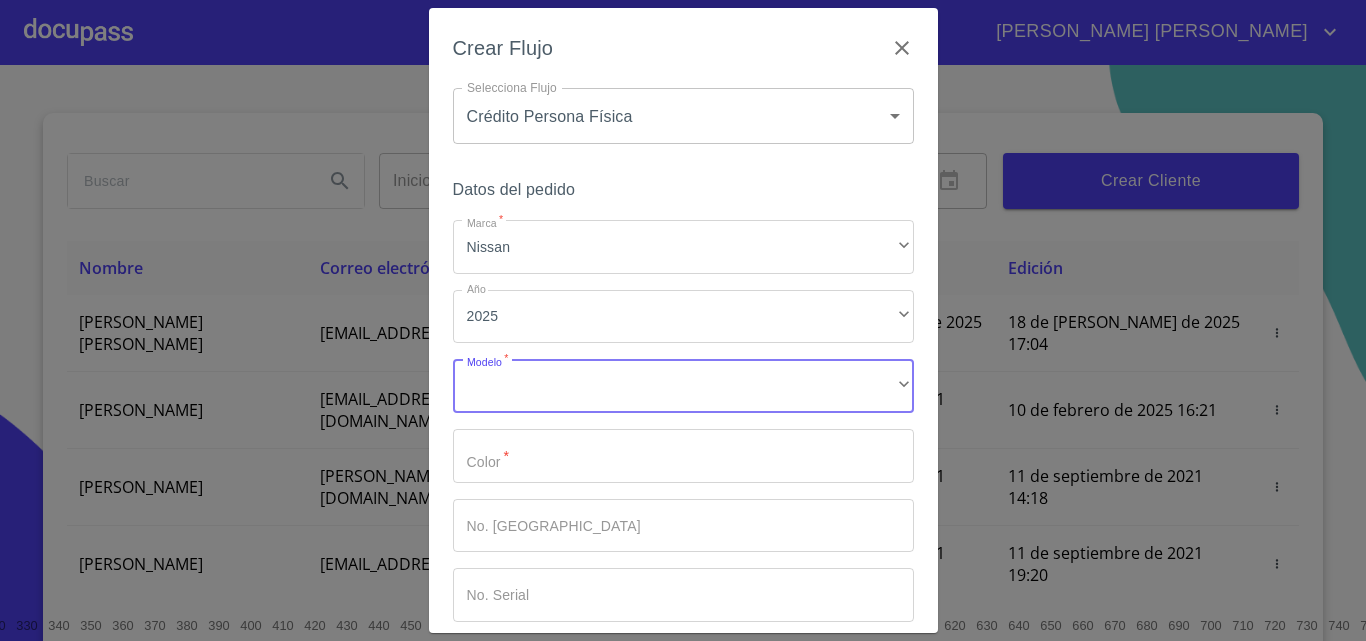 drag, startPoint x: 661, startPoint y: 358, endPoint x: 660, endPoint y: 368, distance: 10.049875 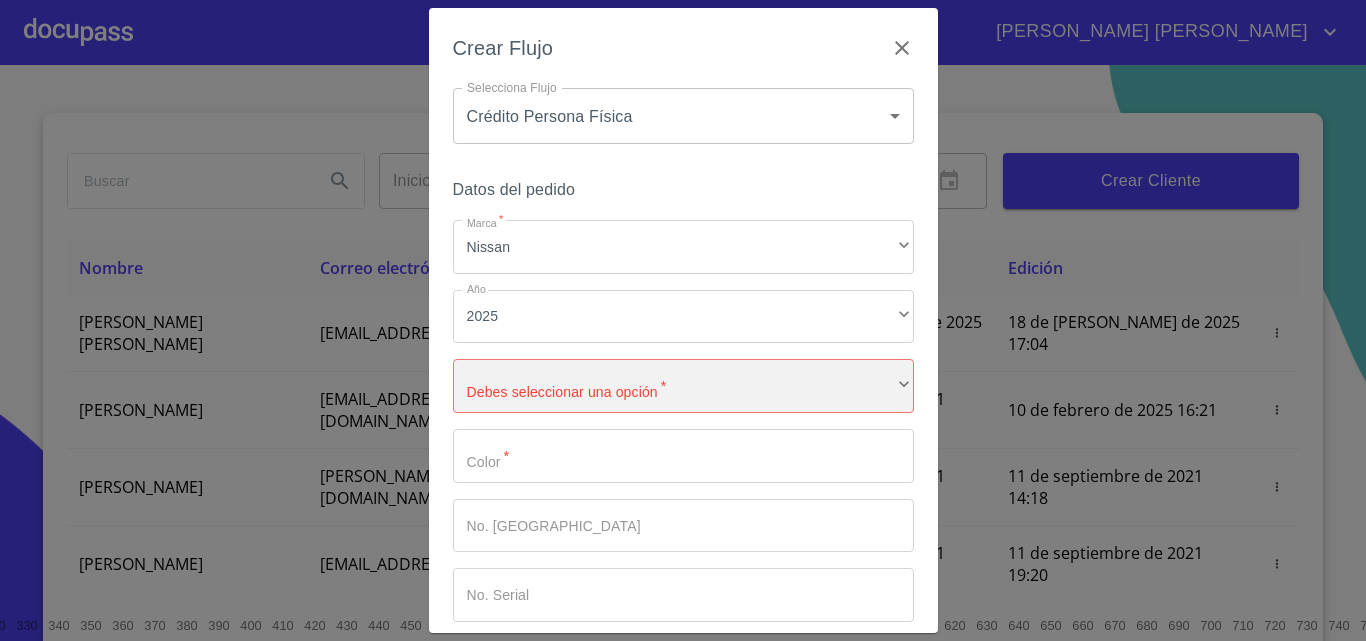 click on "​" at bounding box center (683, 386) 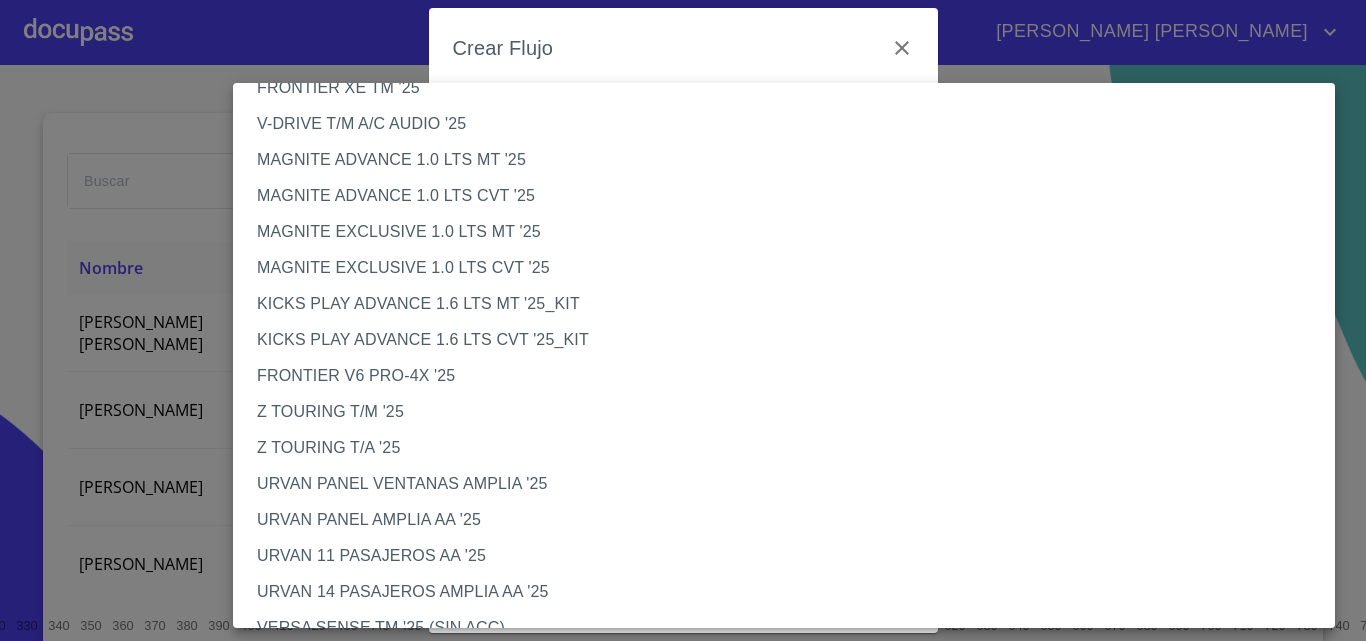 scroll, scrollTop: 142, scrollLeft: 0, axis: vertical 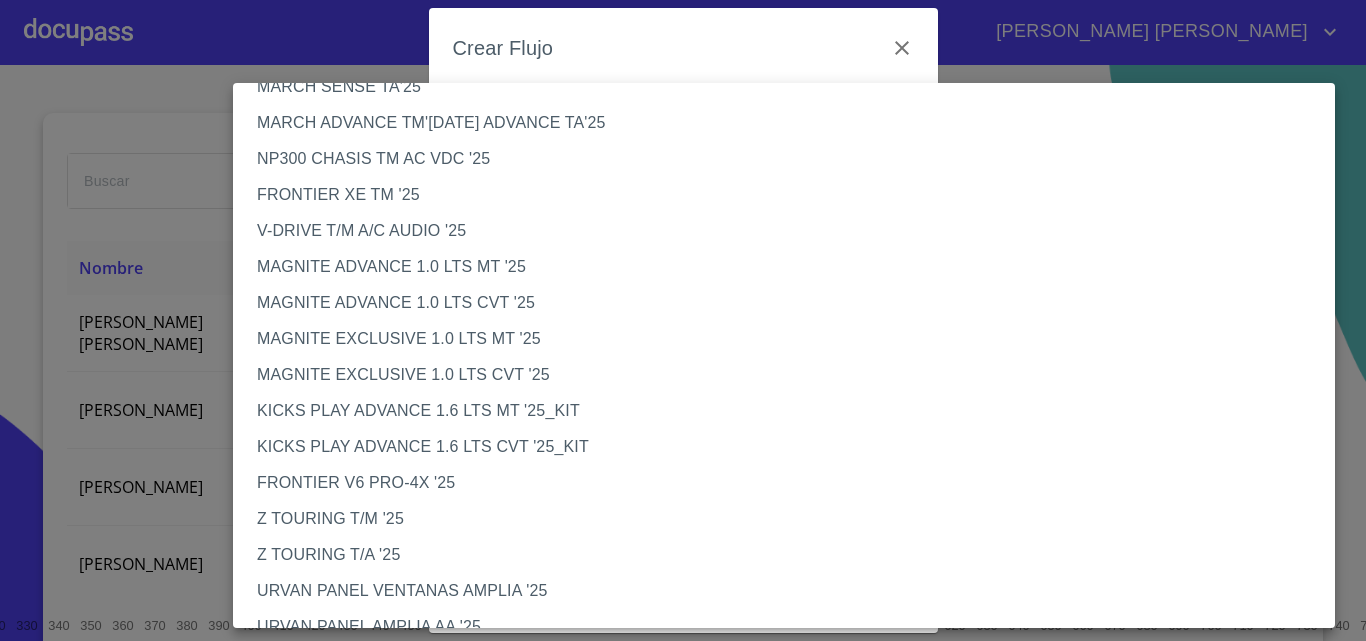 click on "MARCH ADVANCE TM'[DATE] ADVANCE TA'25" at bounding box center [791, 123] 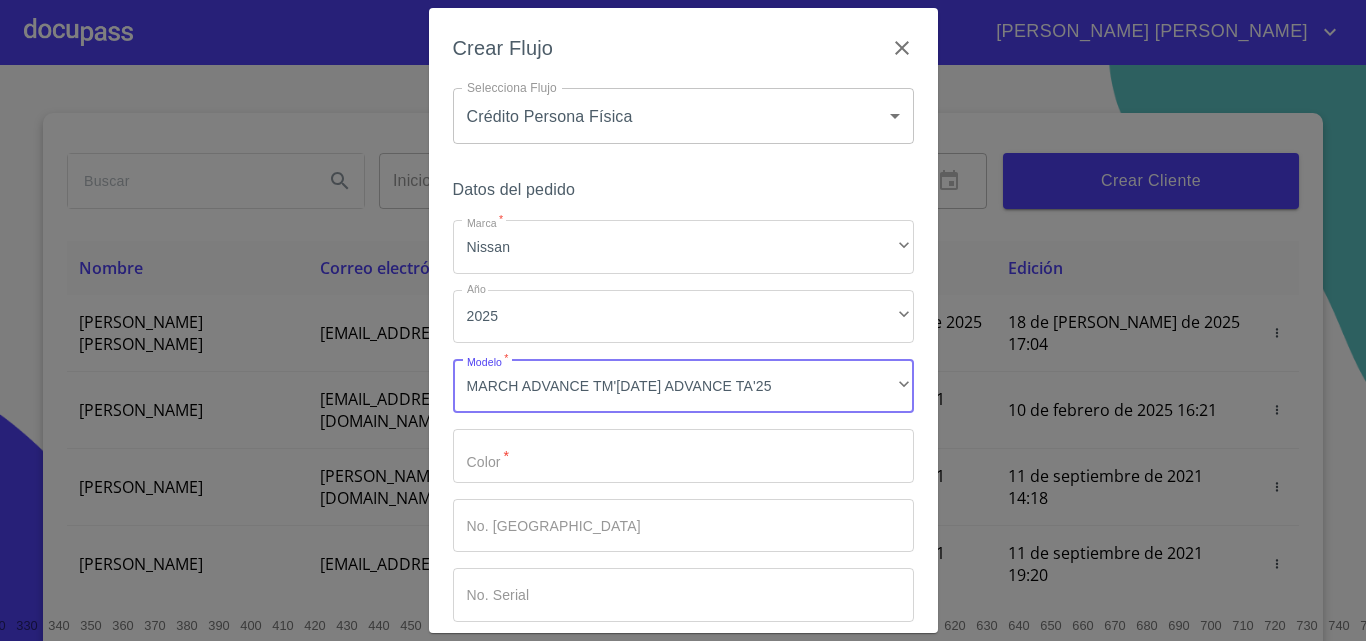 click on "Marca   *" at bounding box center (683, 456) 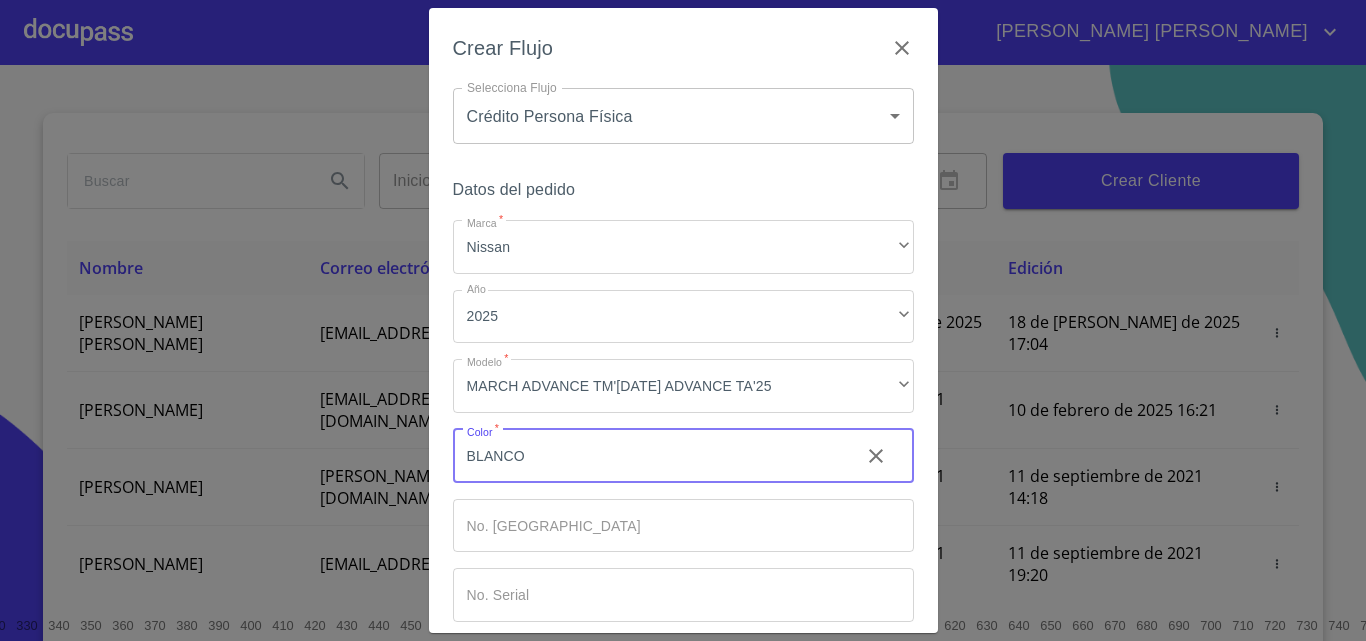 type on "BLANCO" 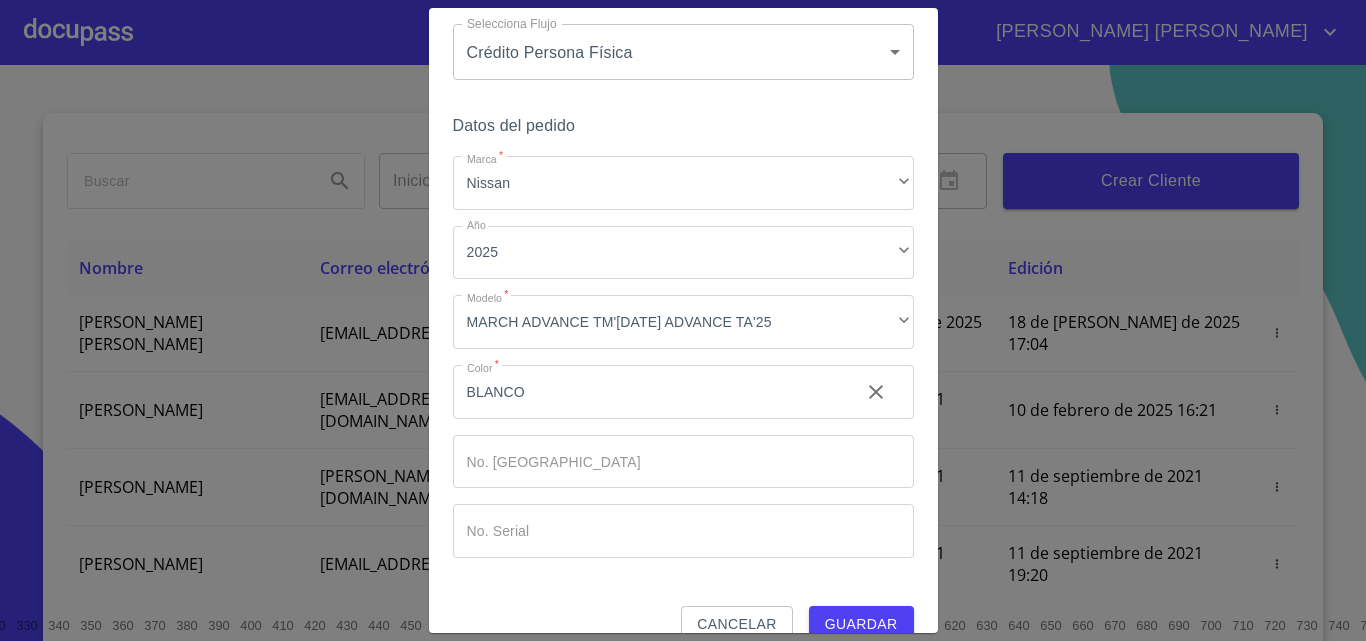 scroll, scrollTop: 97, scrollLeft: 0, axis: vertical 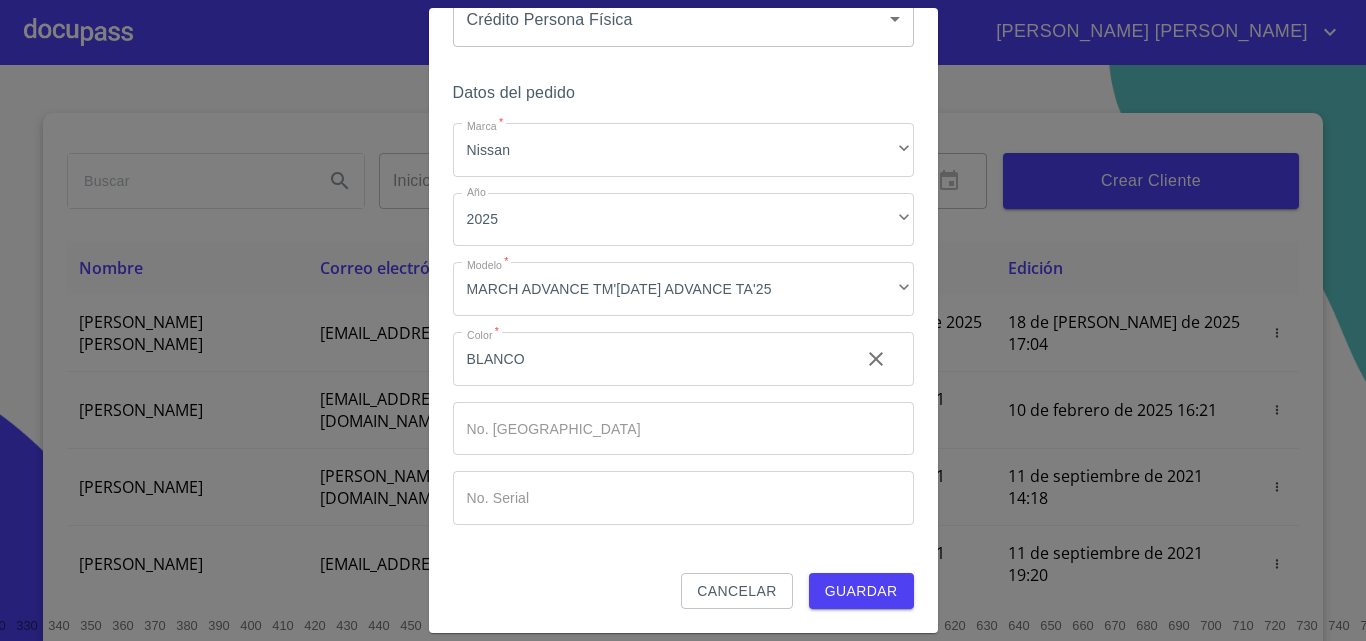 click on "Guardar" at bounding box center [861, 591] 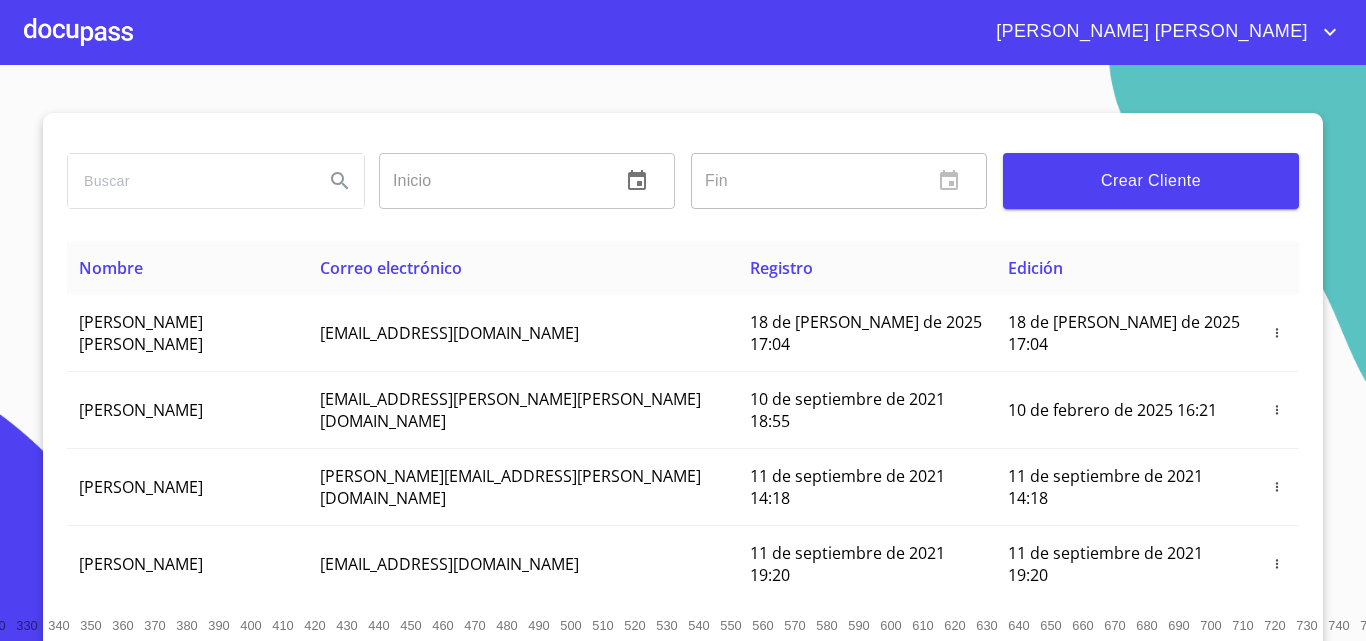 click at bounding box center (78, 32) 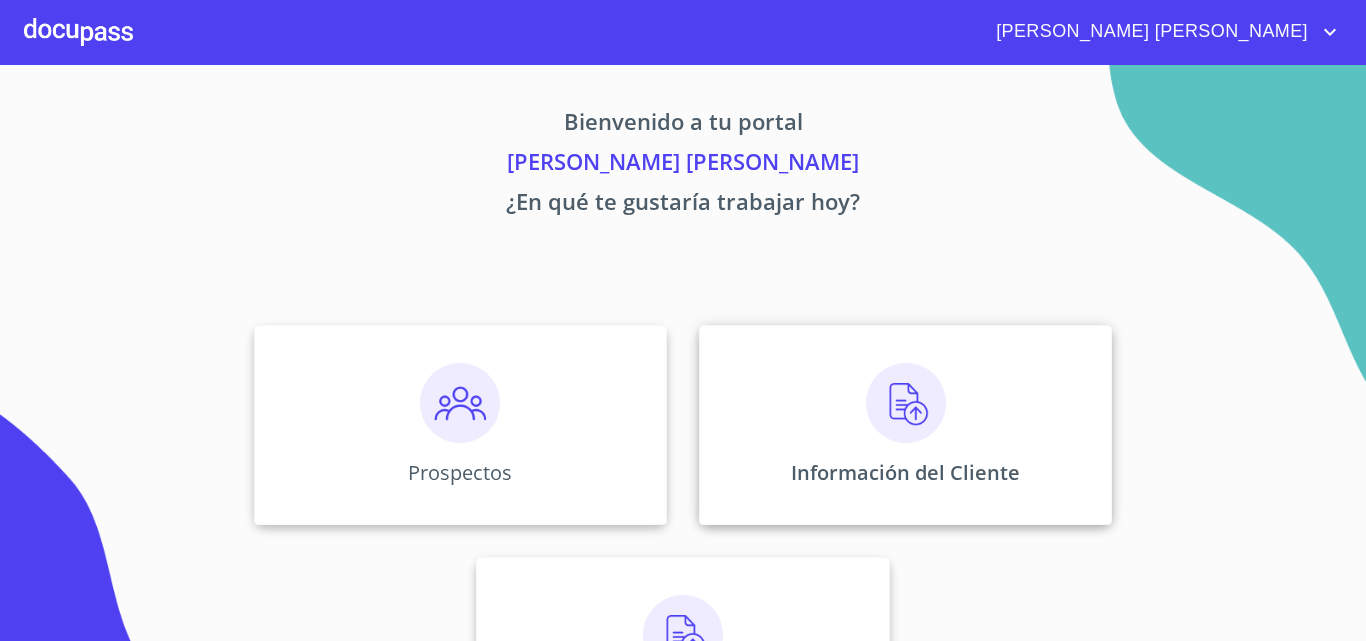 click at bounding box center (906, 403) 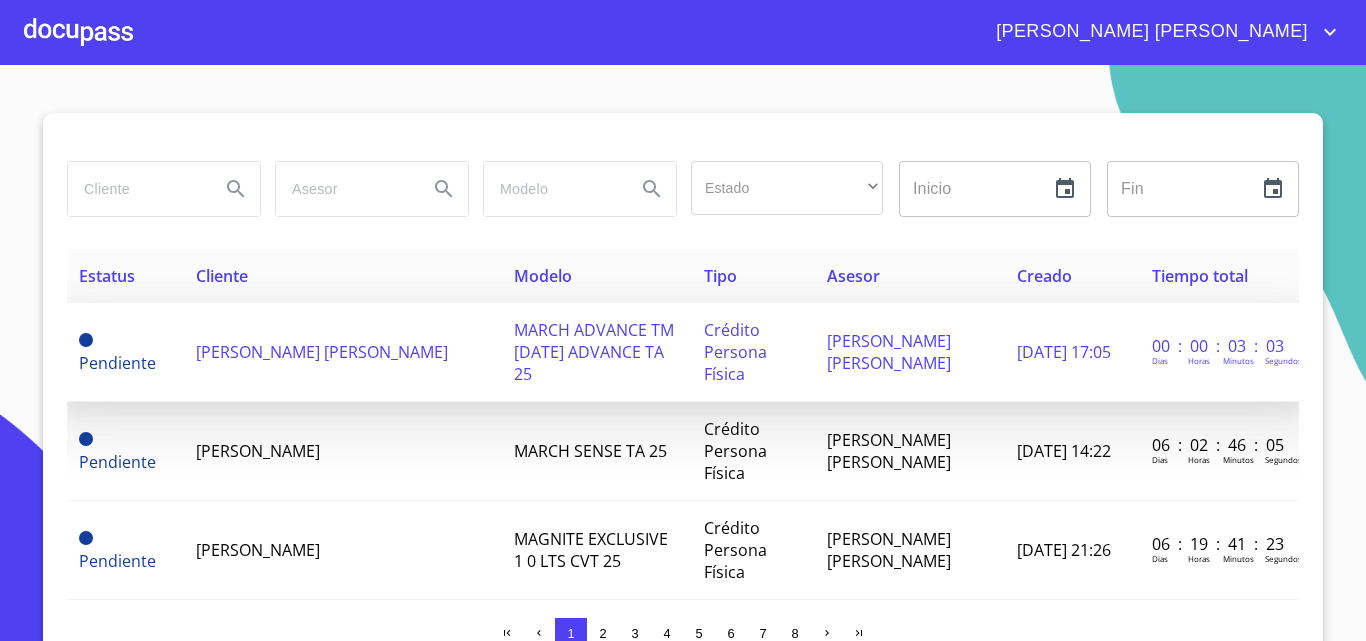 click on "[PERSON_NAME] [PERSON_NAME]" at bounding box center [322, 352] 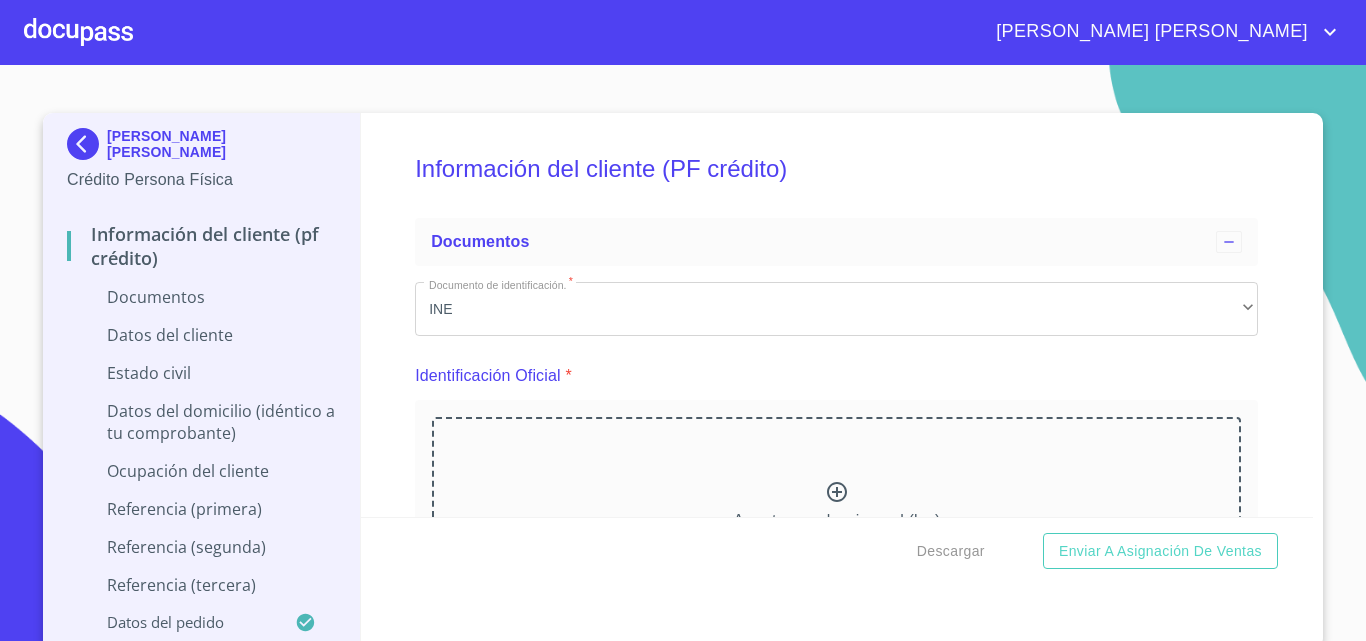 click 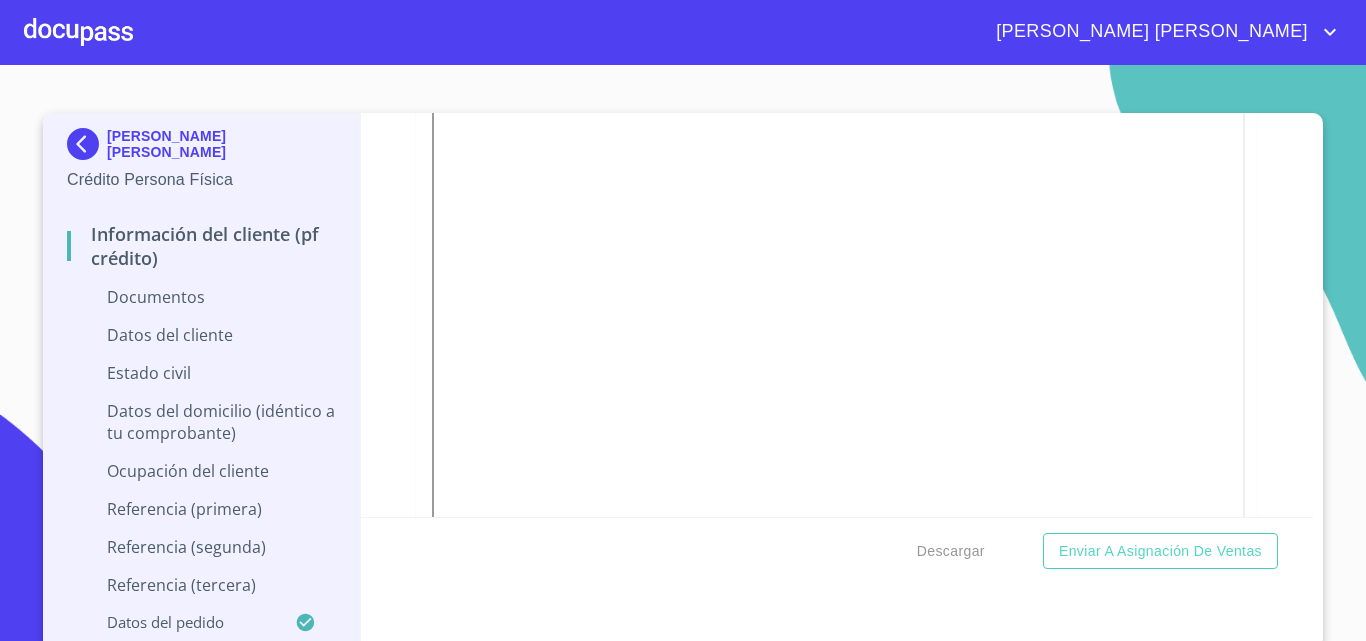 scroll, scrollTop: 531, scrollLeft: 0, axis: vertical 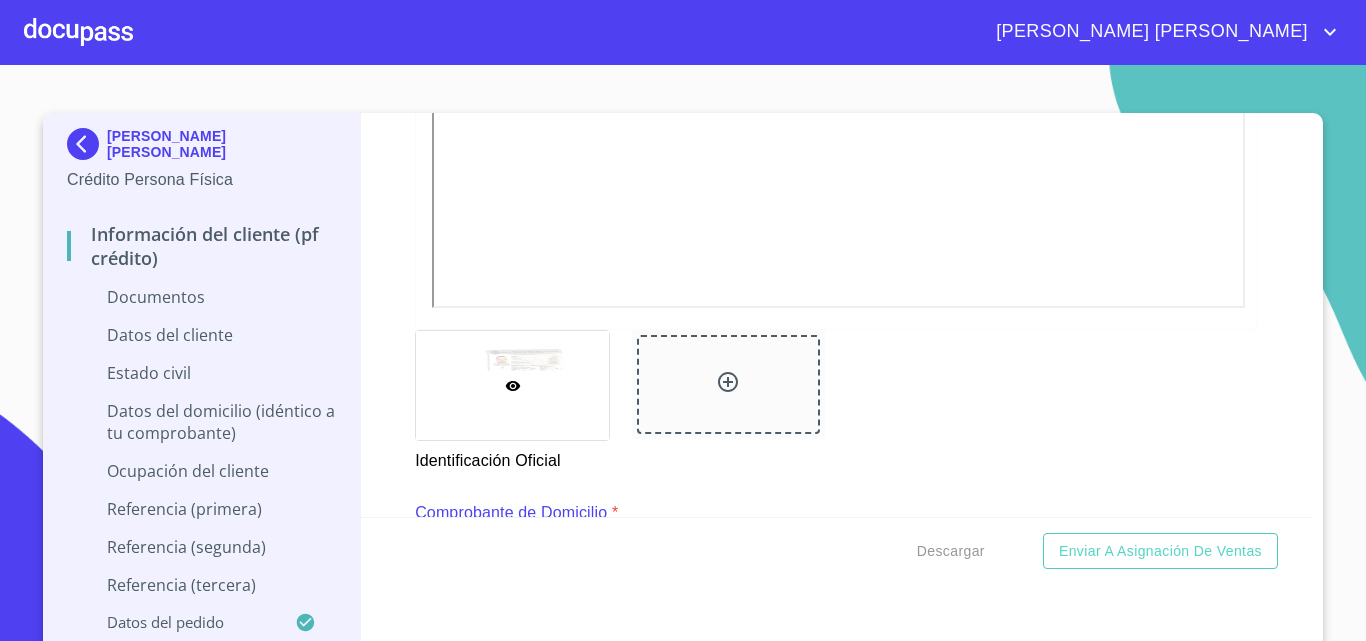 click 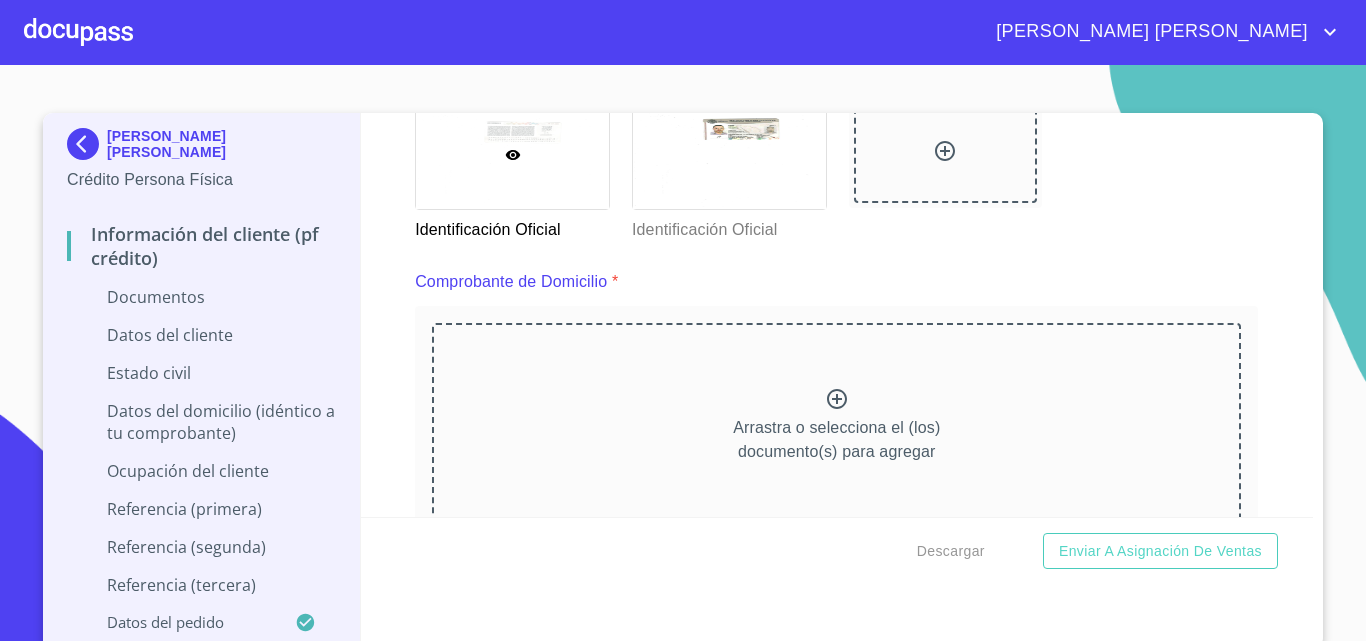 scroll, scrollTop: 1070, scrollLeft: 0, axis: vertical 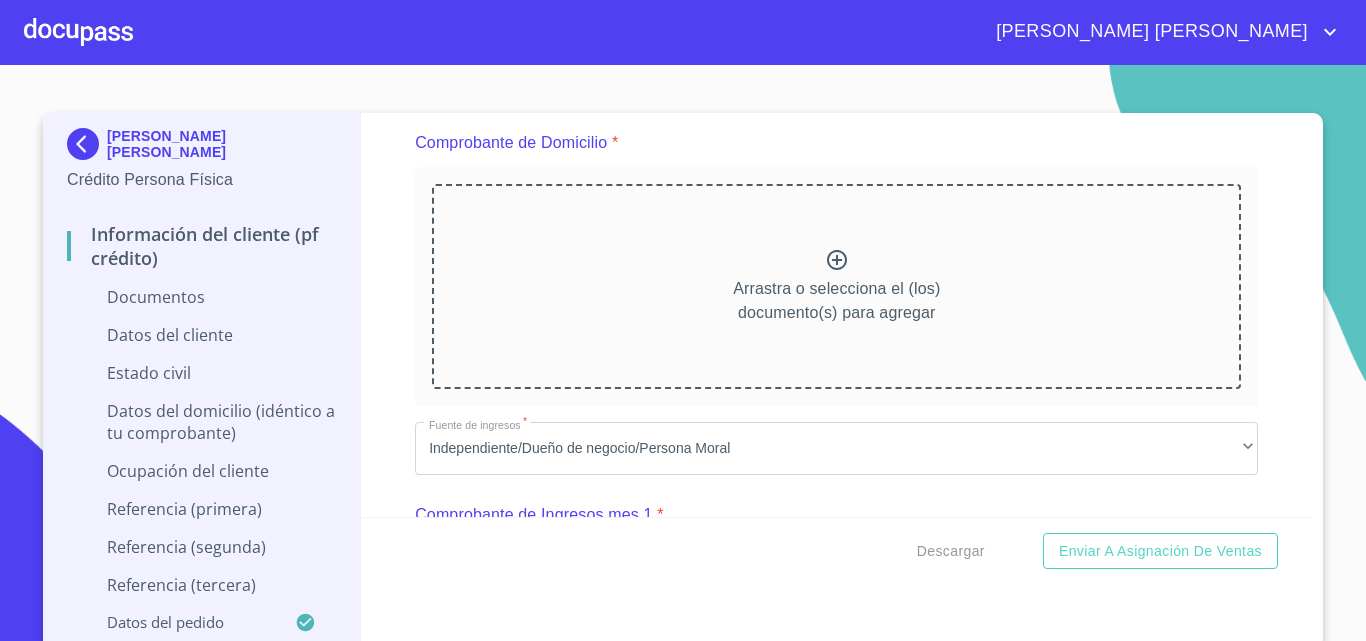 click on "Arrastra o selecciona el (los) documento(s) para agregar" at bounding box center [836, 286] 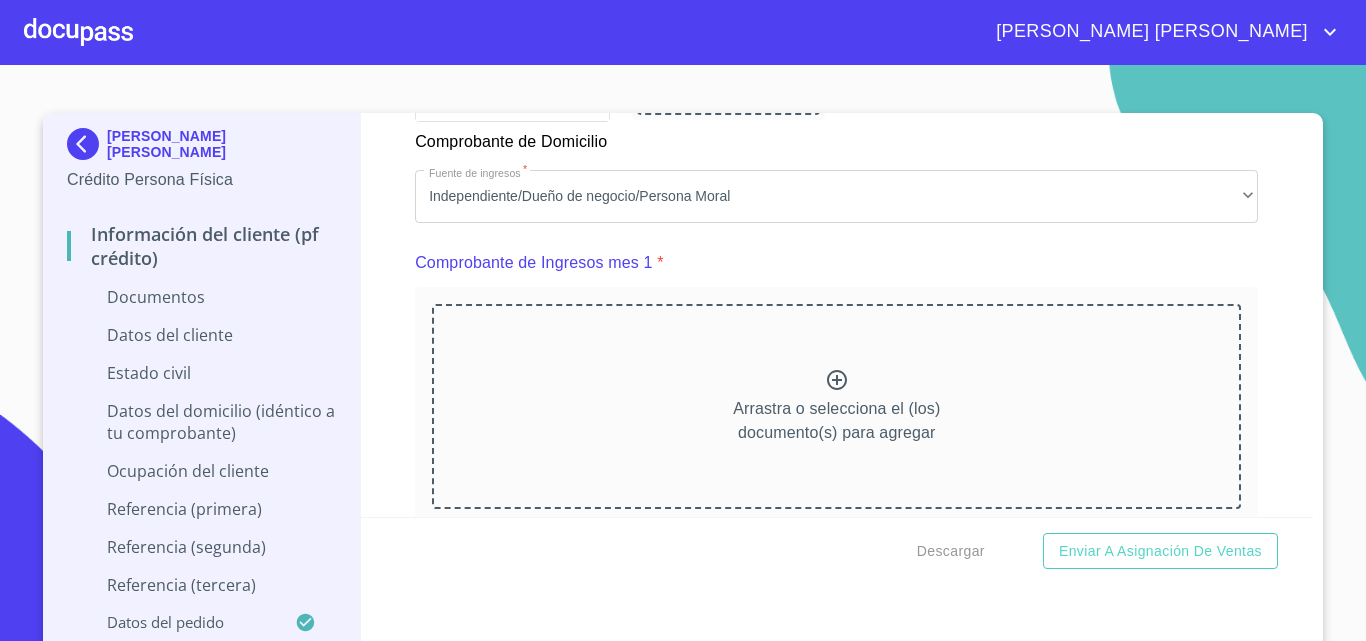 scroll, scrollTop: 1931, scrollLeft: 0, axis: vertical 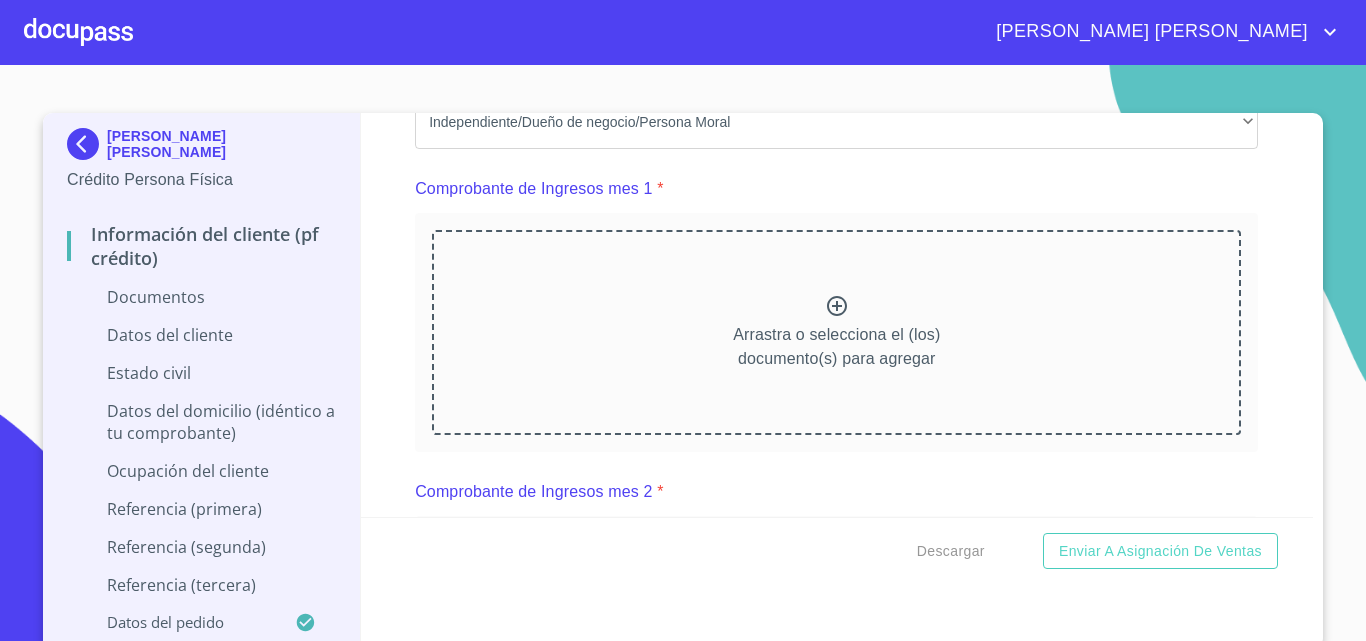 click 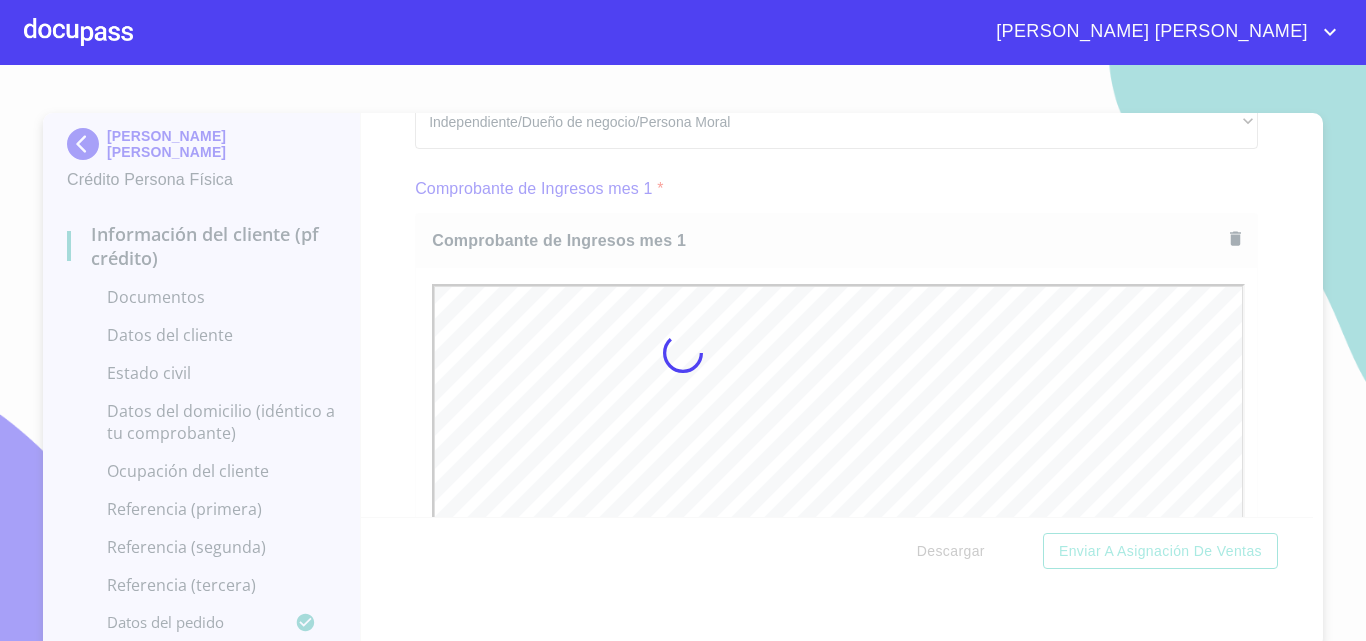 scroll, scrollTop: 0, scrollLeft: 0, axis: both 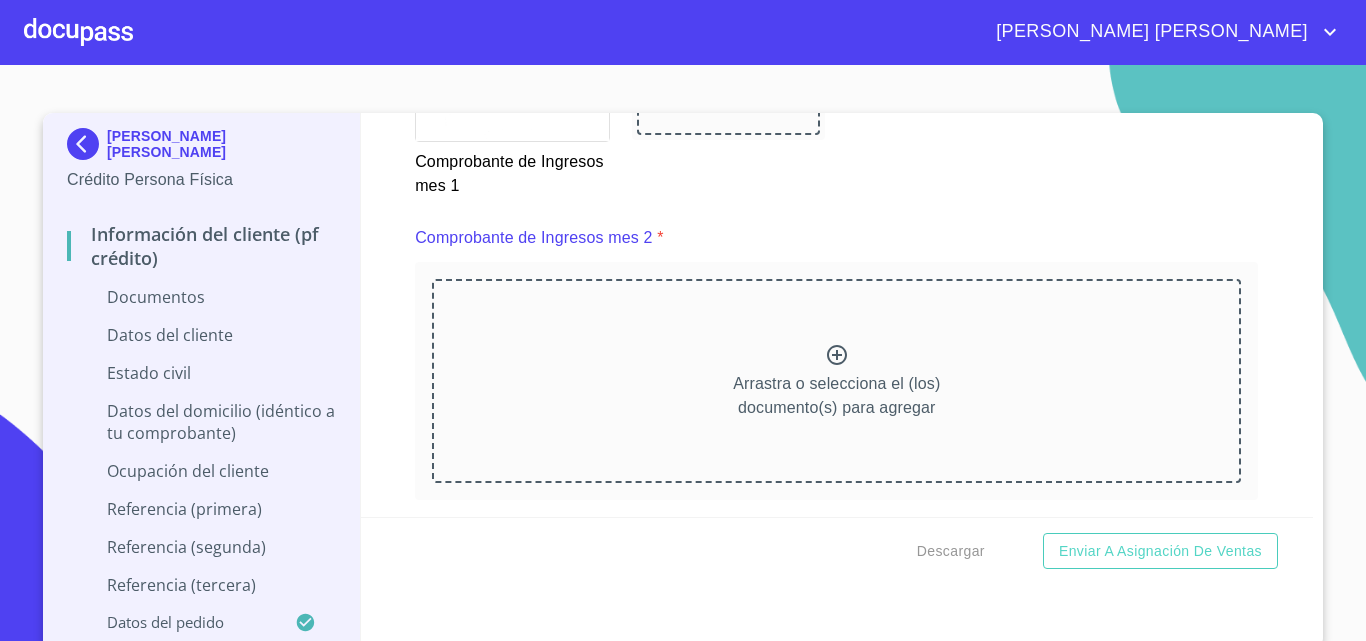 click 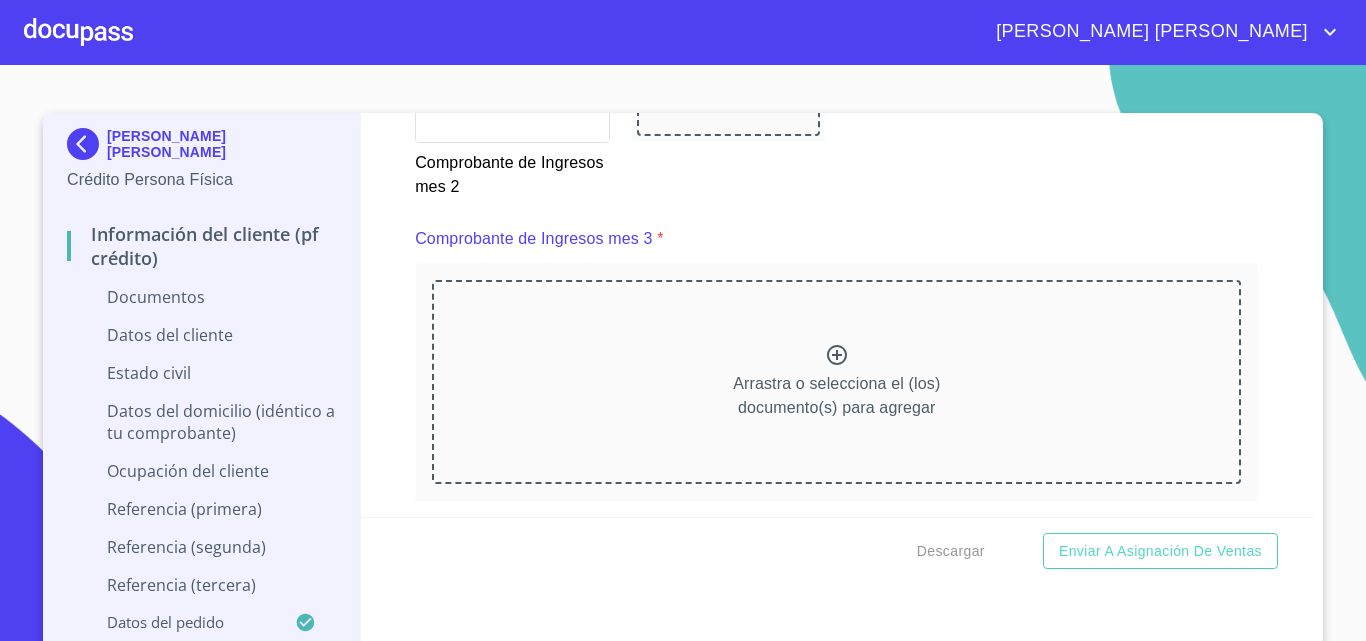 scroll, scrollTop: 3633, scrollLeft: 0, axis: vertical 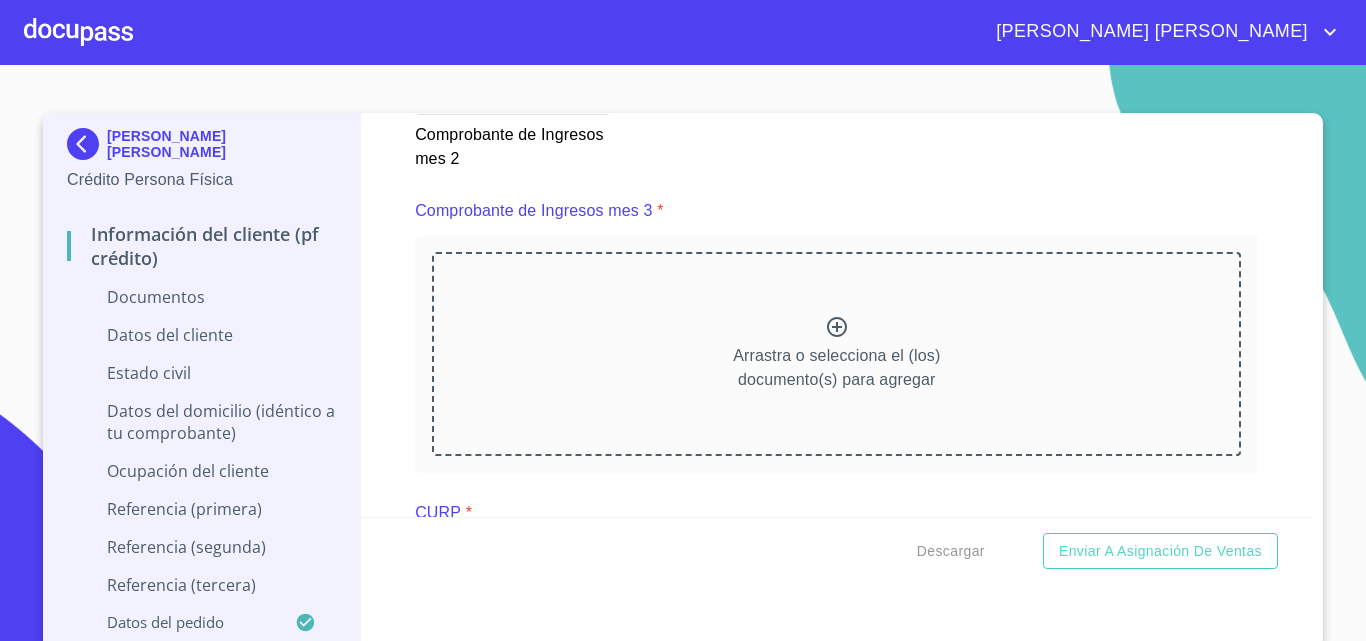click 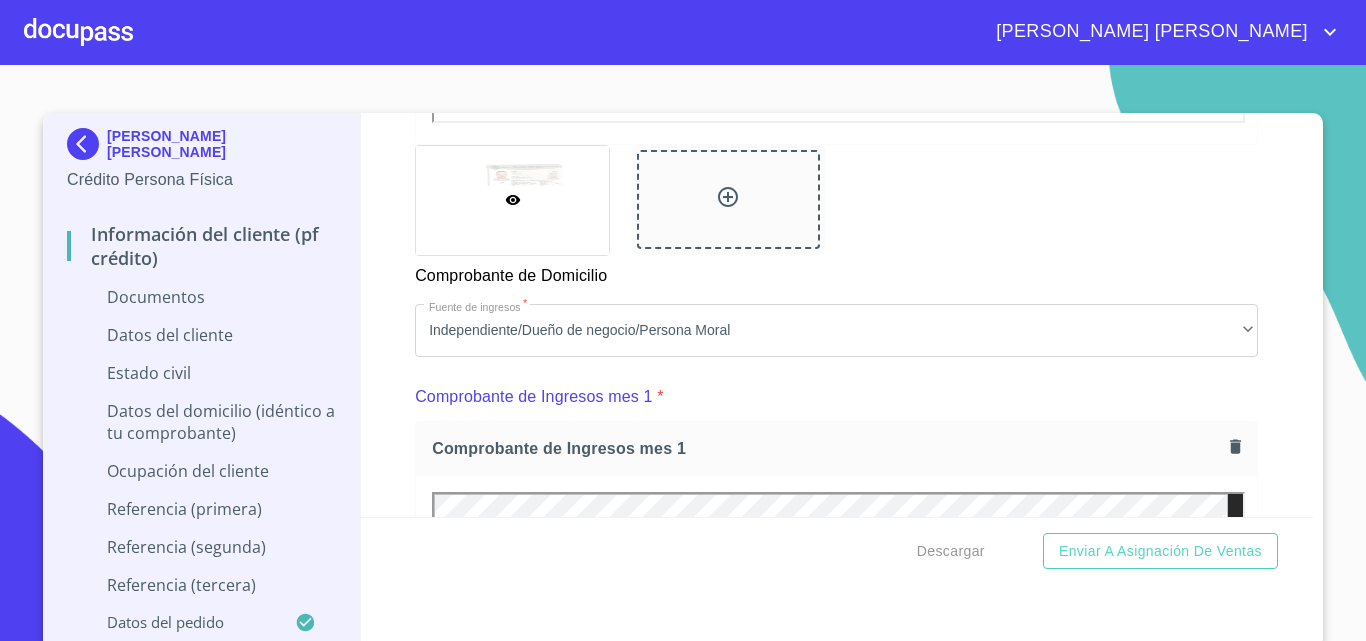 scroll, scrollTop: 1693, scrollLeft: 0, axis: vertical 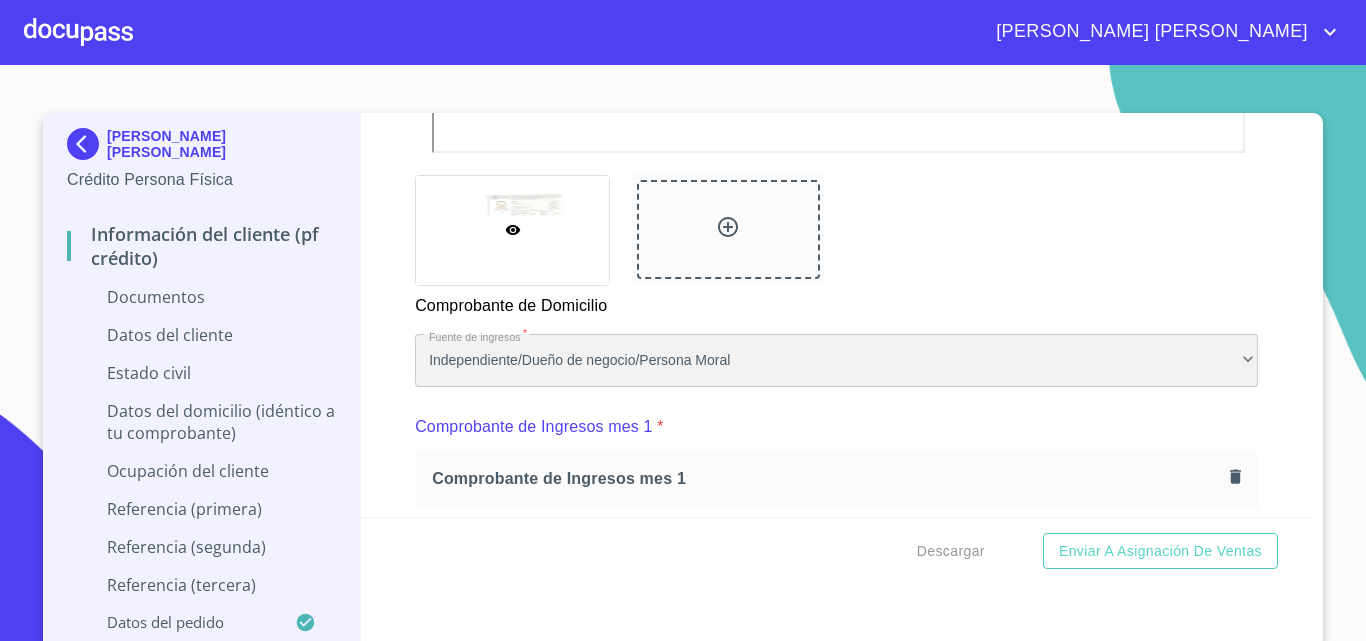 click on "Independiente/Dueño de negocio/Persona Moral" at bounding box center (836, 361) 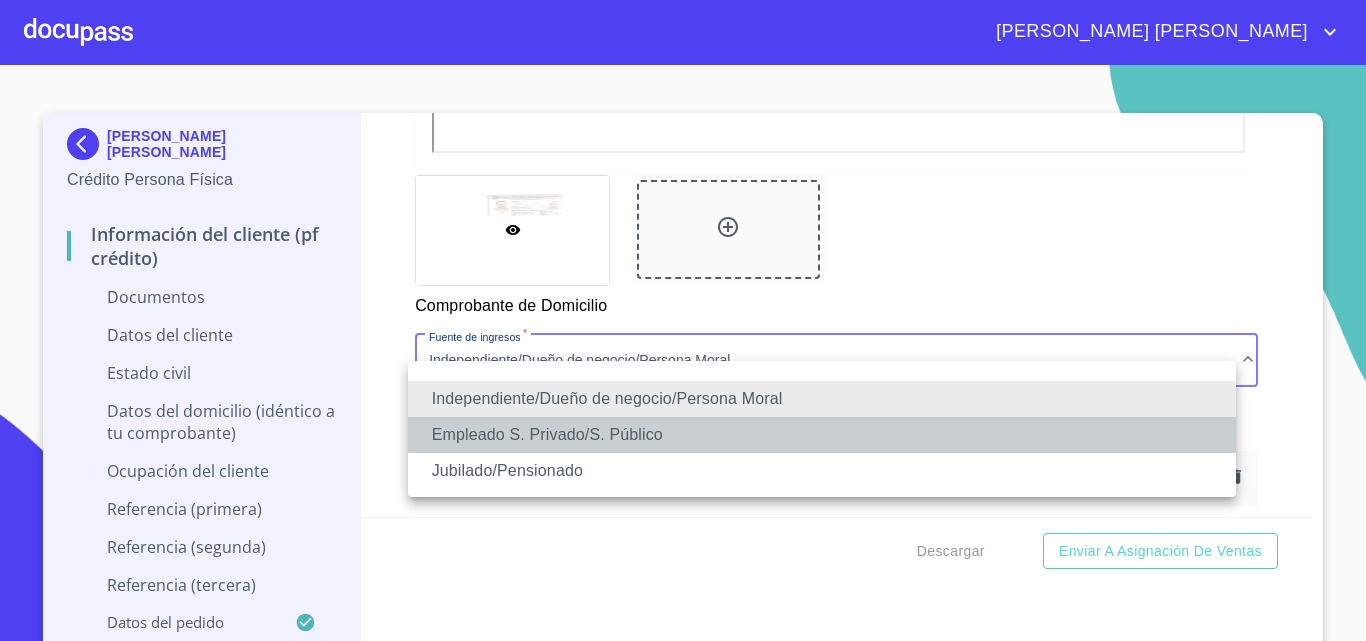 click on "Empleado S. Privado/S. Público" at bounding box center [822, 435] 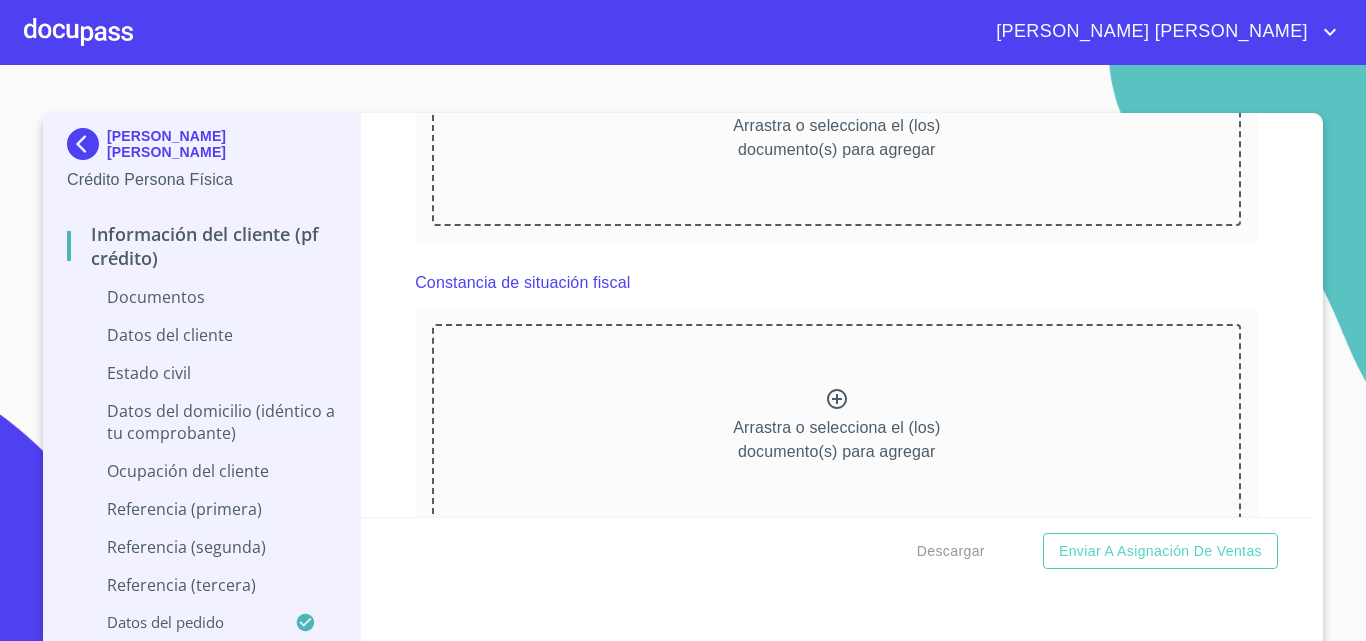 scroll, scrollTop: 2899, scrollLeft: 0, axis: vertical 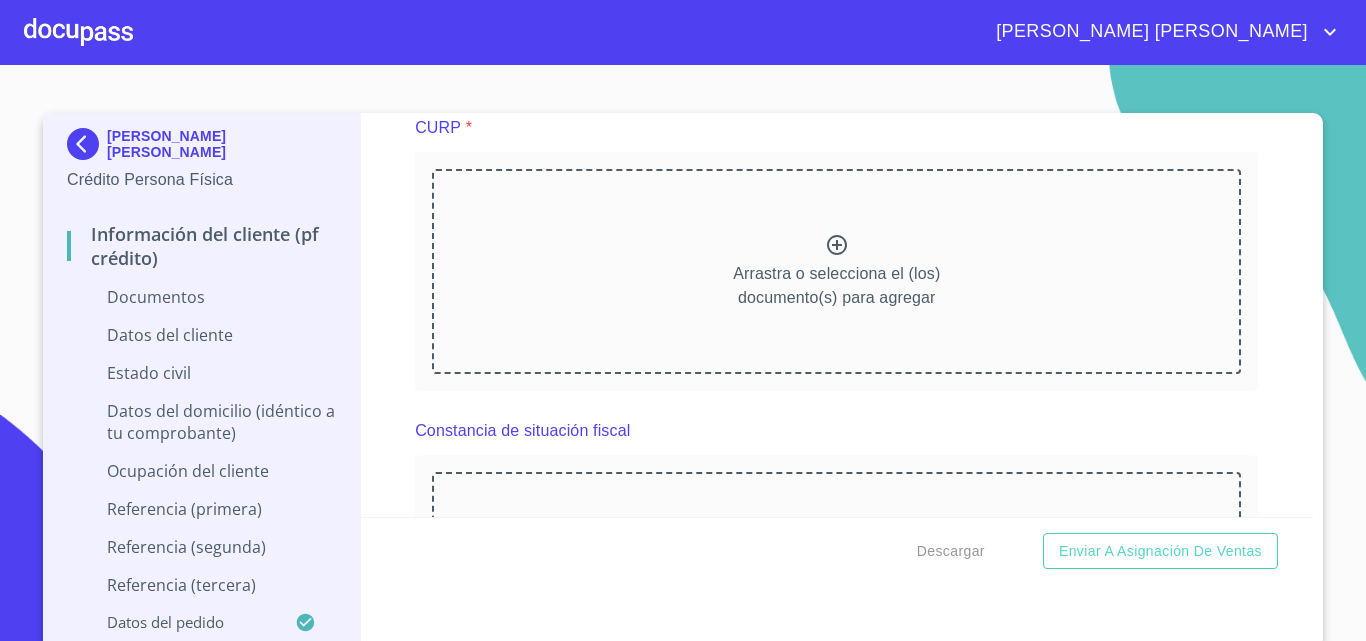 click 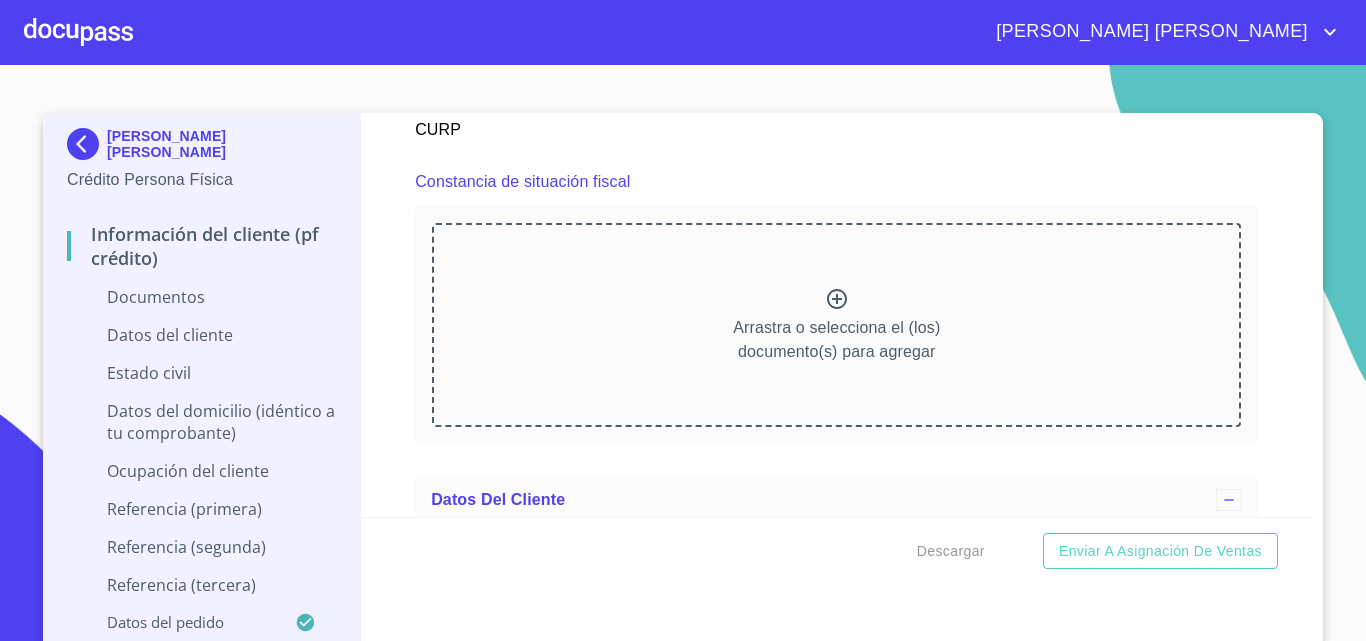 scroll, scrollTop: 3709, scrollLeft: 0, axis: vertical 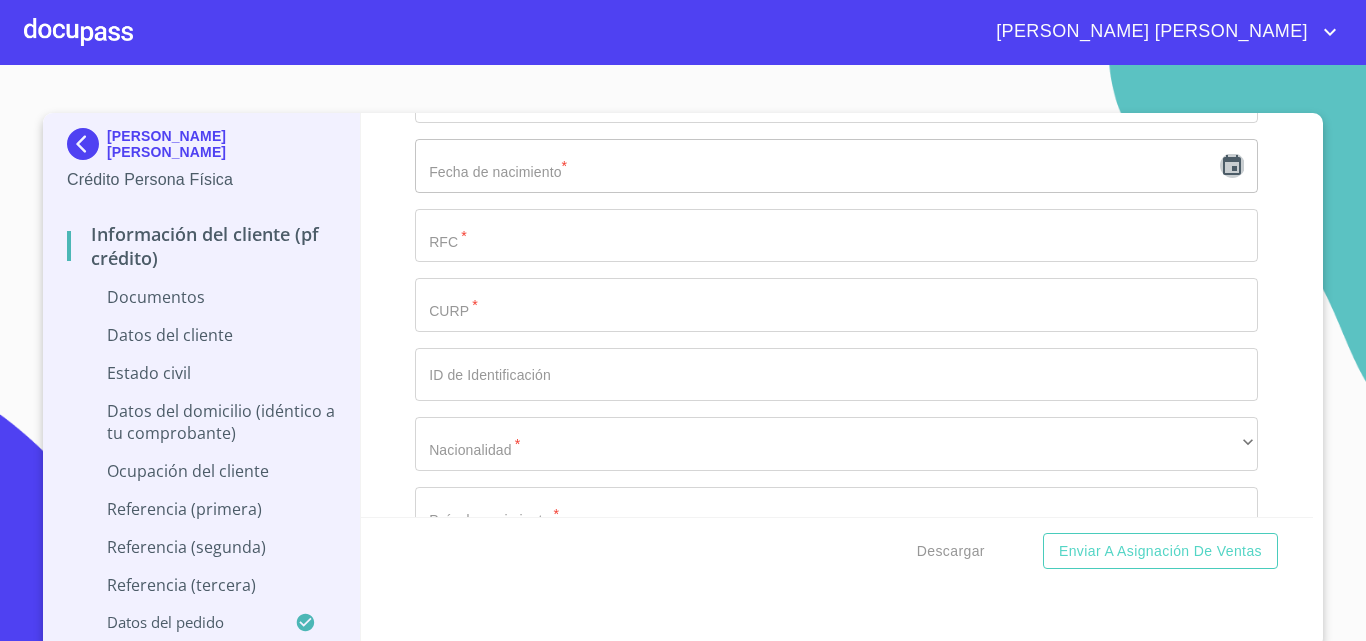 click 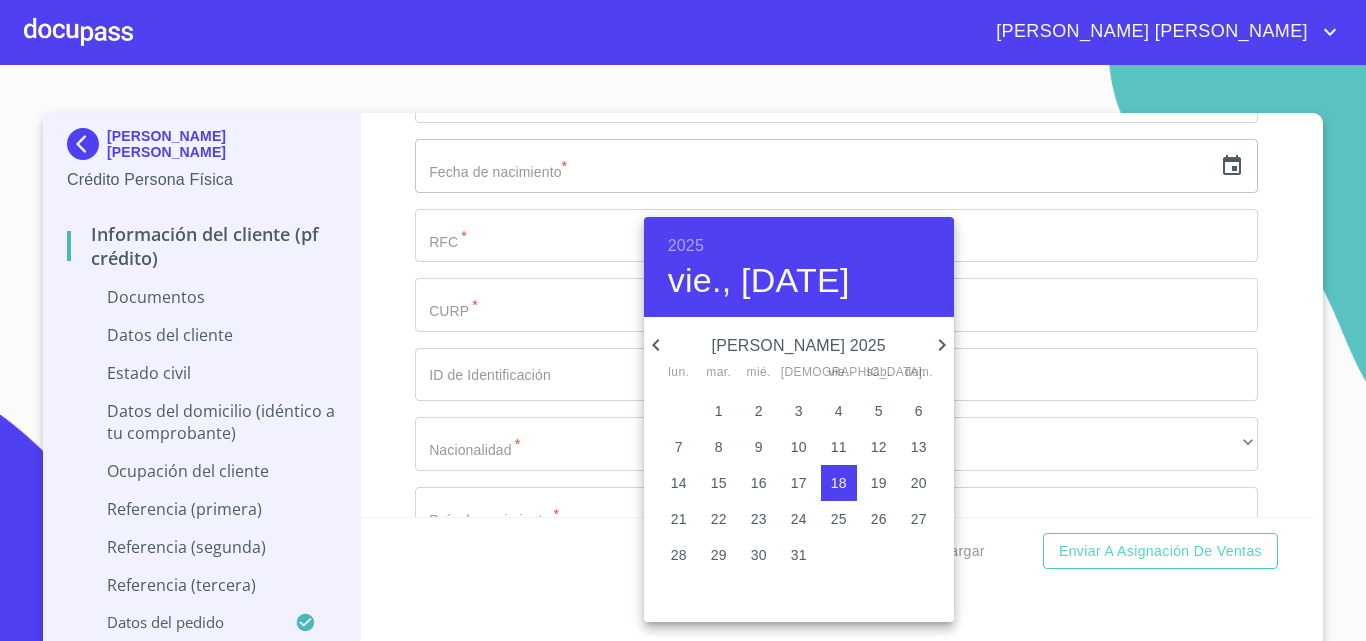 click on "2025" at bounding box center (686, 246) 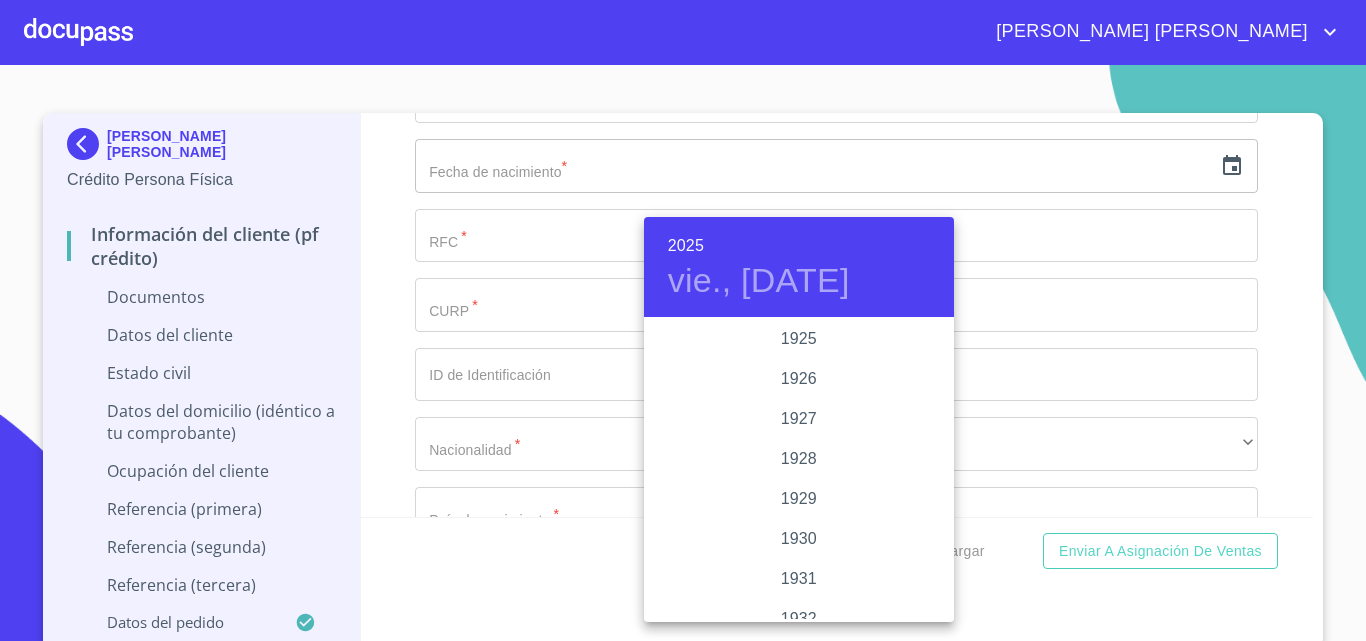 scroll, scrollTop: 3880, scrollLeft: 0, axis: vertical 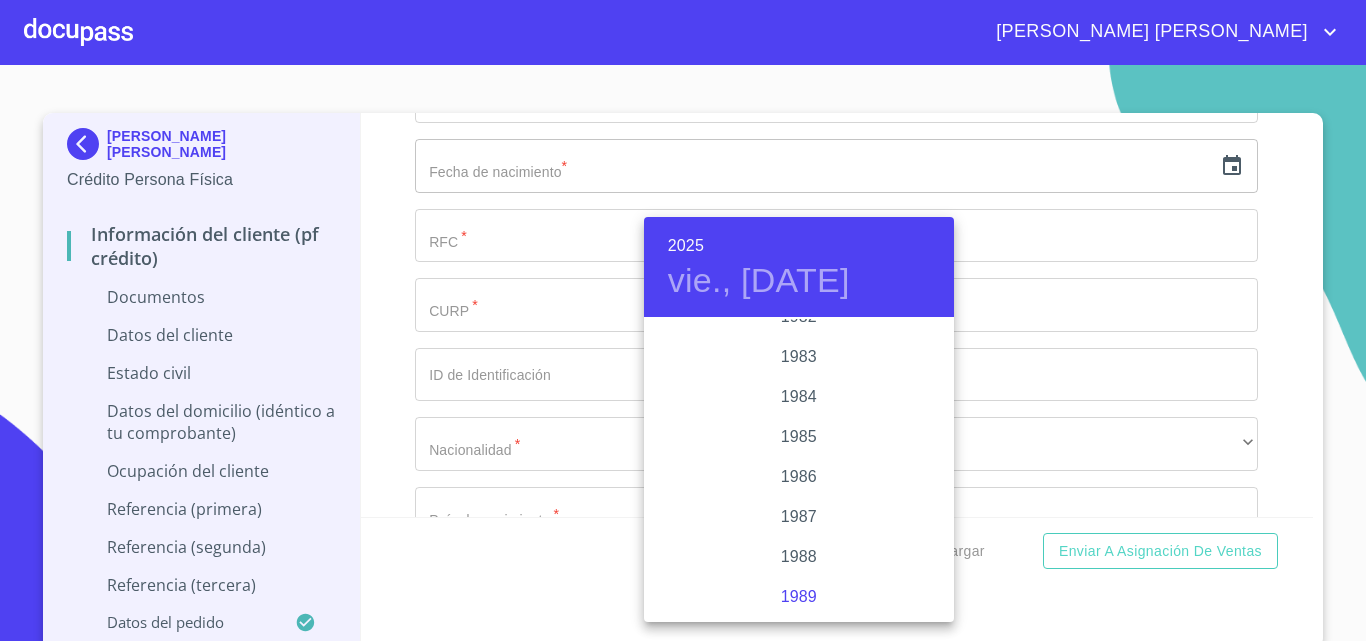 click on "1989" at bounding box center [799, 597] 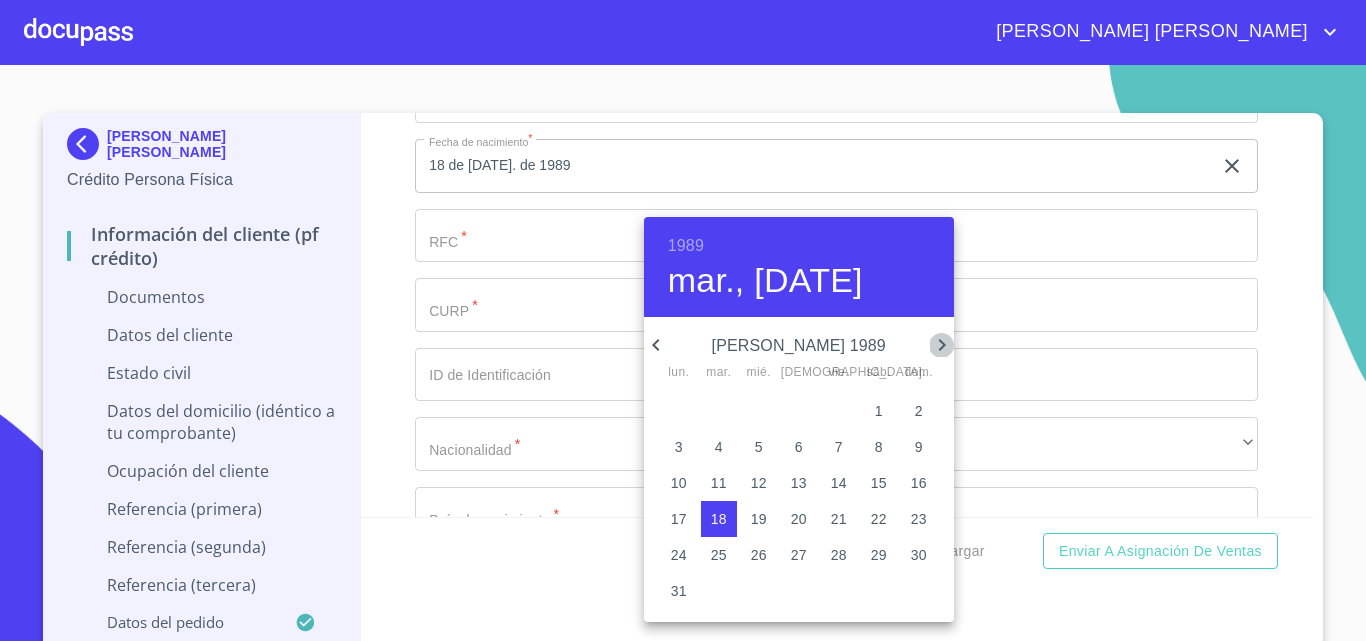click 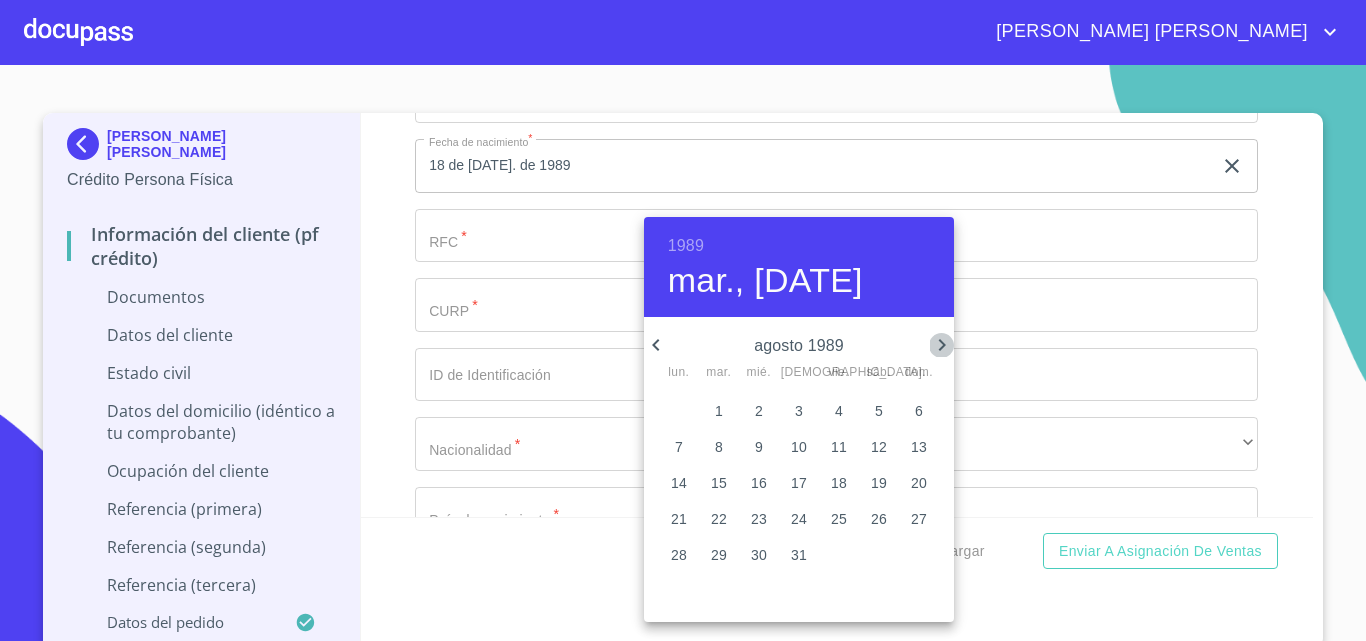 click 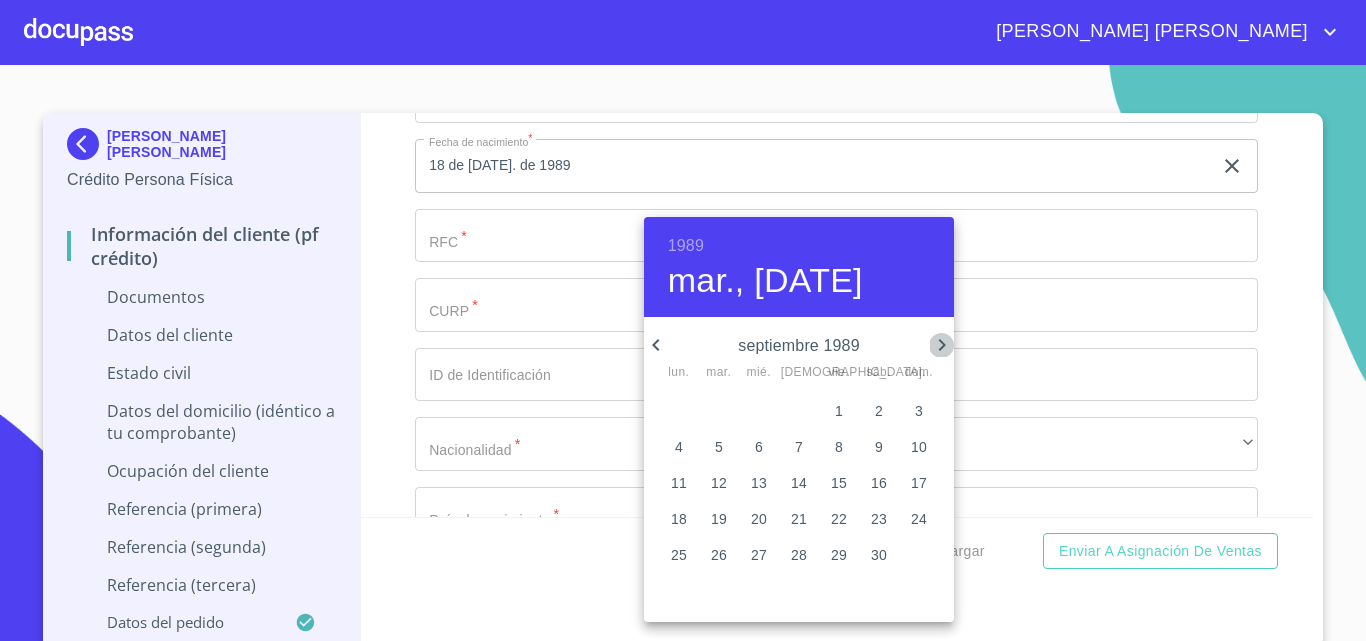 click 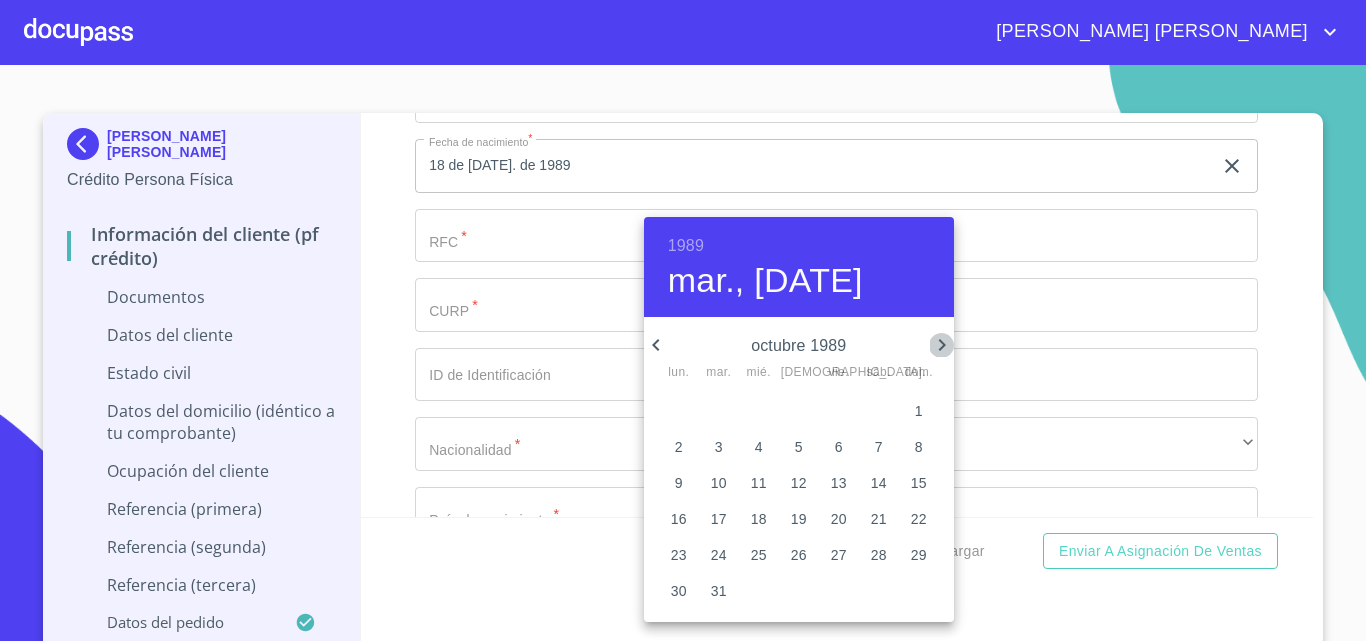 click 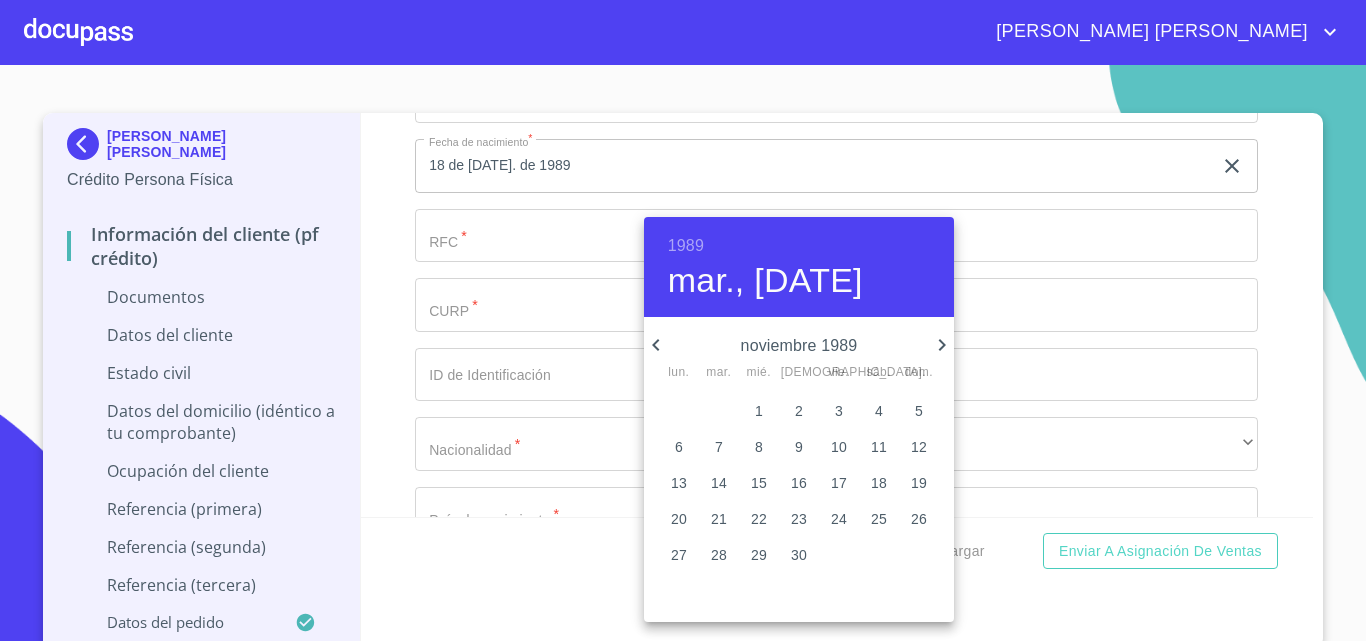 click 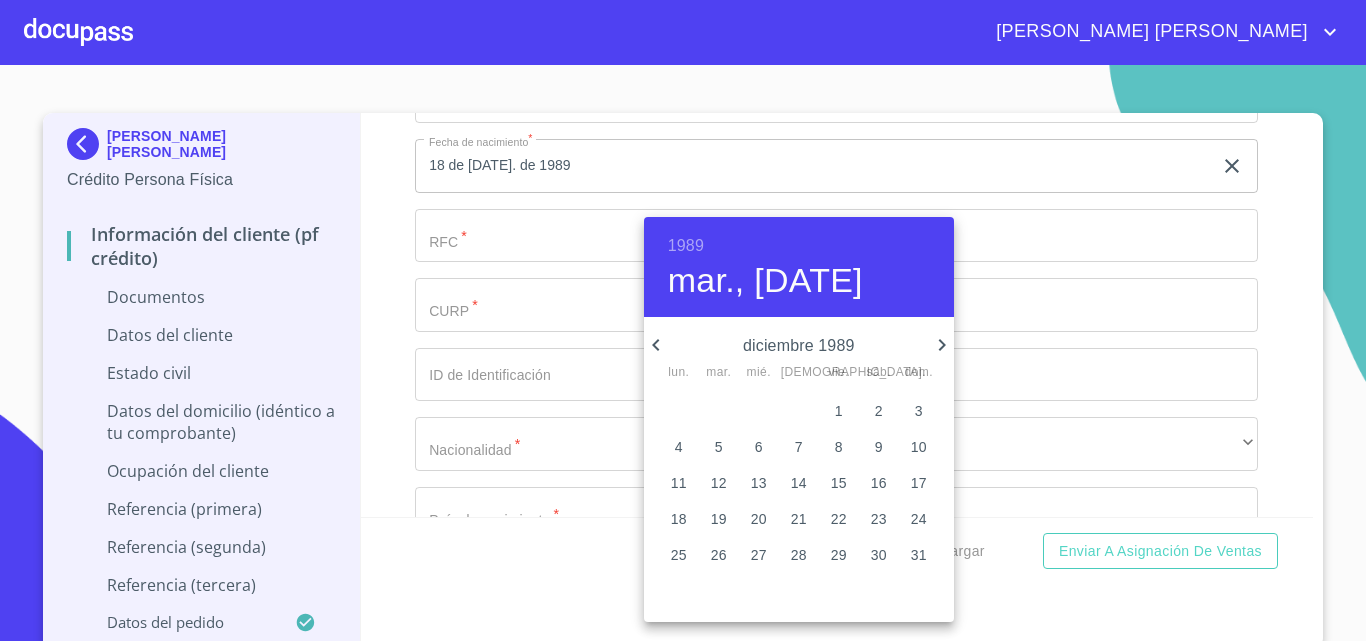 click on "18" at bounding box center [679, 519] 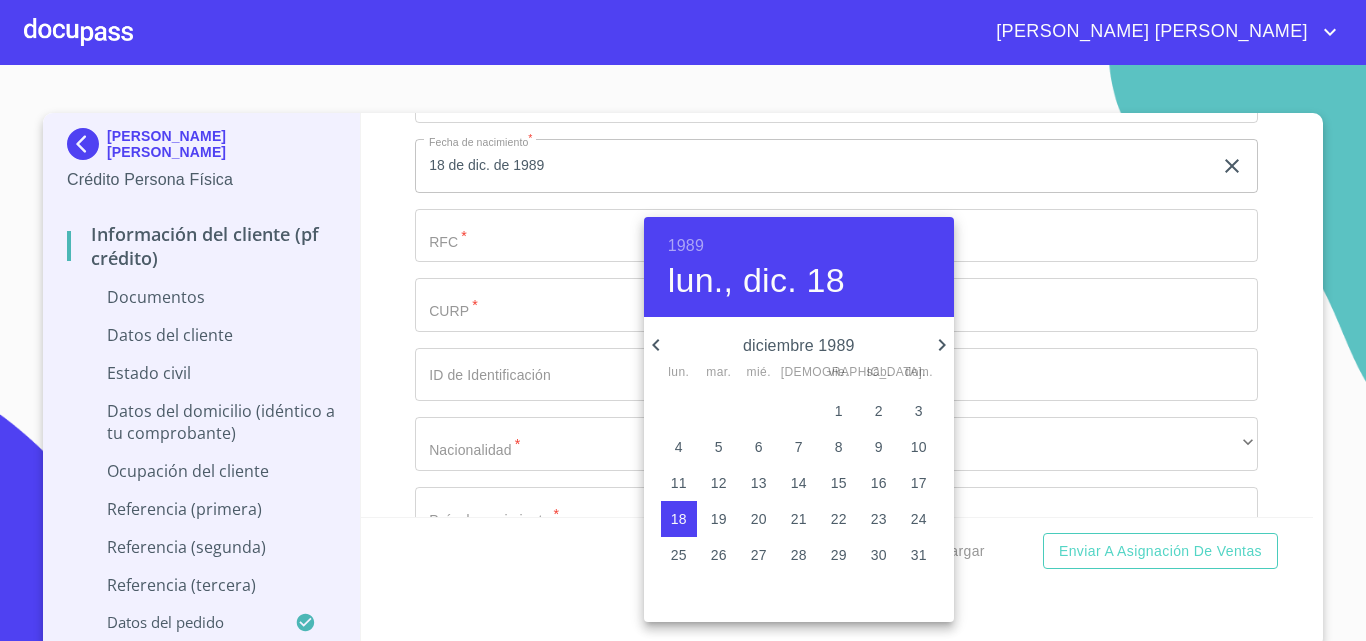 click at bounding box center [683, 320] 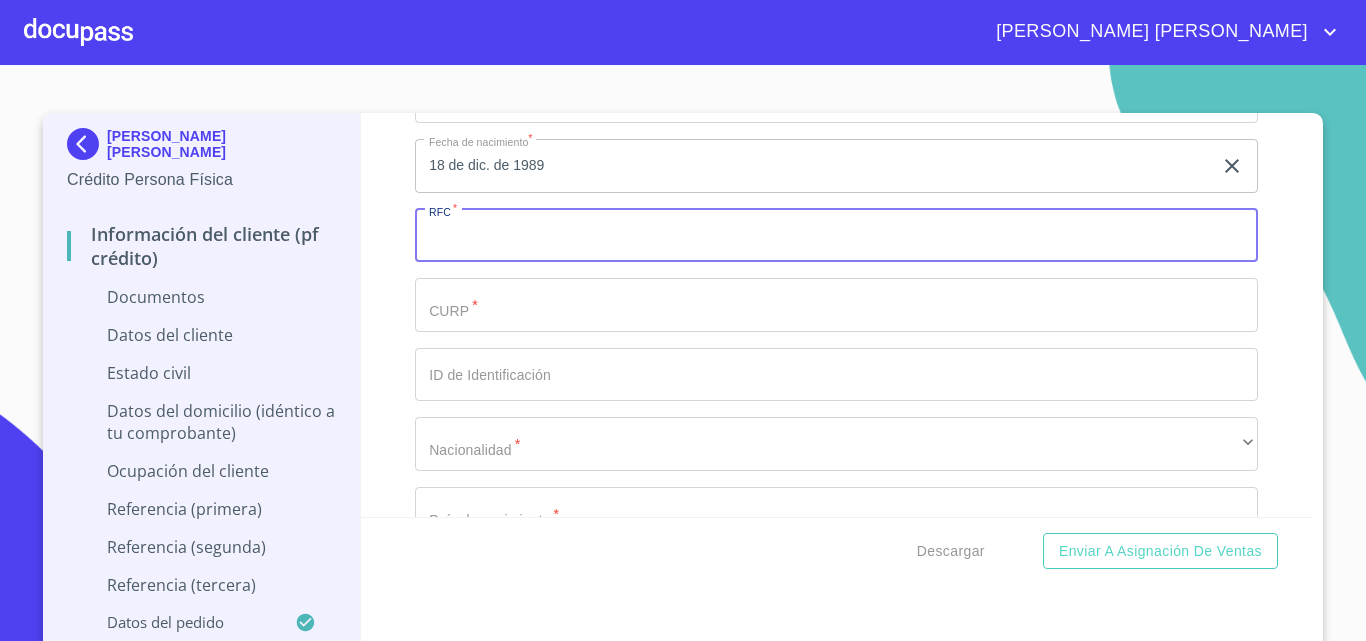 click on "Documento de identificación.   *" at bounding box center [836, 236] 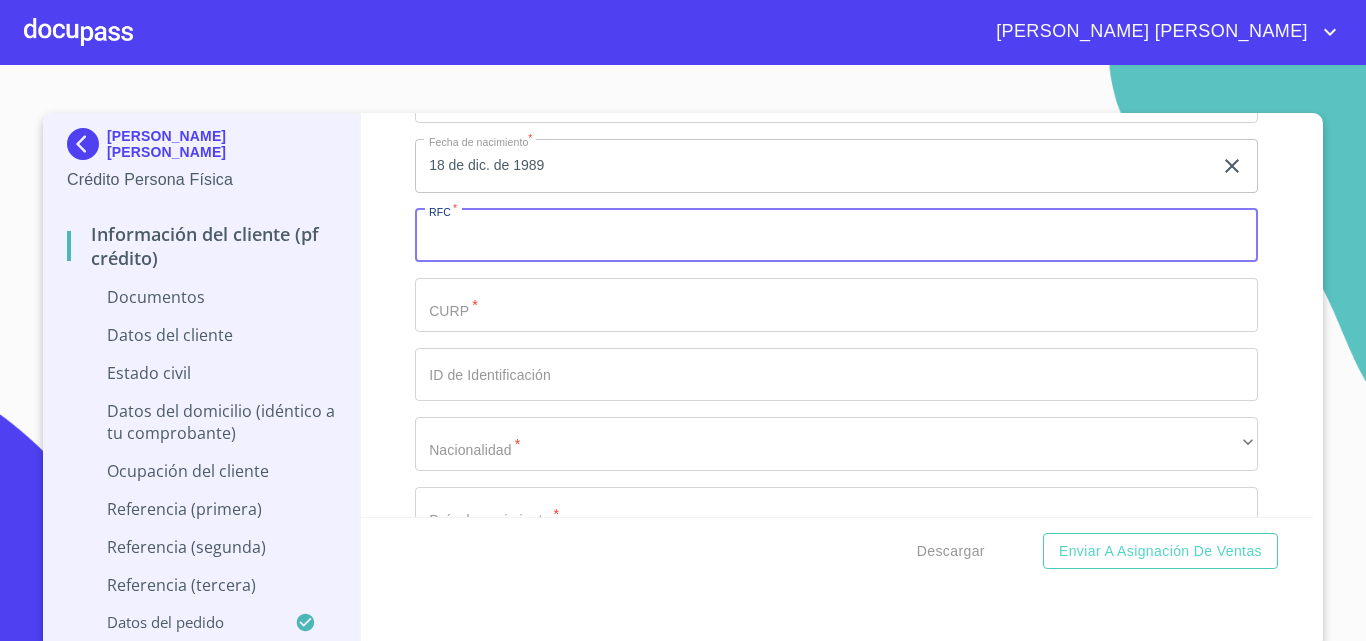 paste on "LOCH891218HJCPSM02" 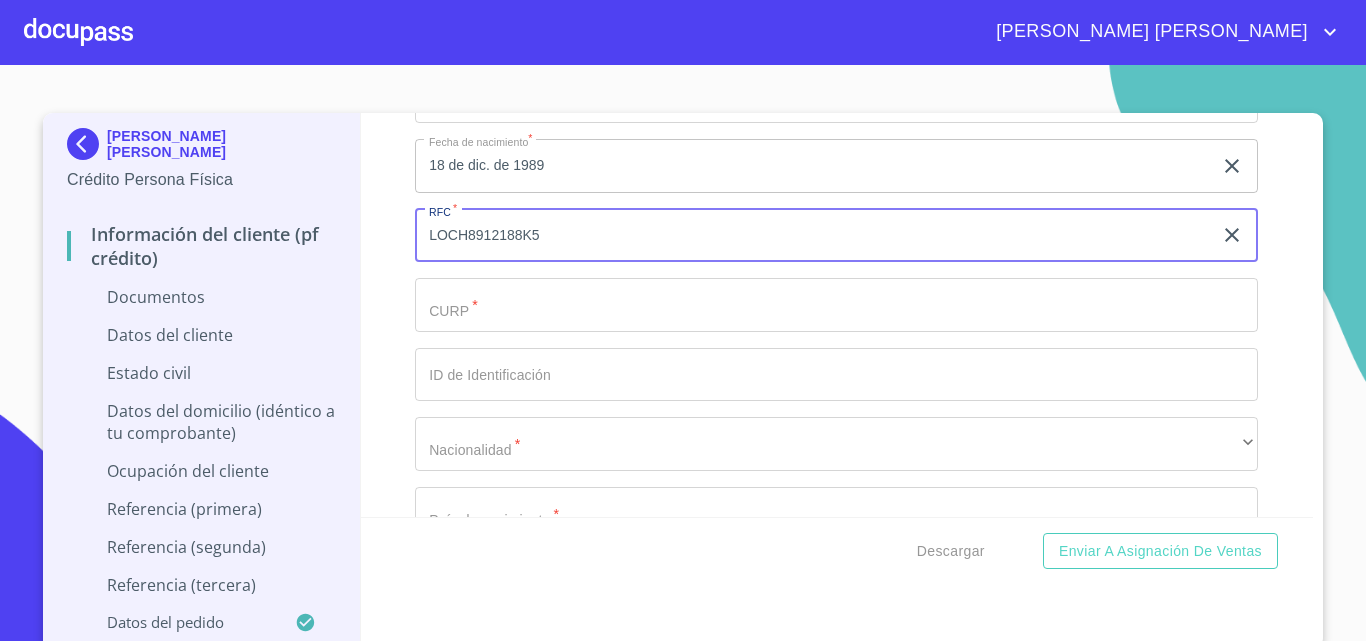 type on "LOCH8912188K5" 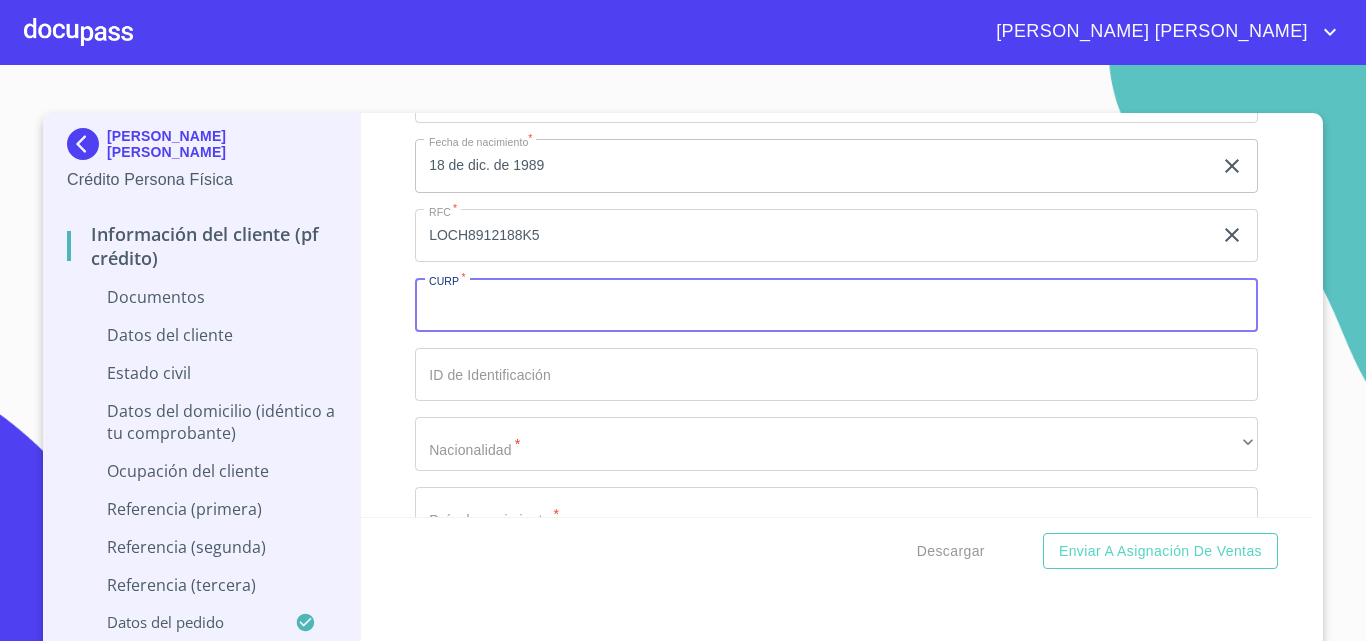 paste on "LOCH891218HJCPSM02" 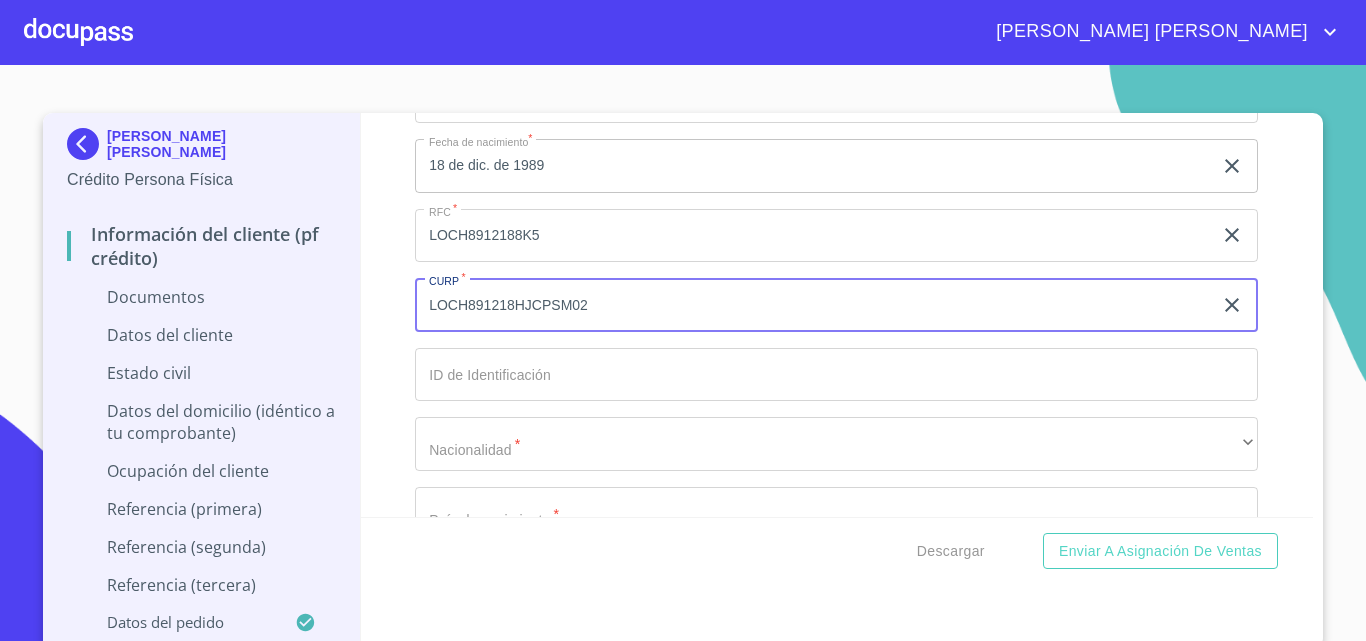 type on "LOCH891218HJCPSM02" 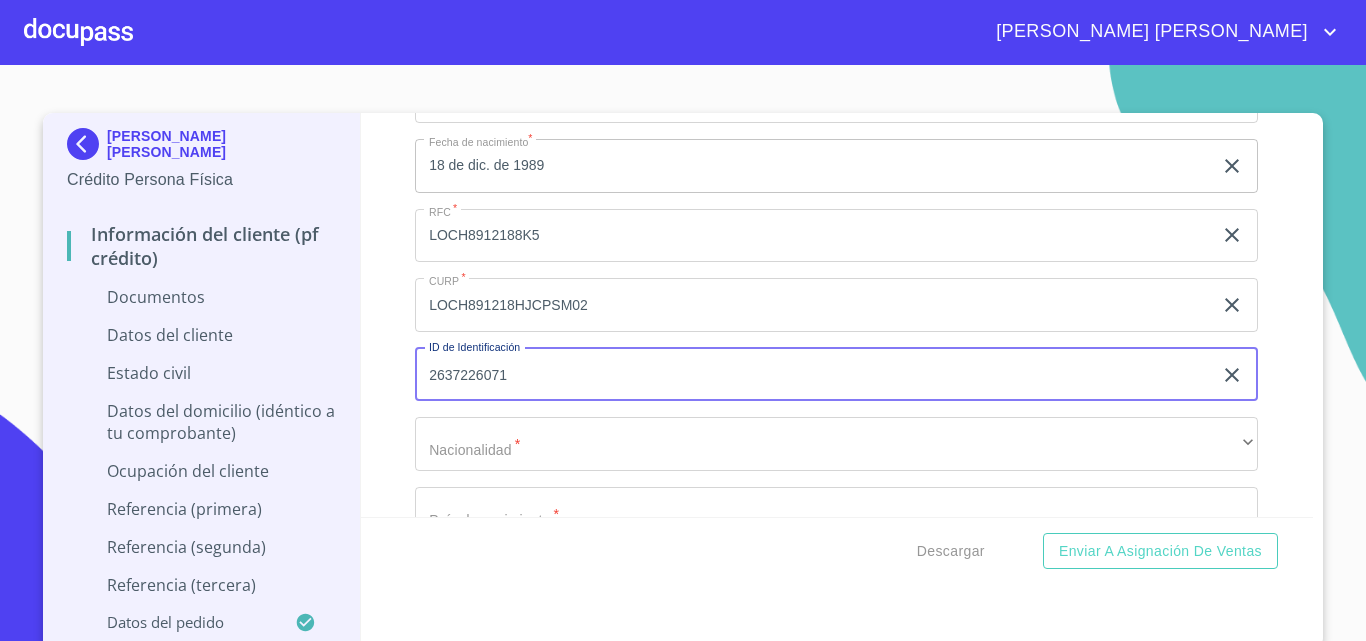 type on "2637226071" 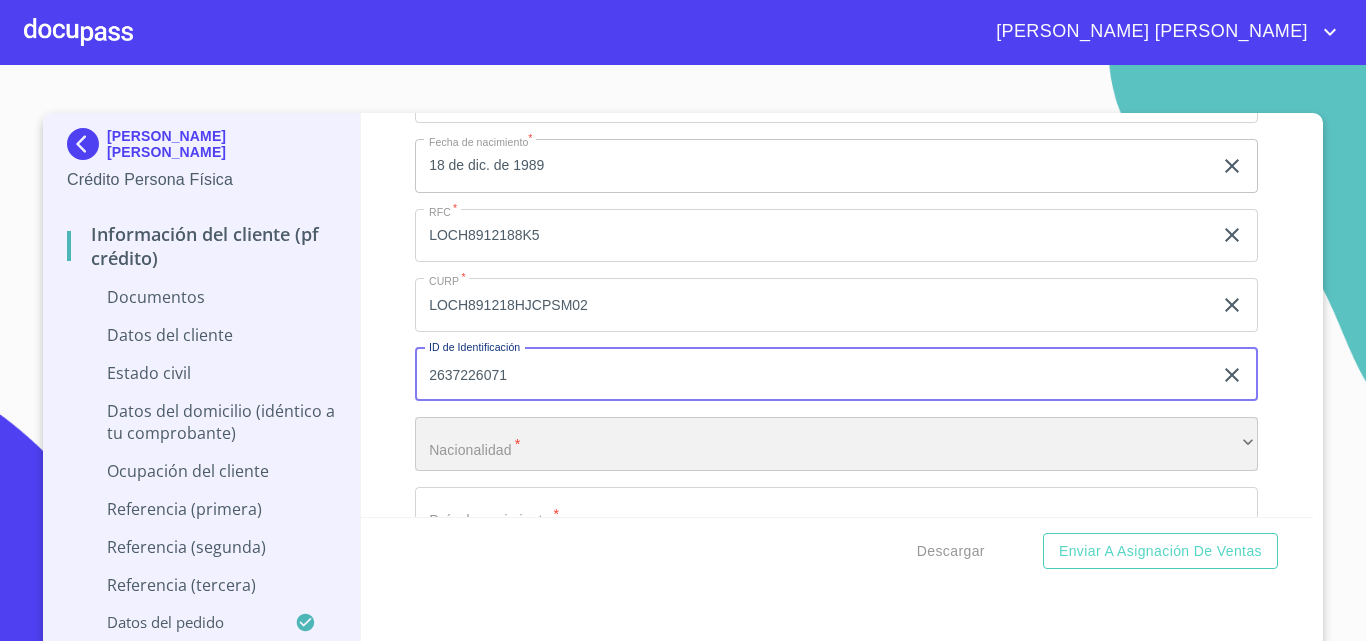 click on "​" at bounding box center [836, 444] 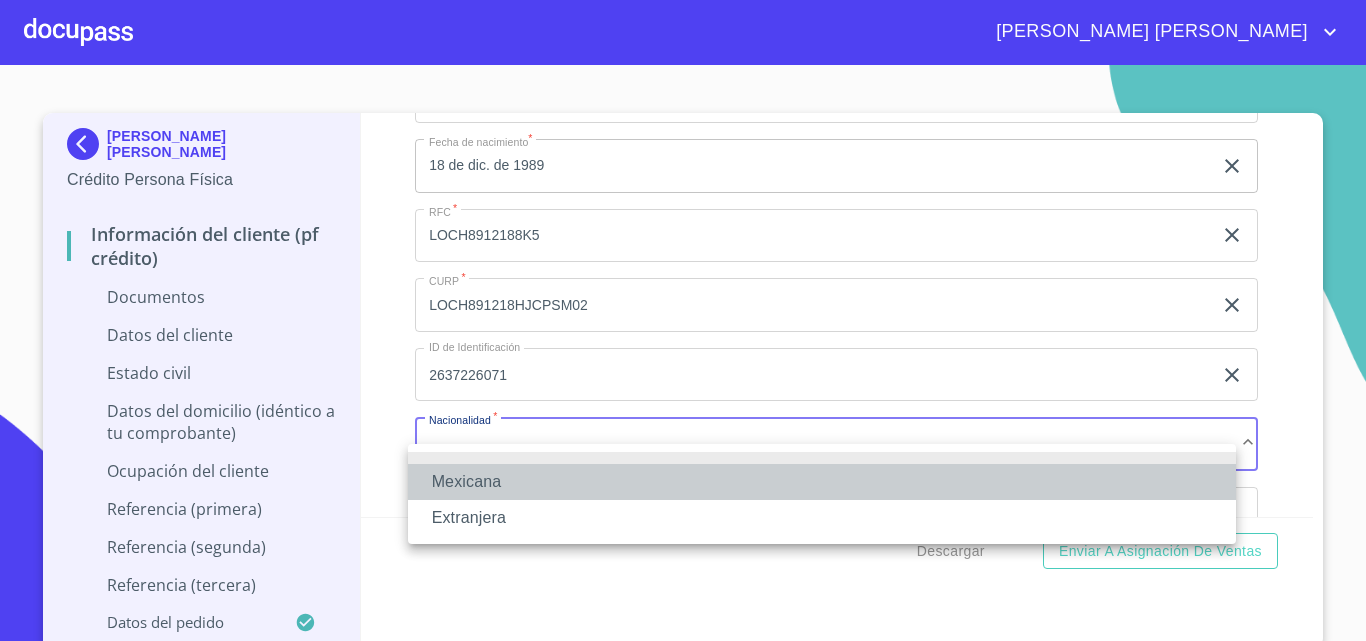 click on "Mexicana" at bounding box center [822, 482] 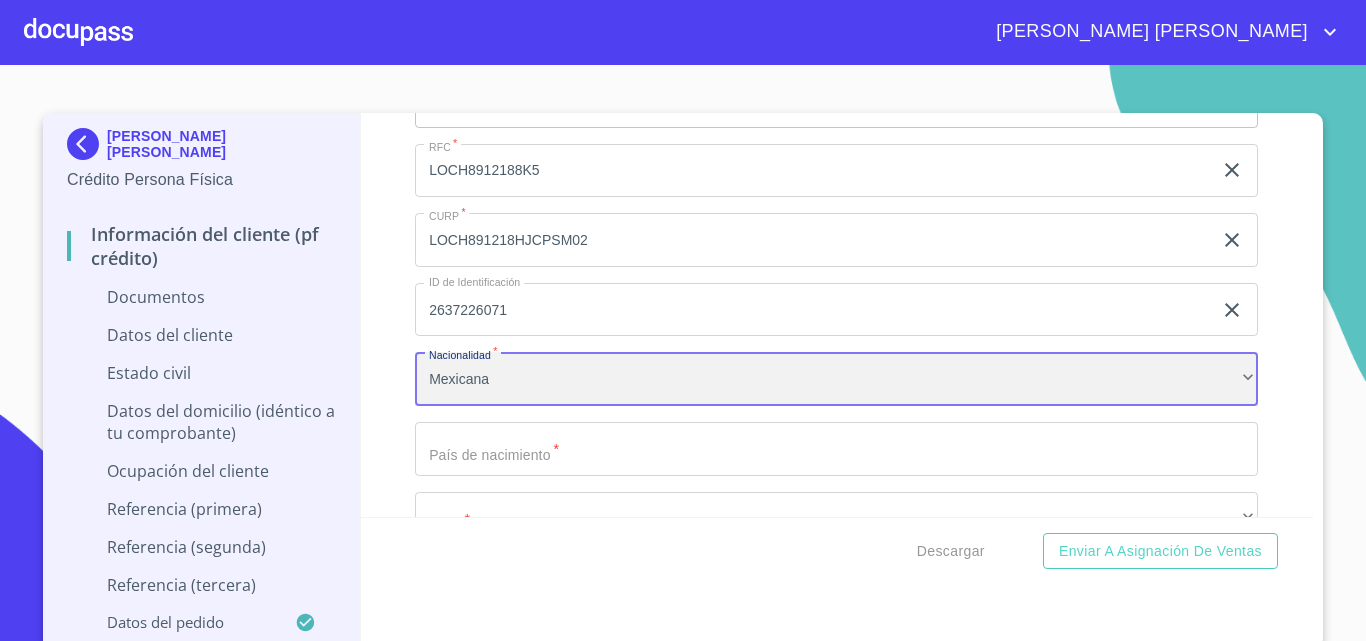 scroll, scrollTop: 4463, scrollLeft: 0, axis: vertical 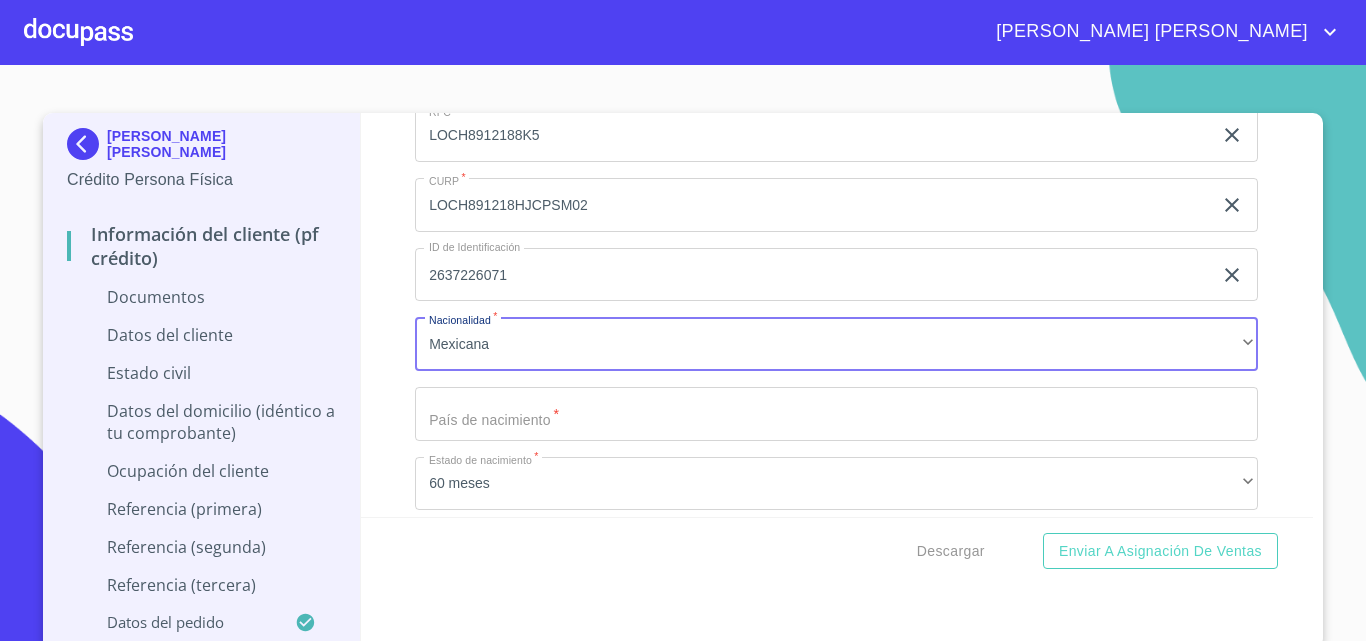 click on "Documento de identificación.   *" at bounding box center (813, -213) 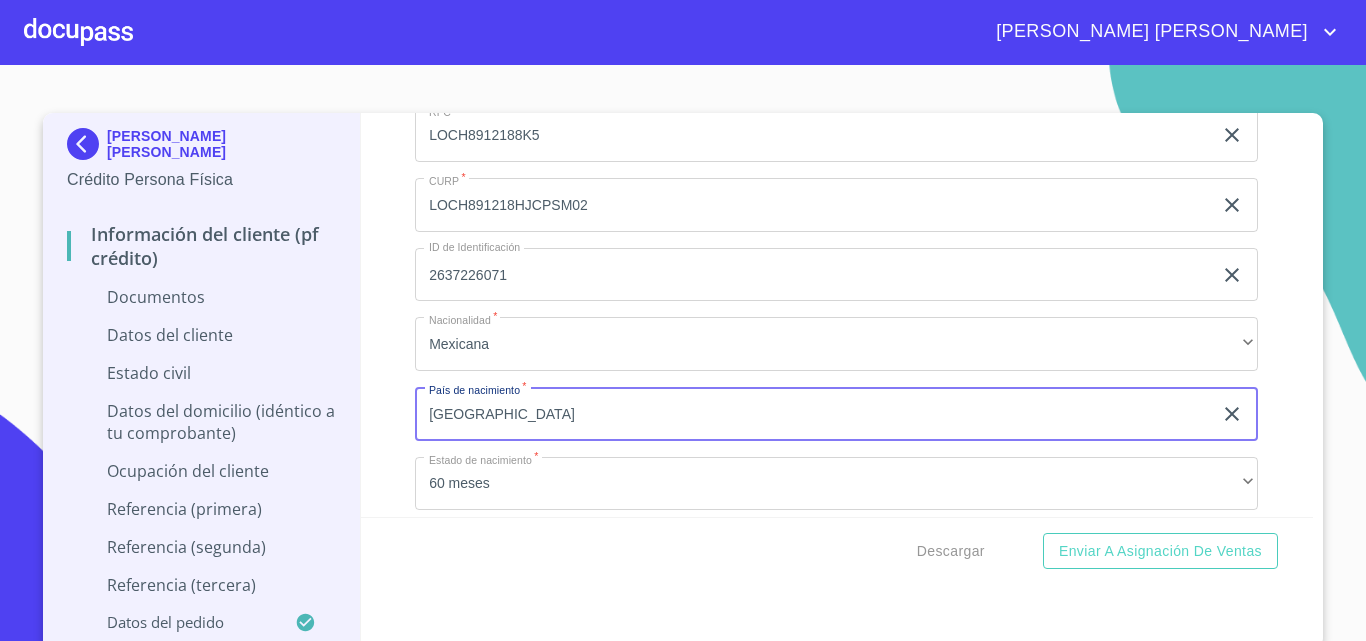 type on "[GEOGRAPHIC_DATA]" 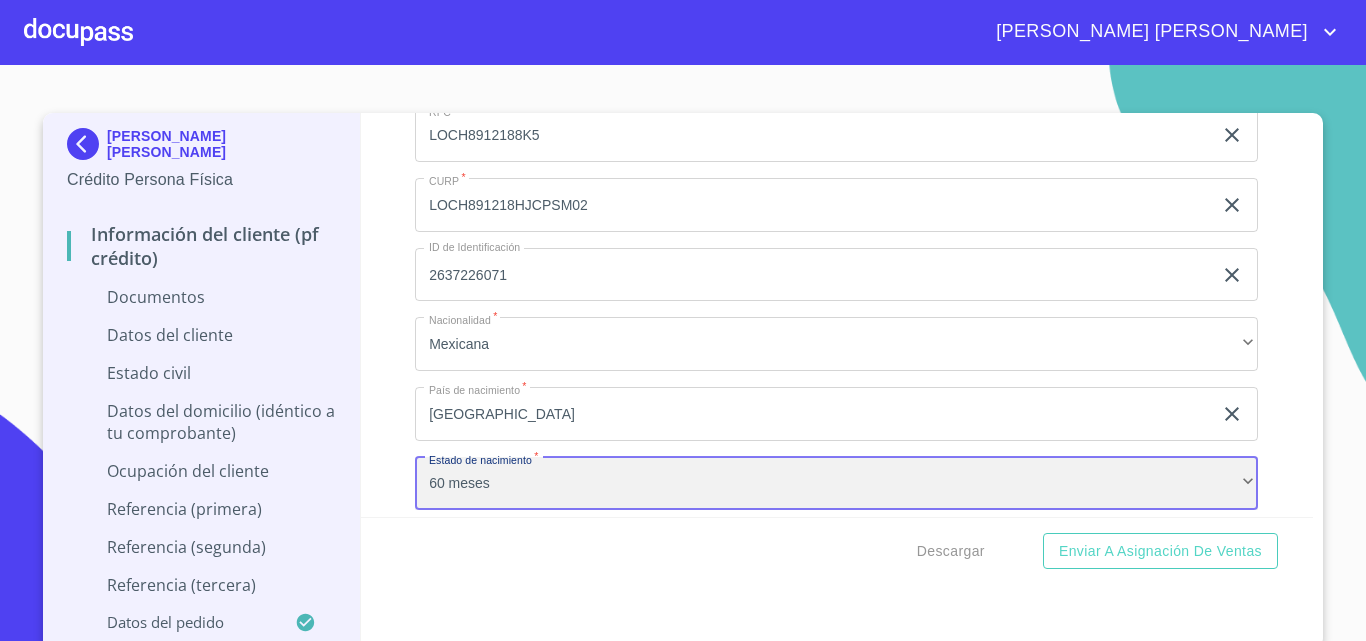 click on "60 meses" at bounding box center [836, 484] 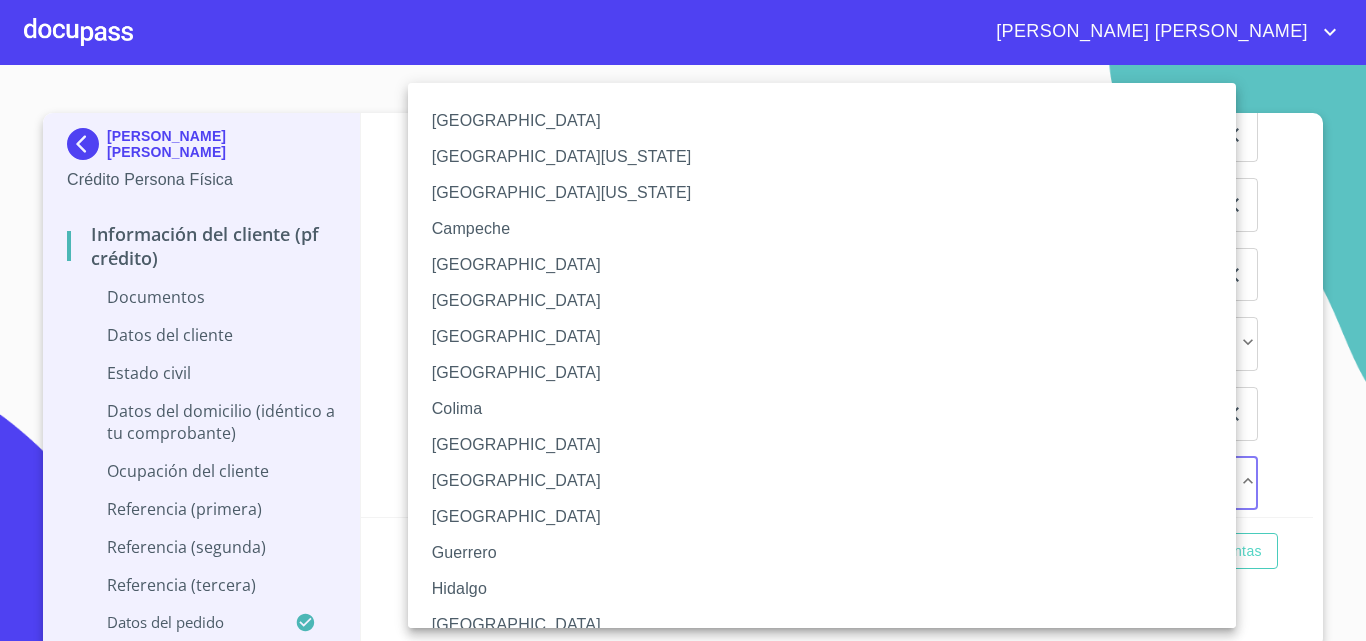type 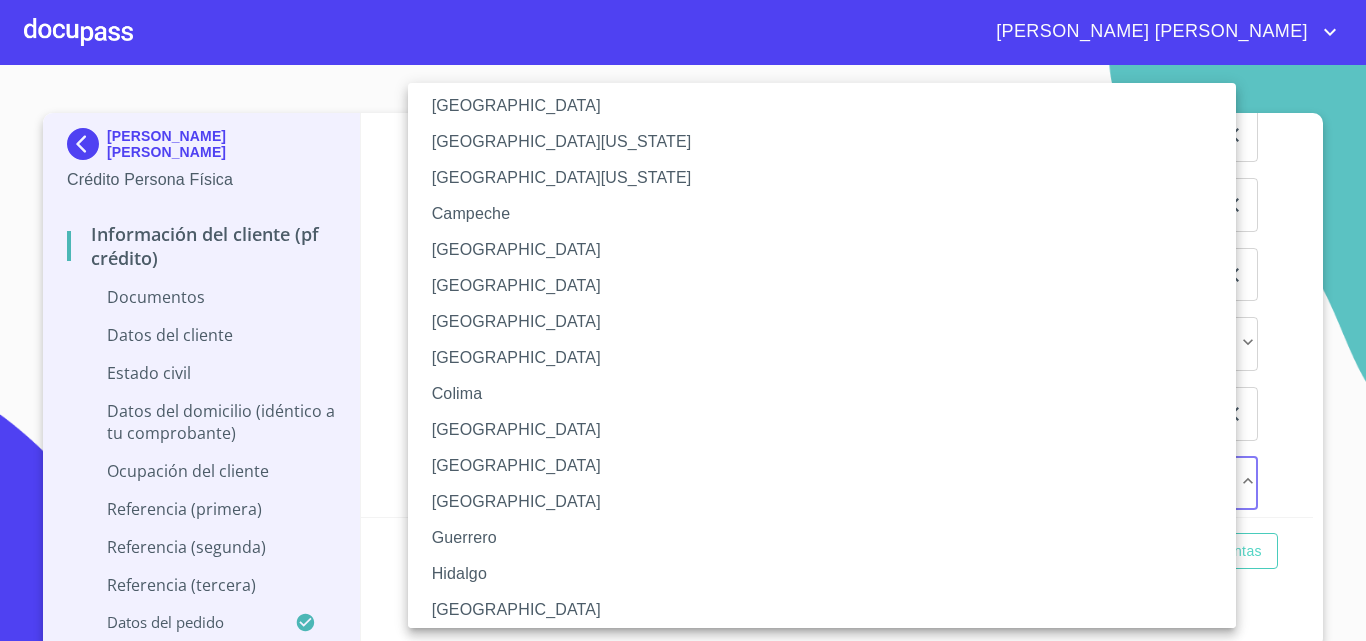 click on "[GEOGRAPHIC_DATA]" at bounding box center (829, 610) 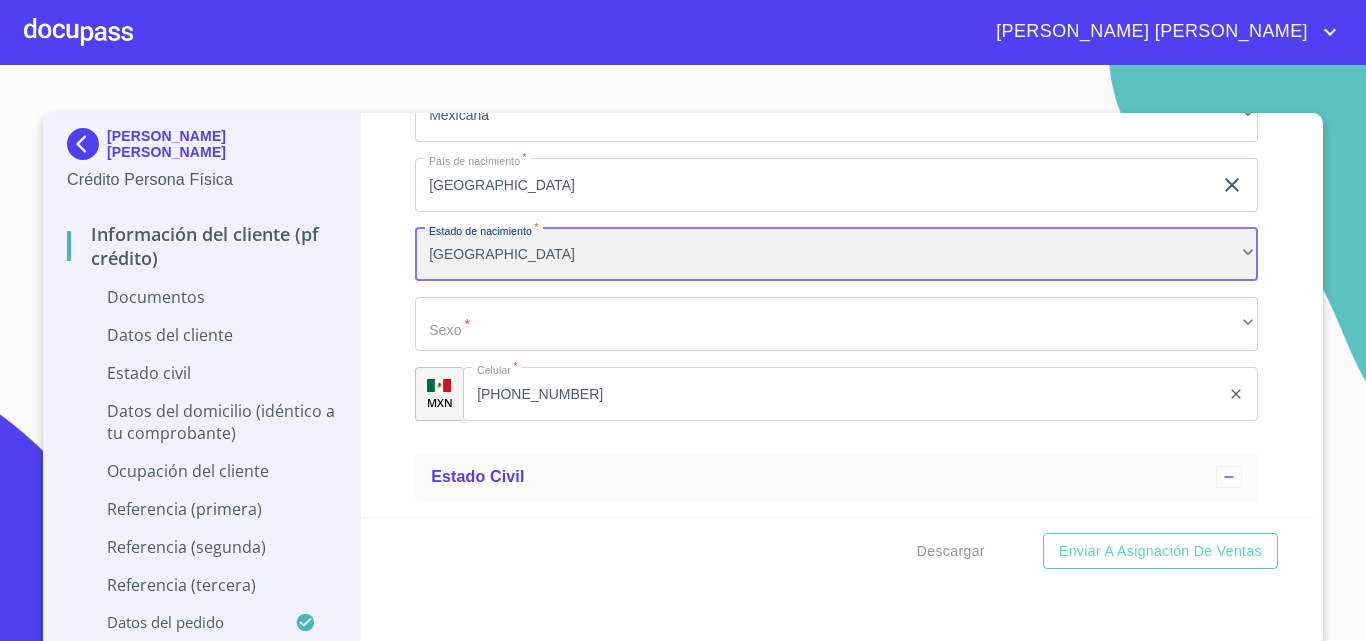 scroll, scrollTop: 4797, scrollLeft: 0, axis: vertical 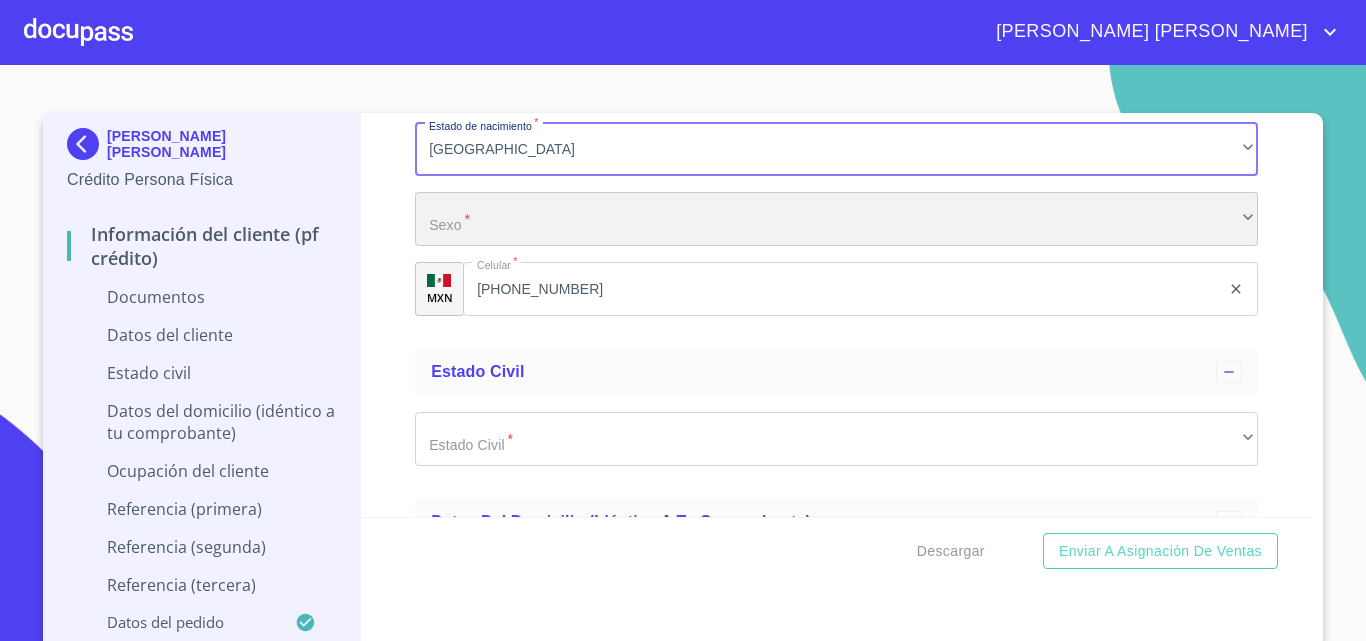 click on "​" at bounding box center [836, 219] 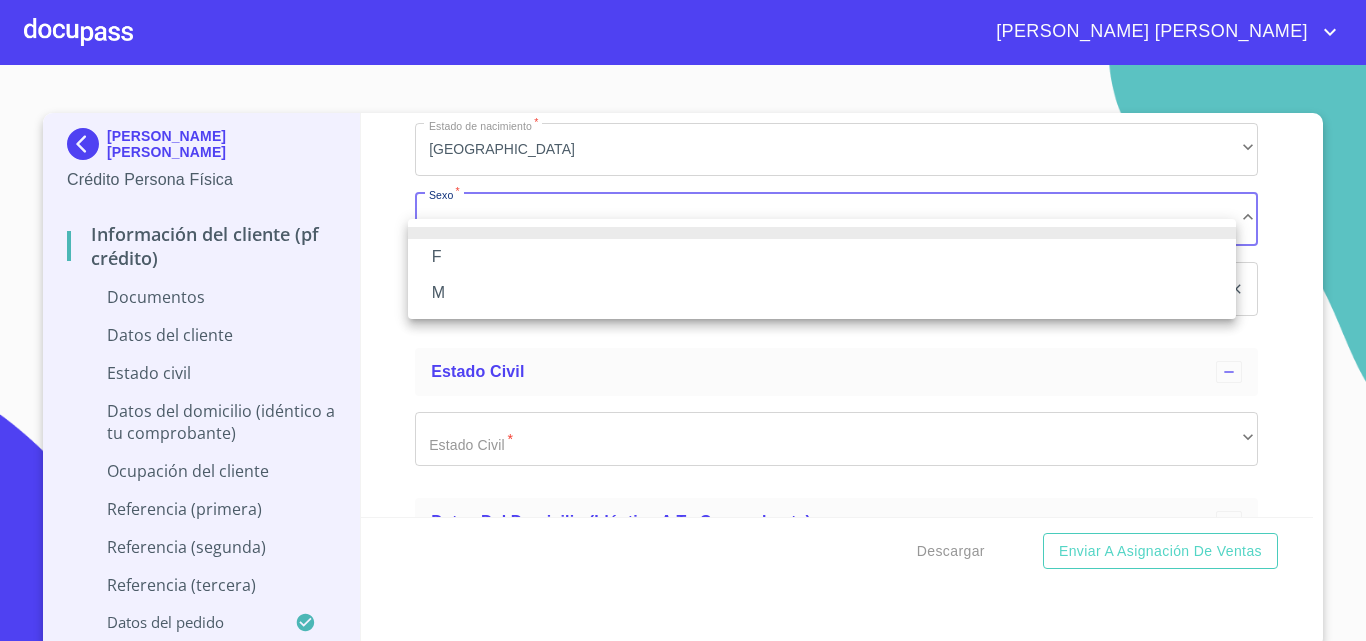click on "M" at bounding box center [822, 293] 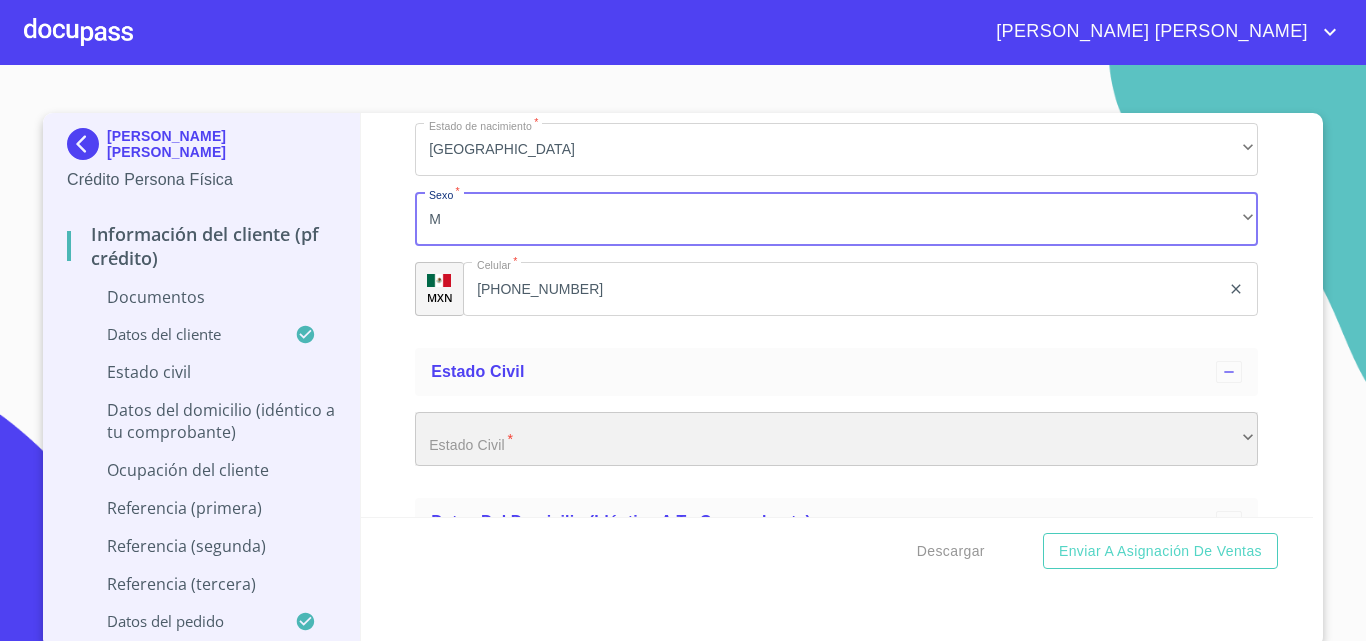 click on "​" at bounding box center [836, 439] 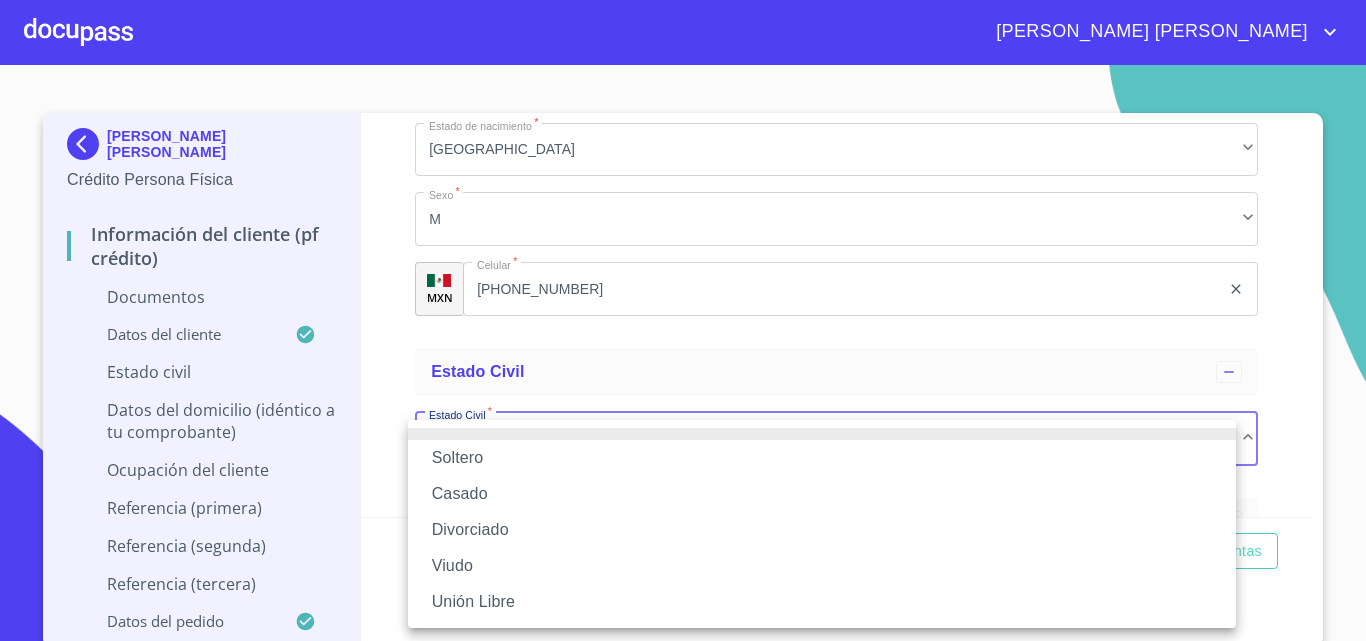 click on "Casado" at bounding box center [822, 494] 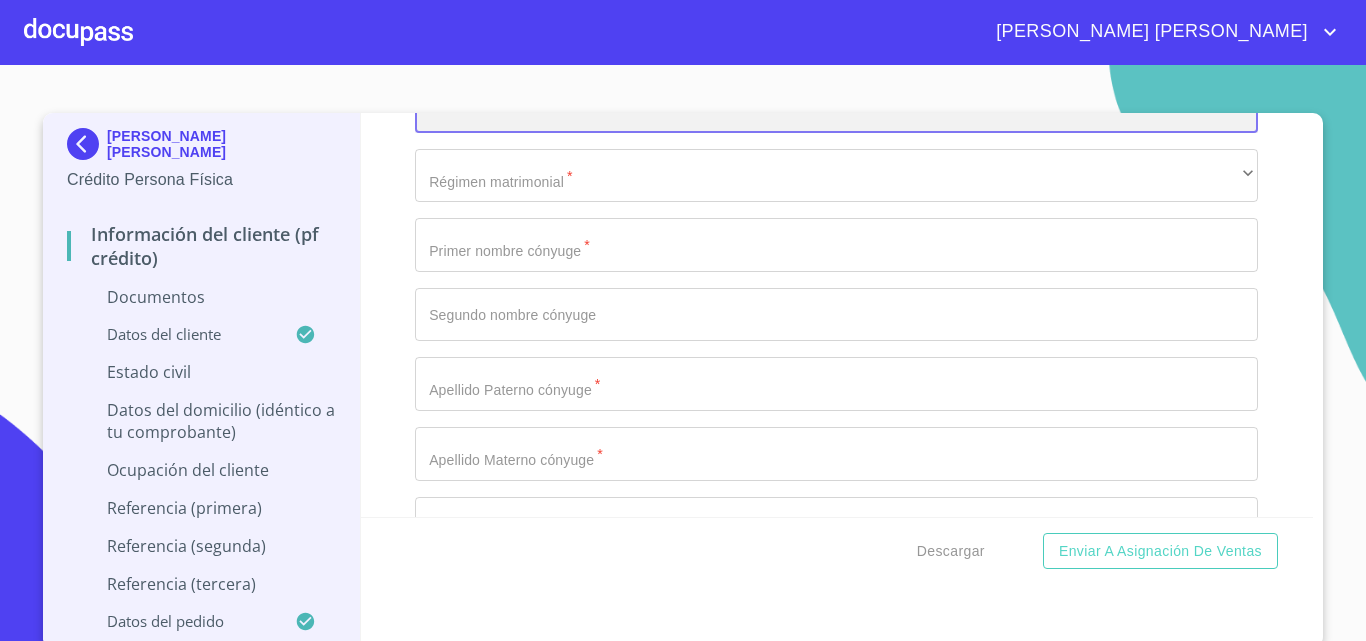 scroll, scrollTop: 5185, scrollLeft: 0, axis: vertical 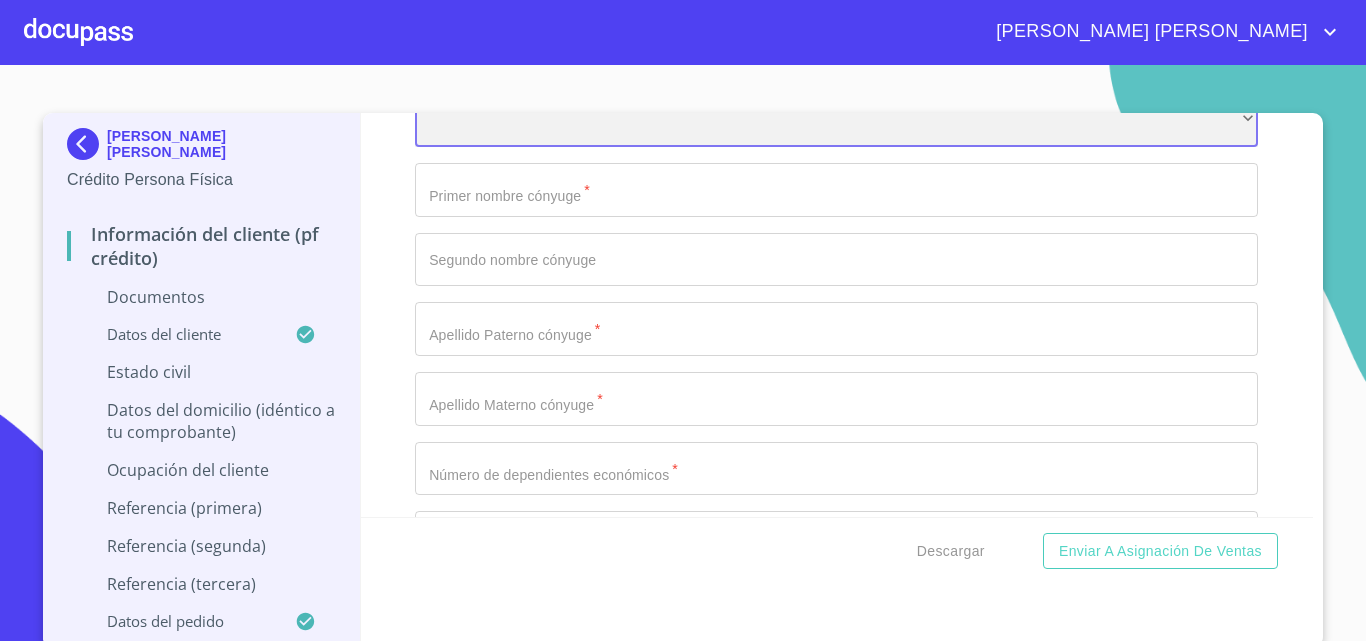 click on "​" at bounding box center [836, 121] 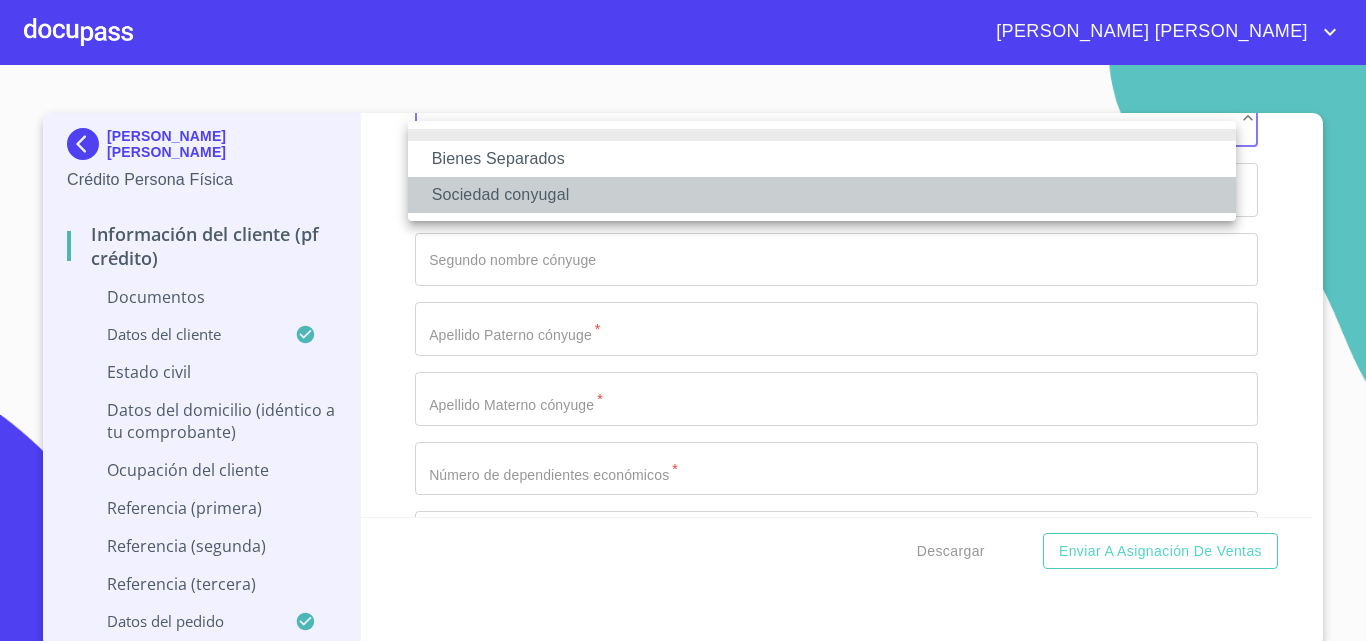 click on "Sociedad conyugal" at bounding box center [822, 195] 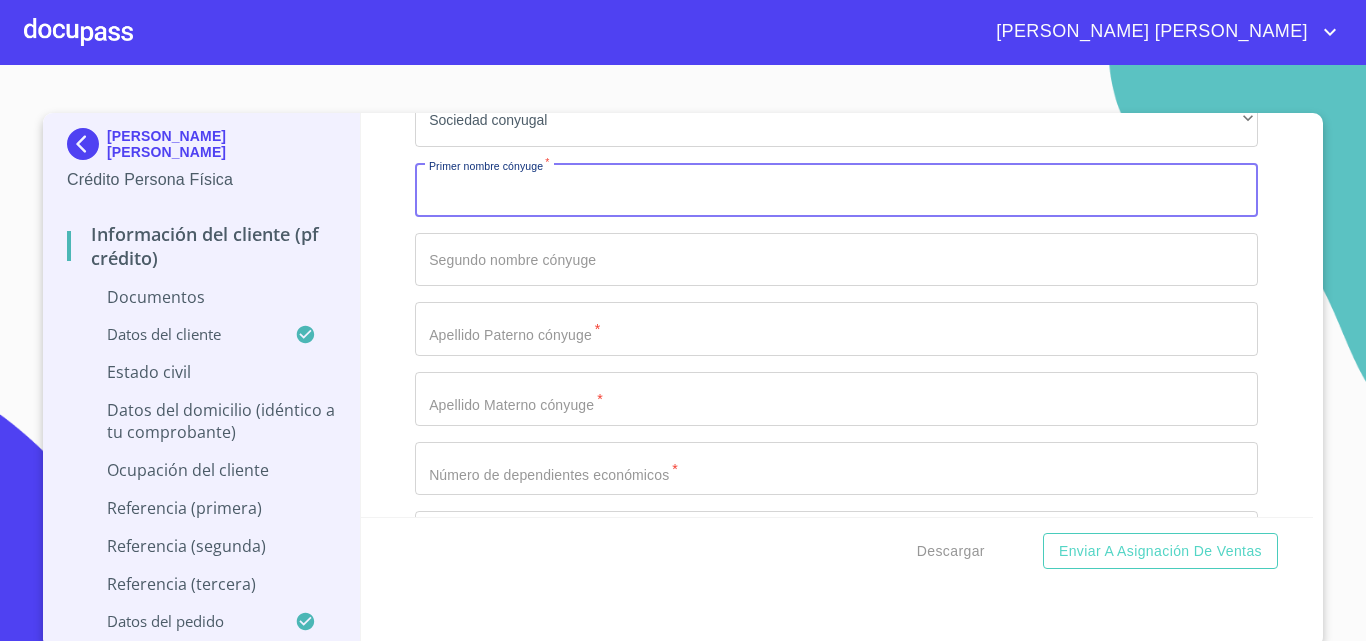 click on "Documento de identificación.   *" at bounding box center [836, 190] 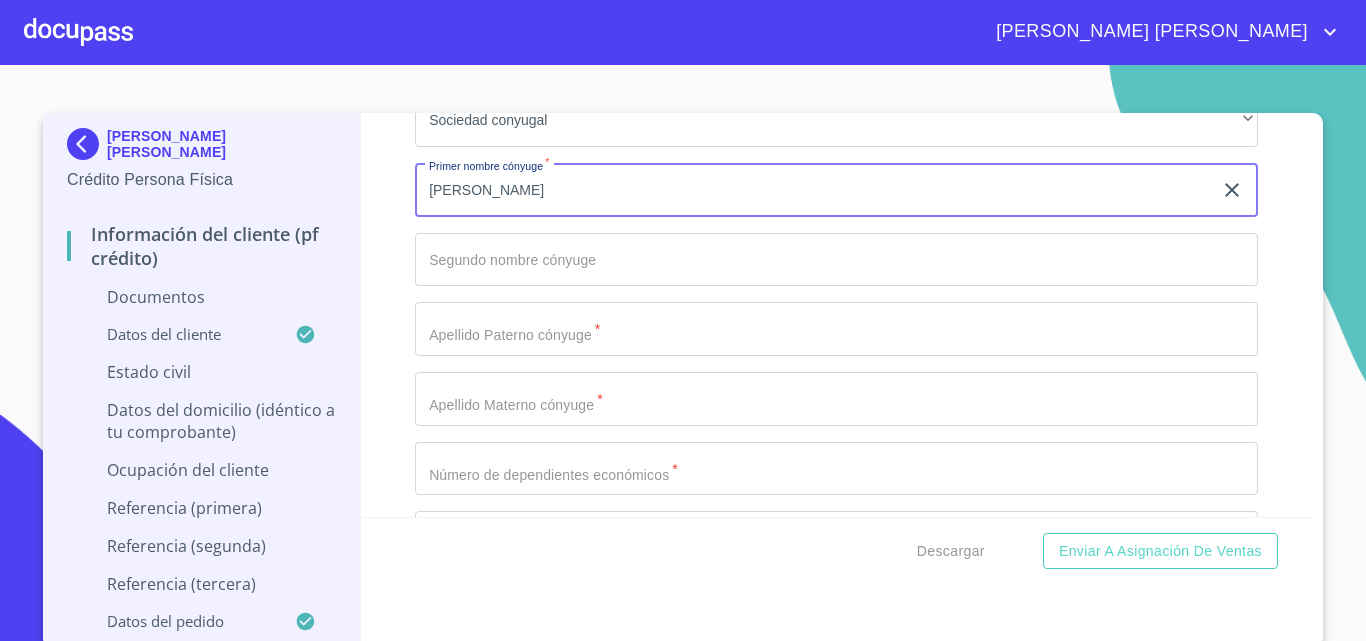 type on "[PERSON_NAME]" 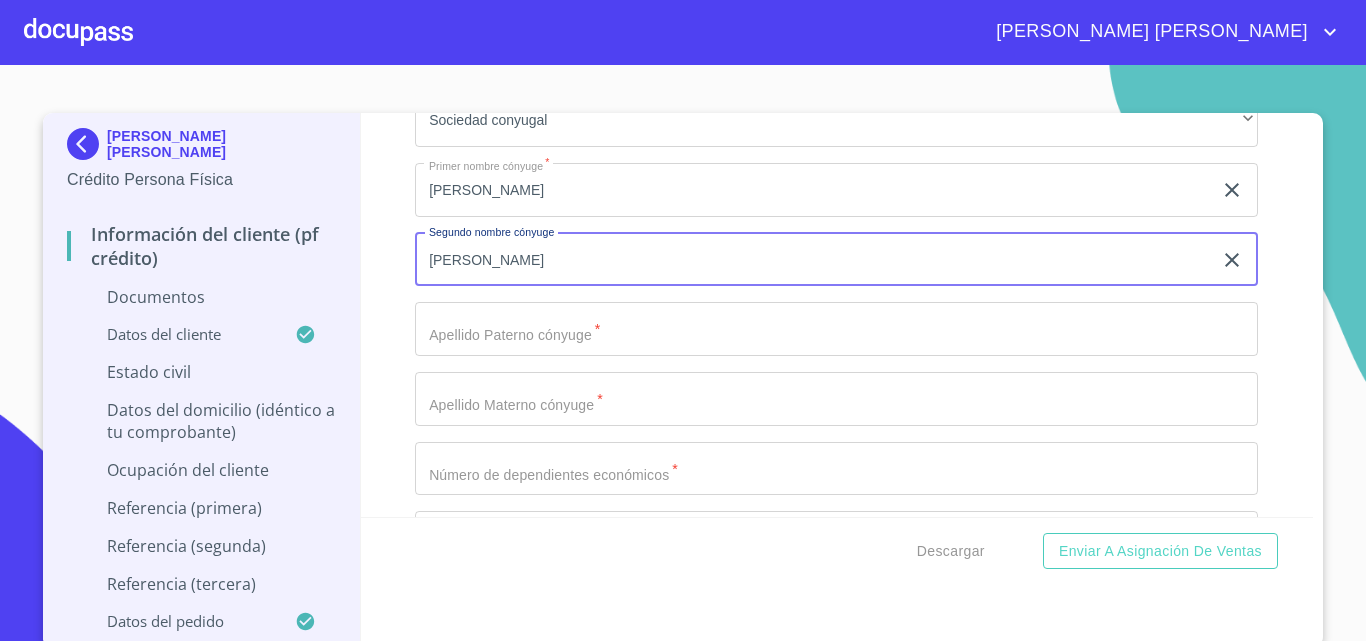 type on "[PERSON_NAME]" 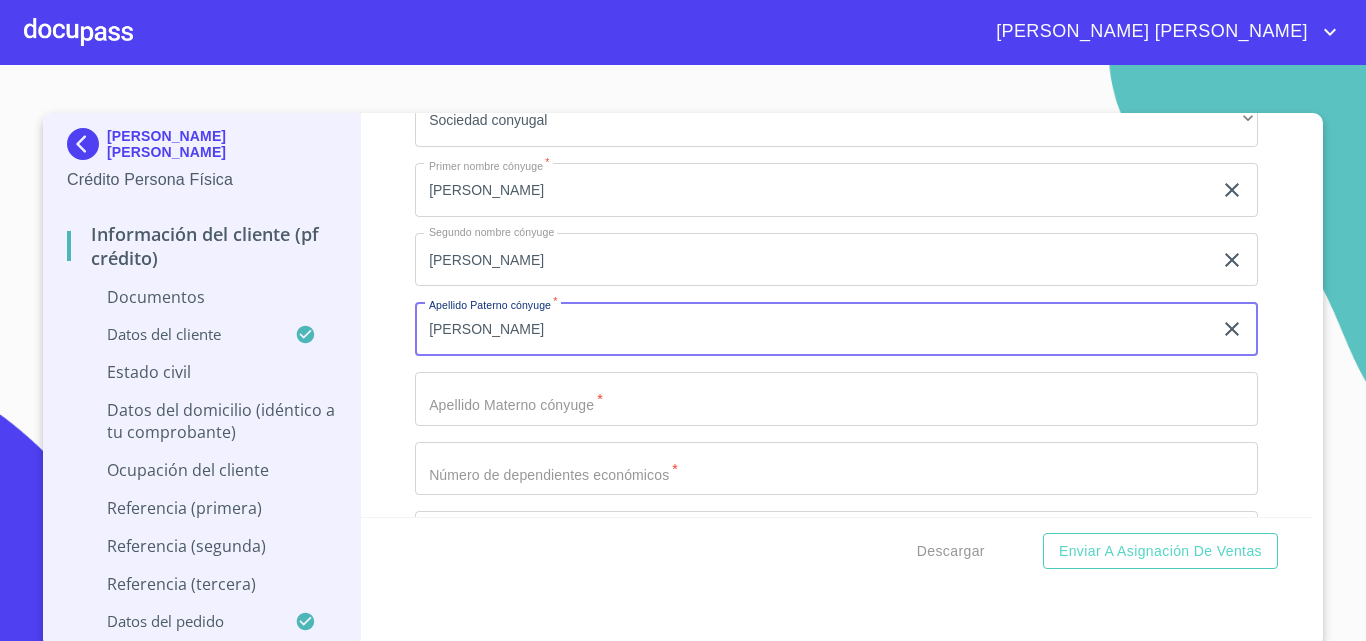 type on "[PERSON_NAME]" 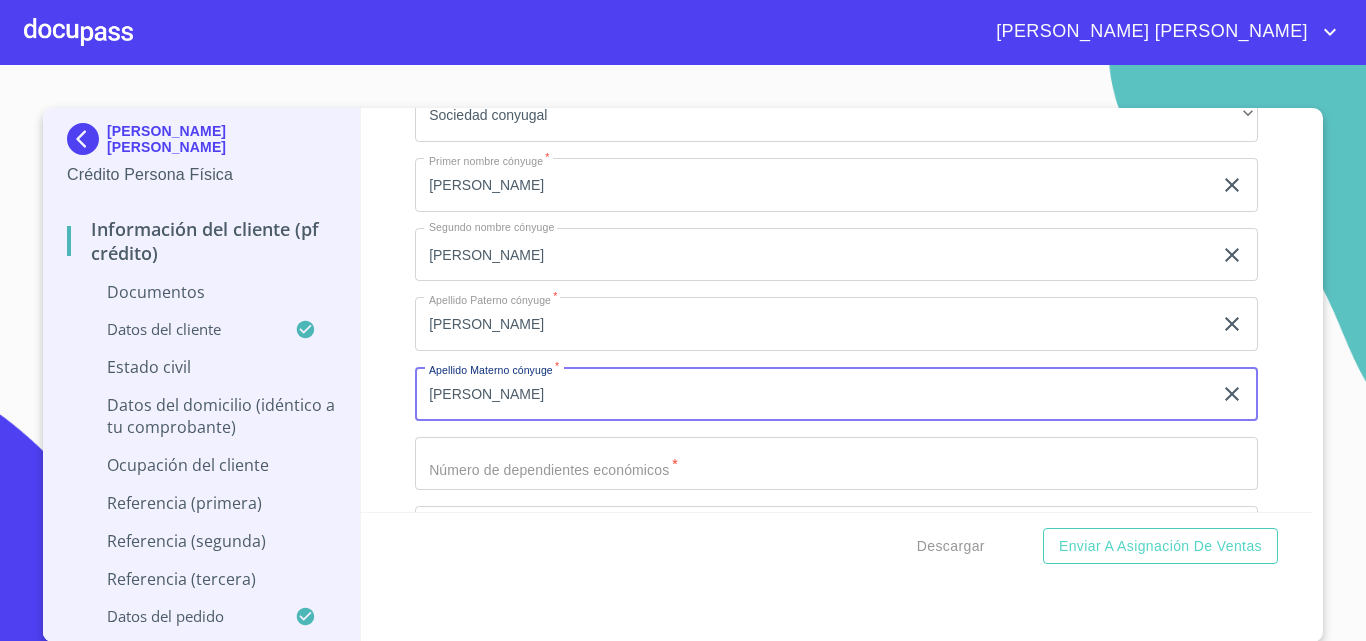 scroll, scrollTop: 6, scrollLeft: 0, axis: vertical 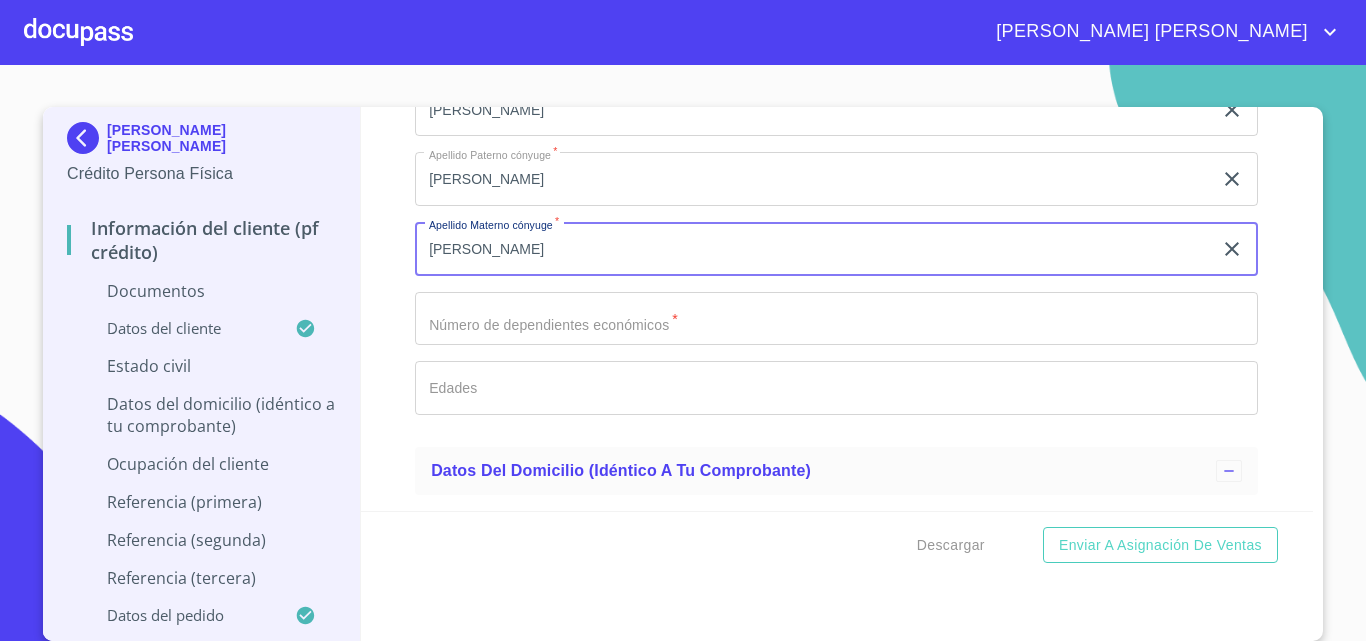 type on "[PERSON_NAME]" 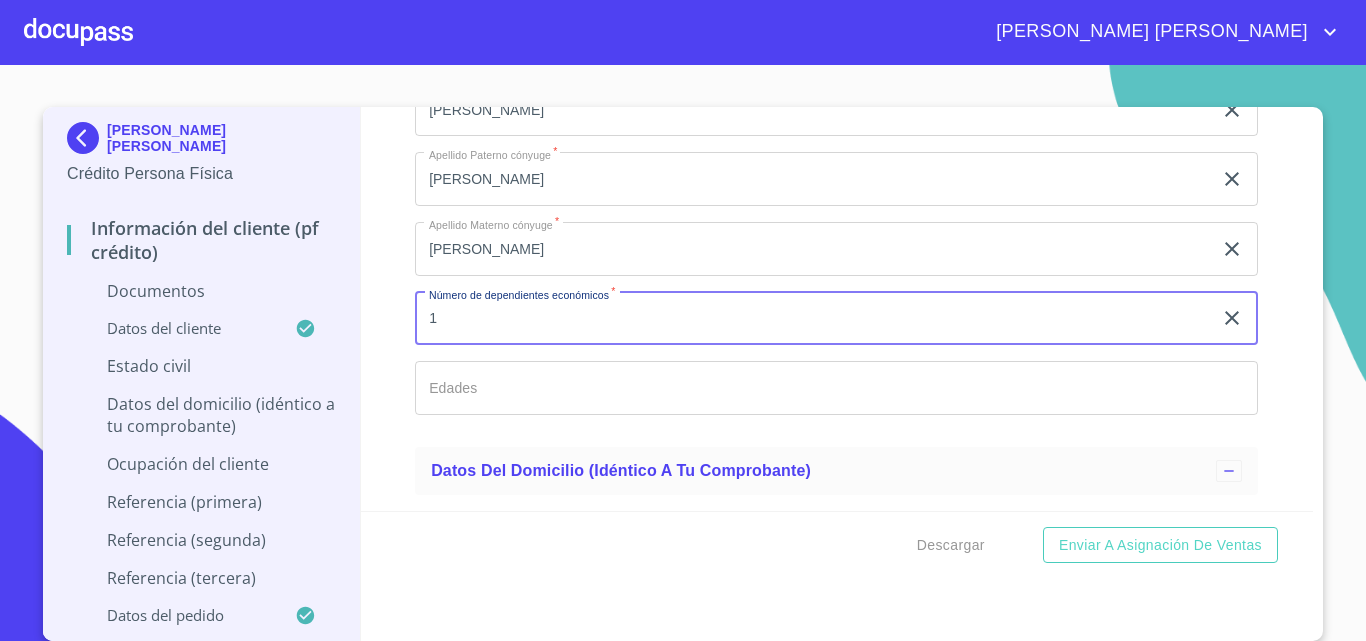 type on "1" 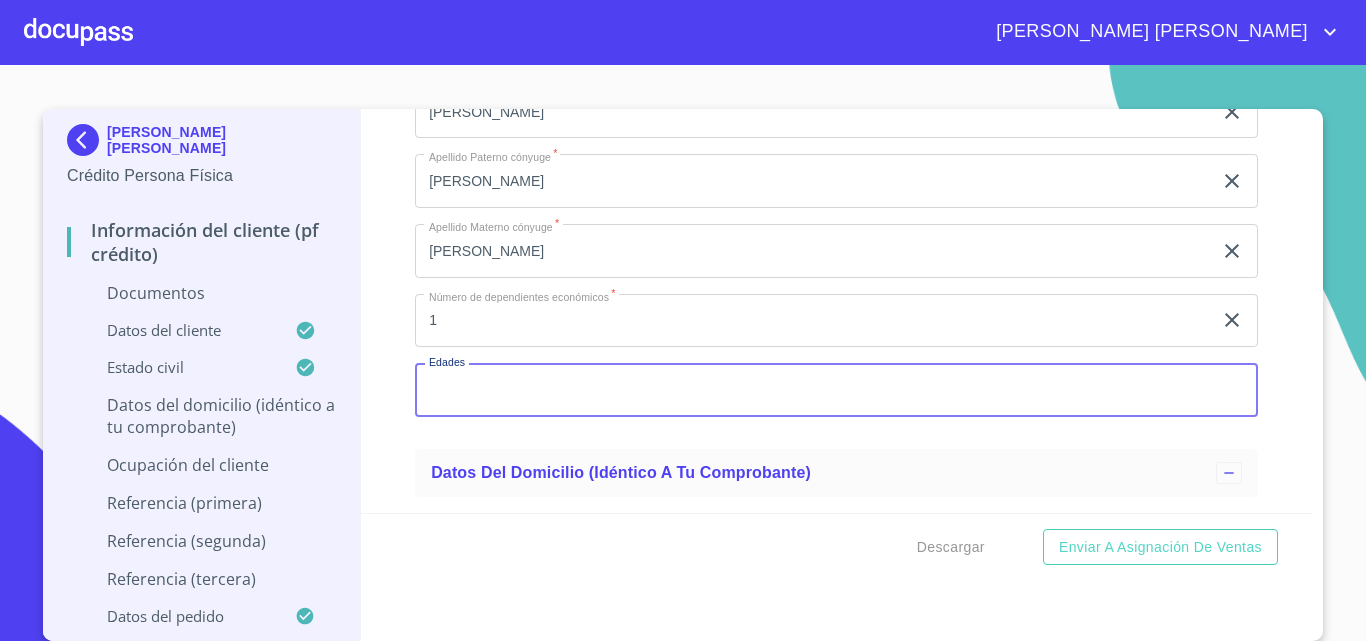 scroll, scrollTop: 4, scrollLeft: 0, axis: vertical 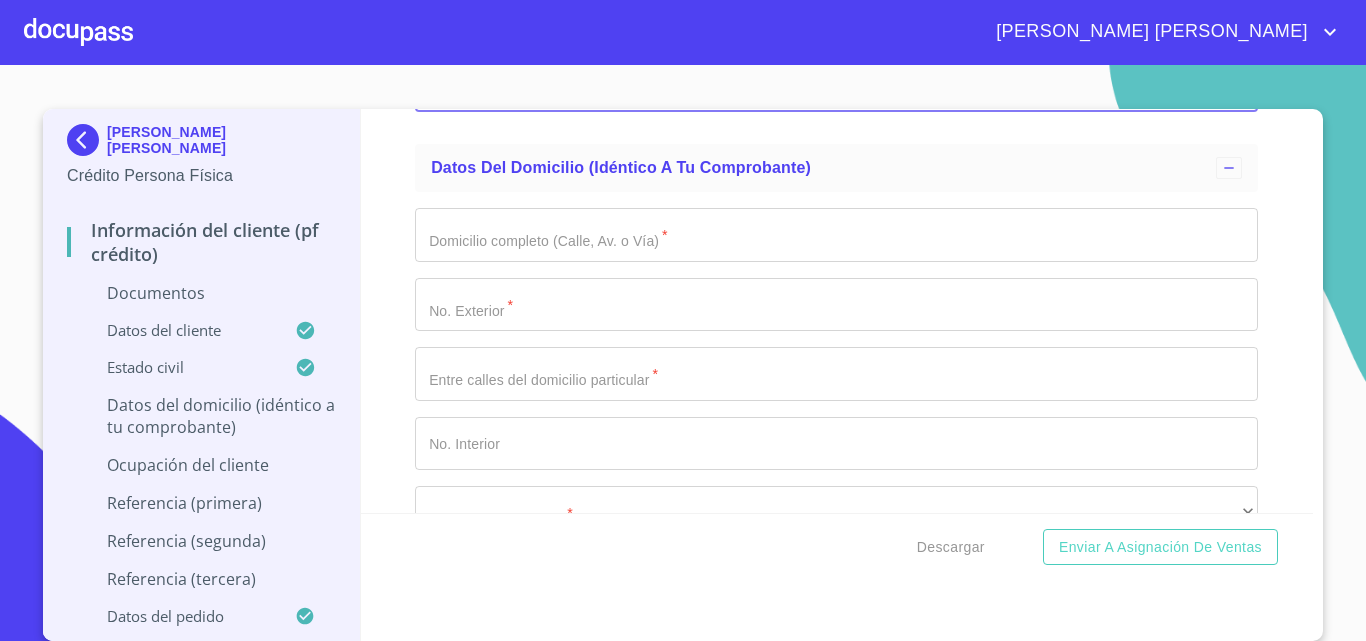type on "5" 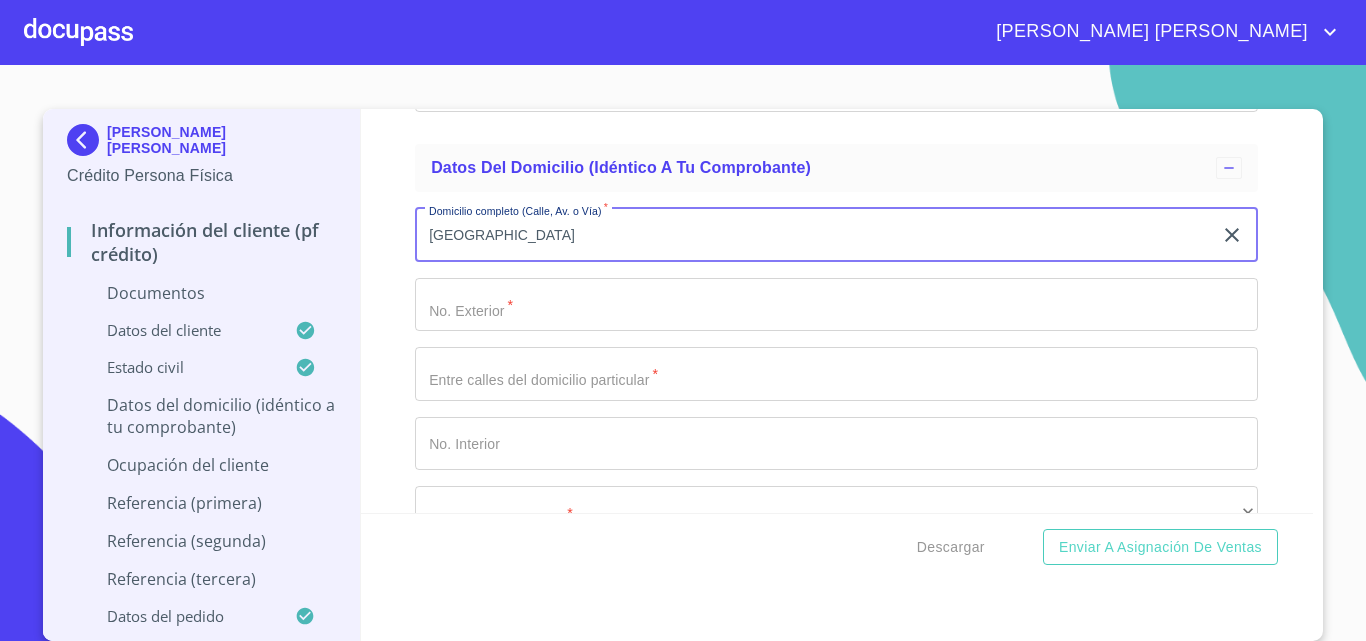 type on "[GEOGRAPHIC_DATA]" 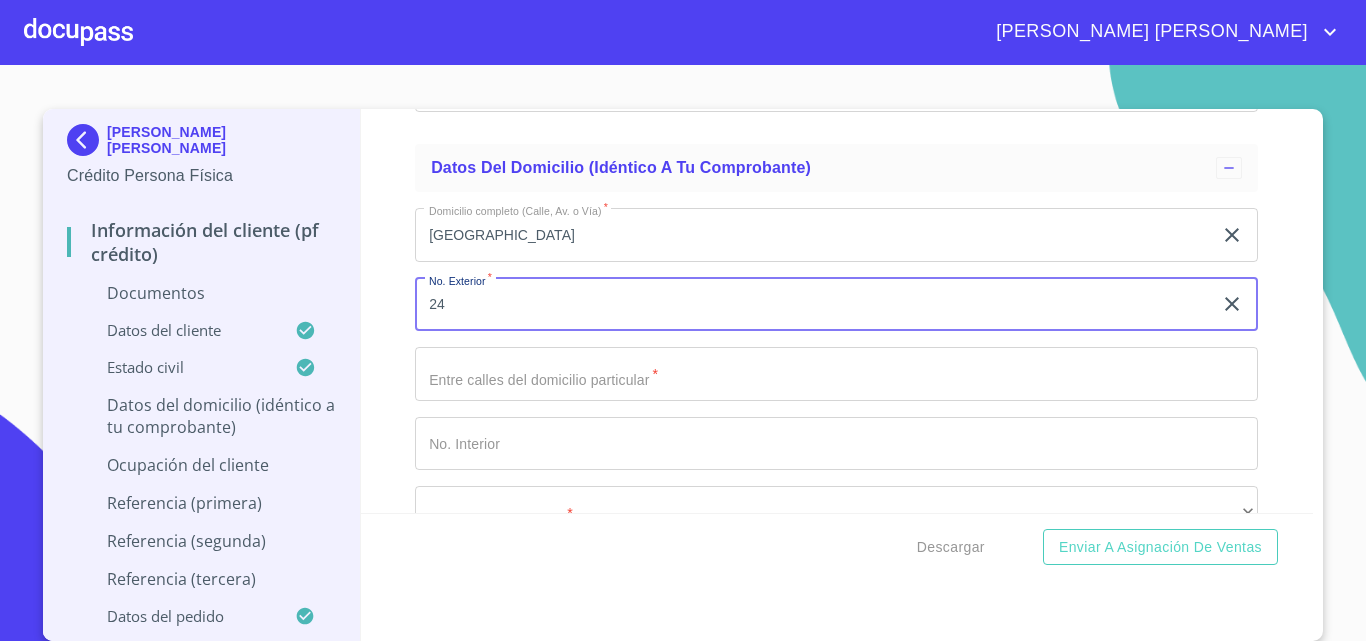 type on "24" 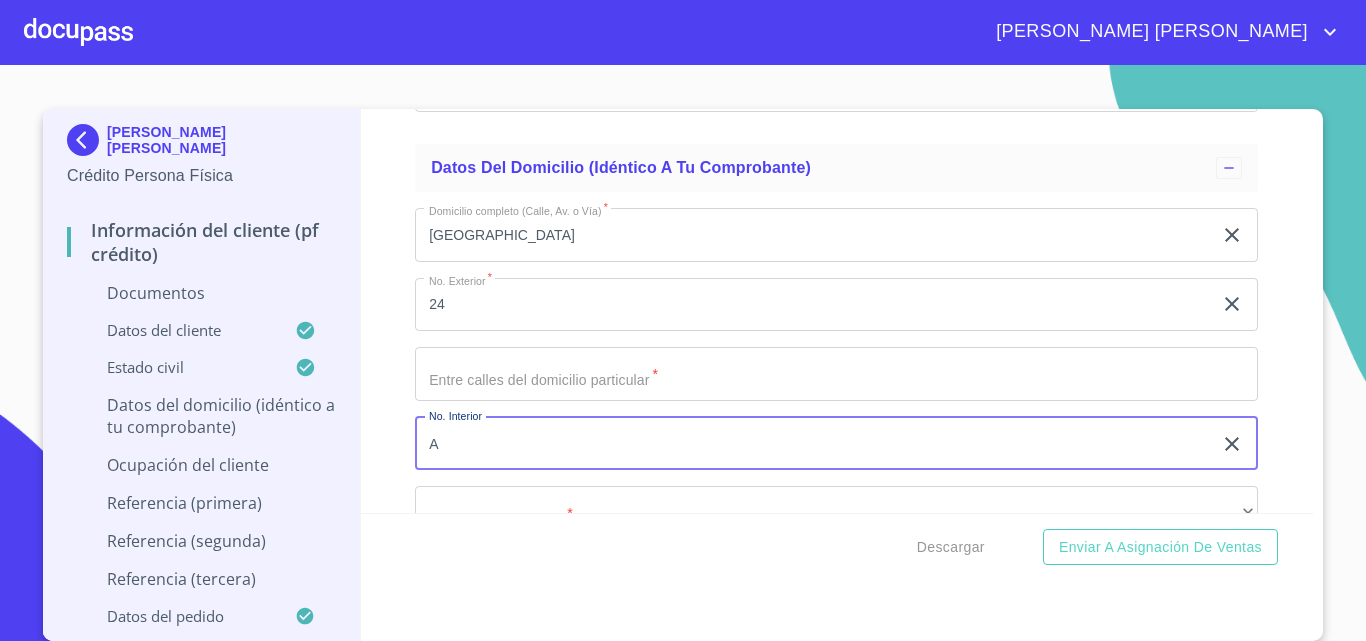 type on "A" 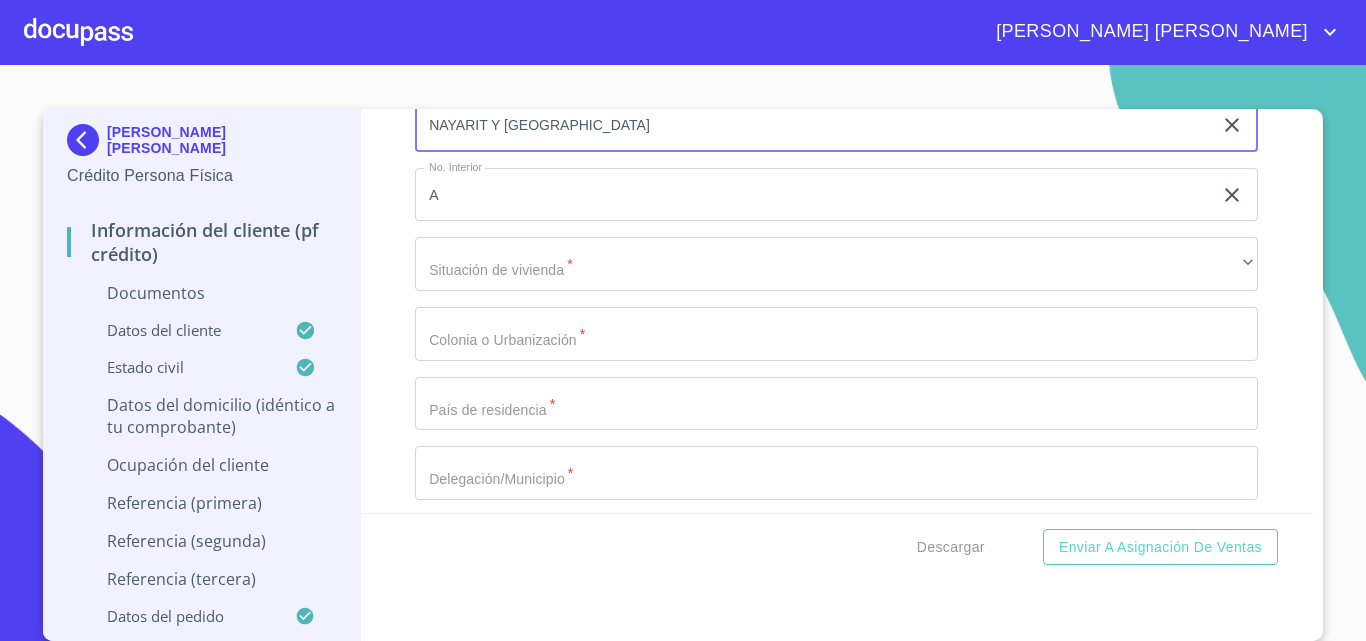 scroll, scrollTop: 5939, scrollLeft: 0, axis: vertical 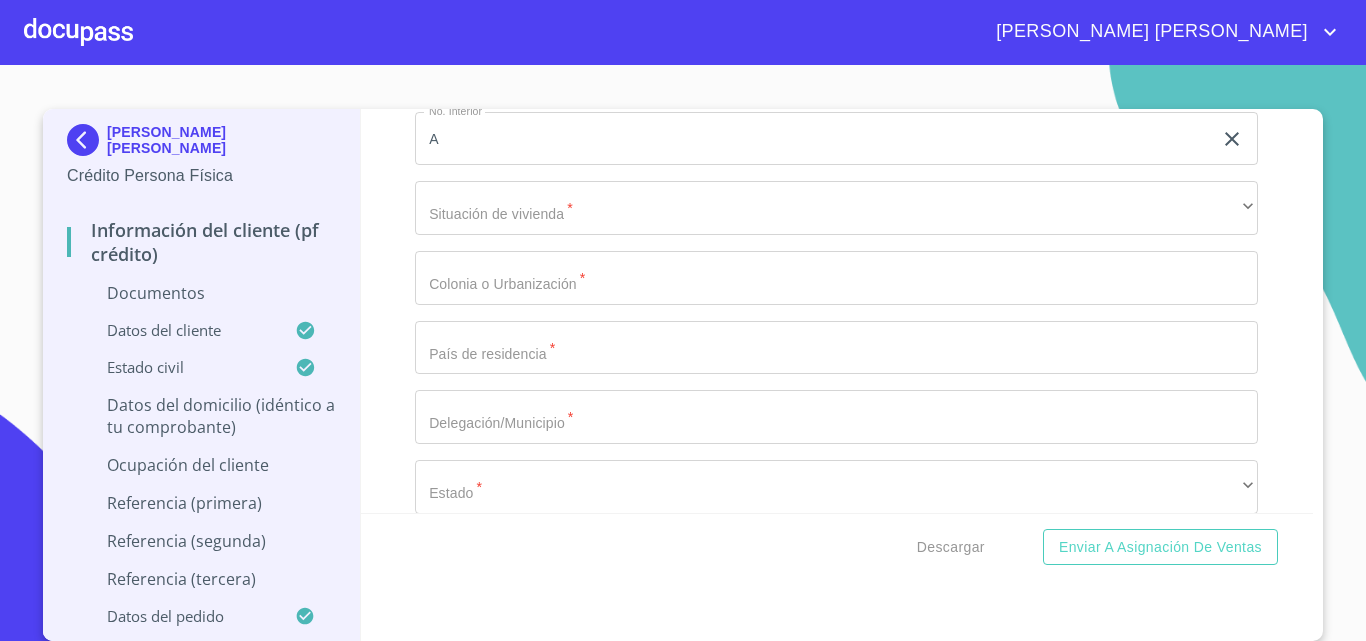 type on "NAYARIT Y [GEOGRAPHIC_DATA]" 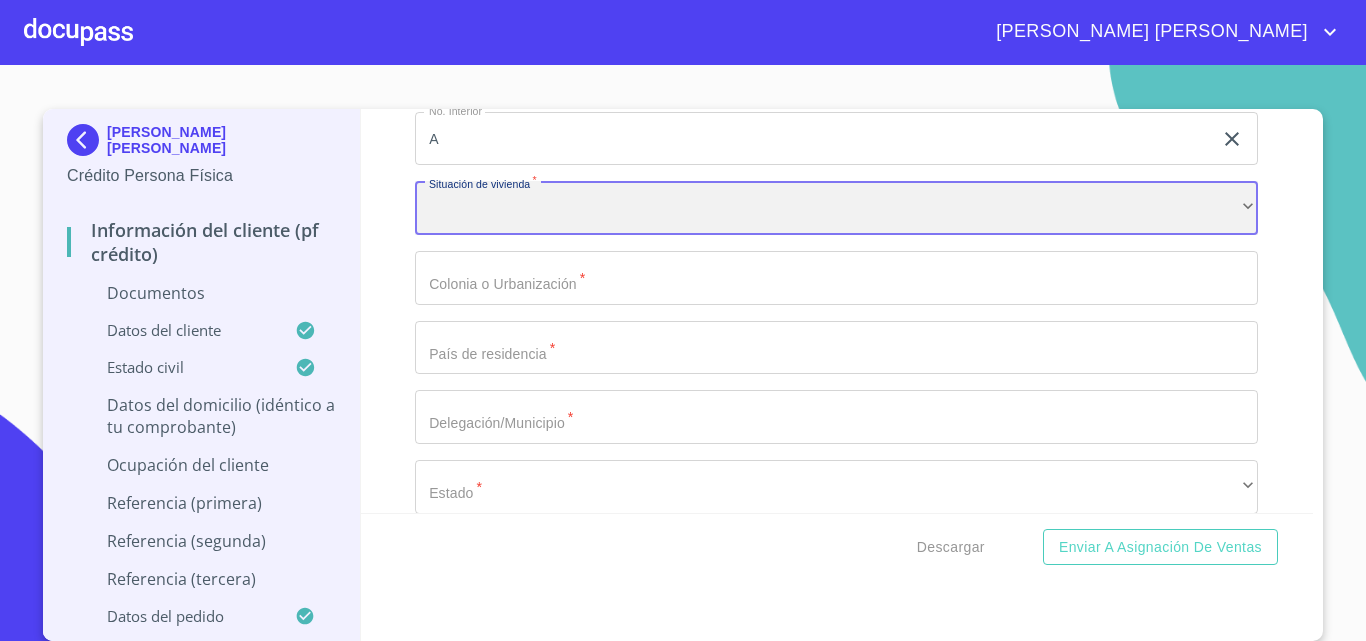 click on "​" at bounding box center [836, 208] 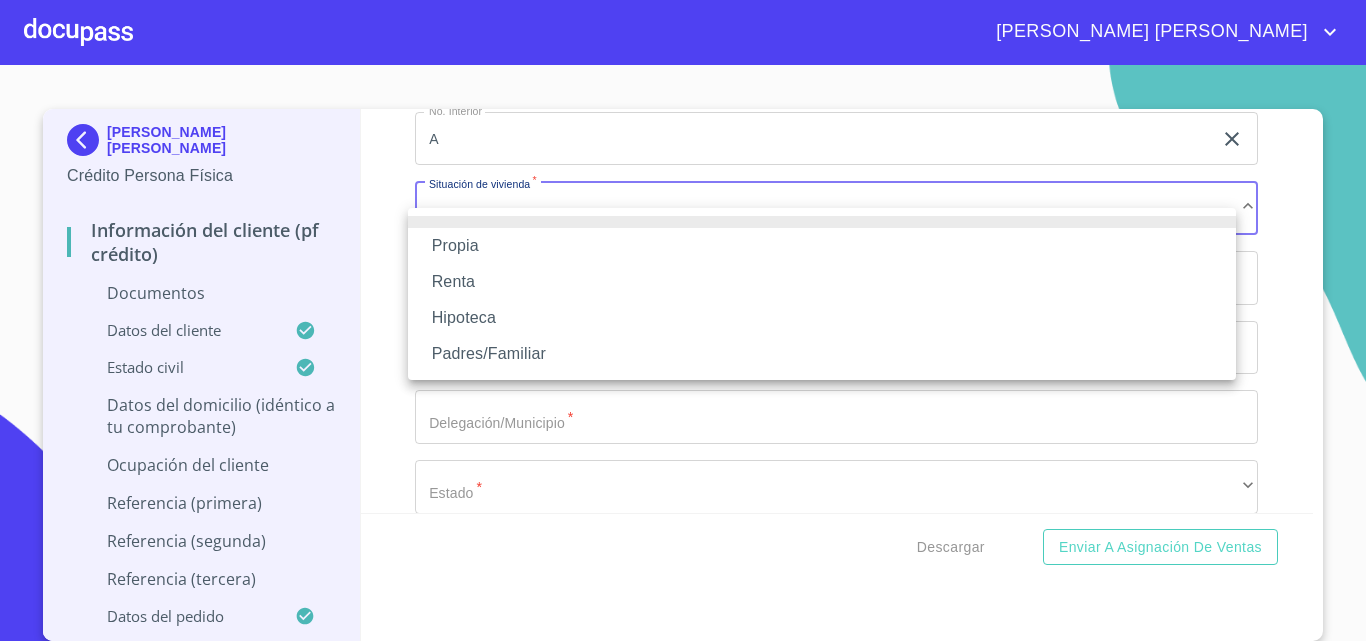 click on "Propia" at bounding box center [822, 246] 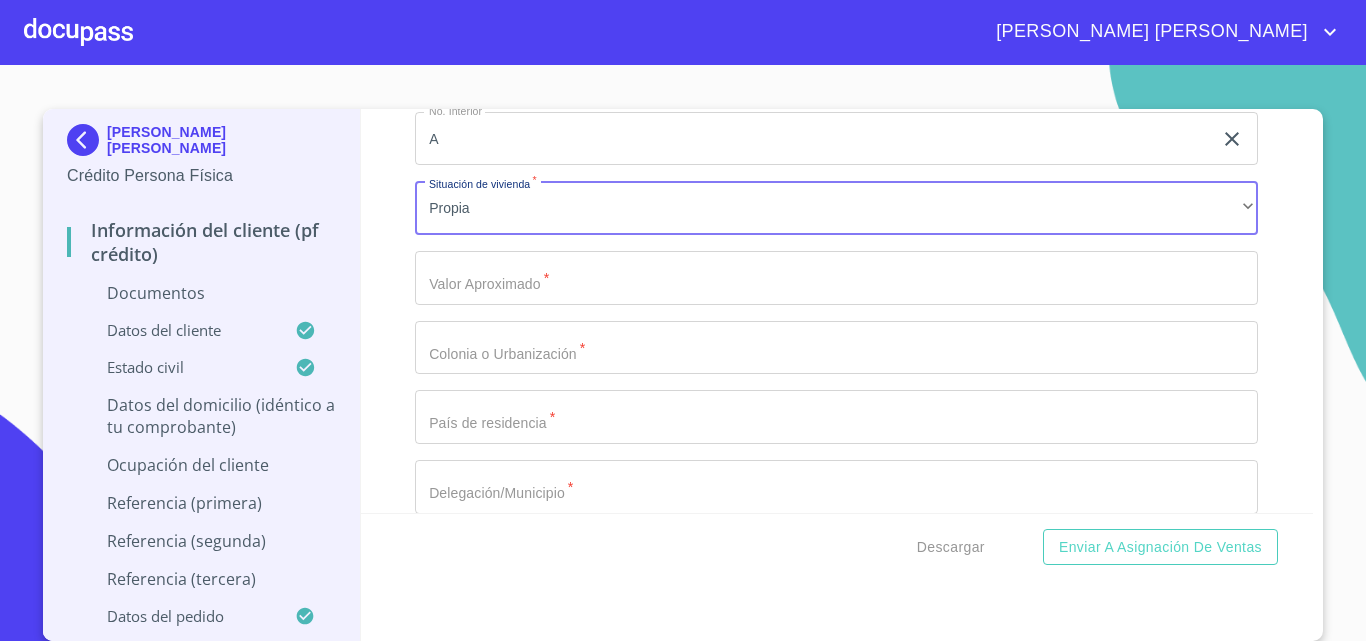 click on "Documento de identificación.   *" at bounding box center (813, -1693) 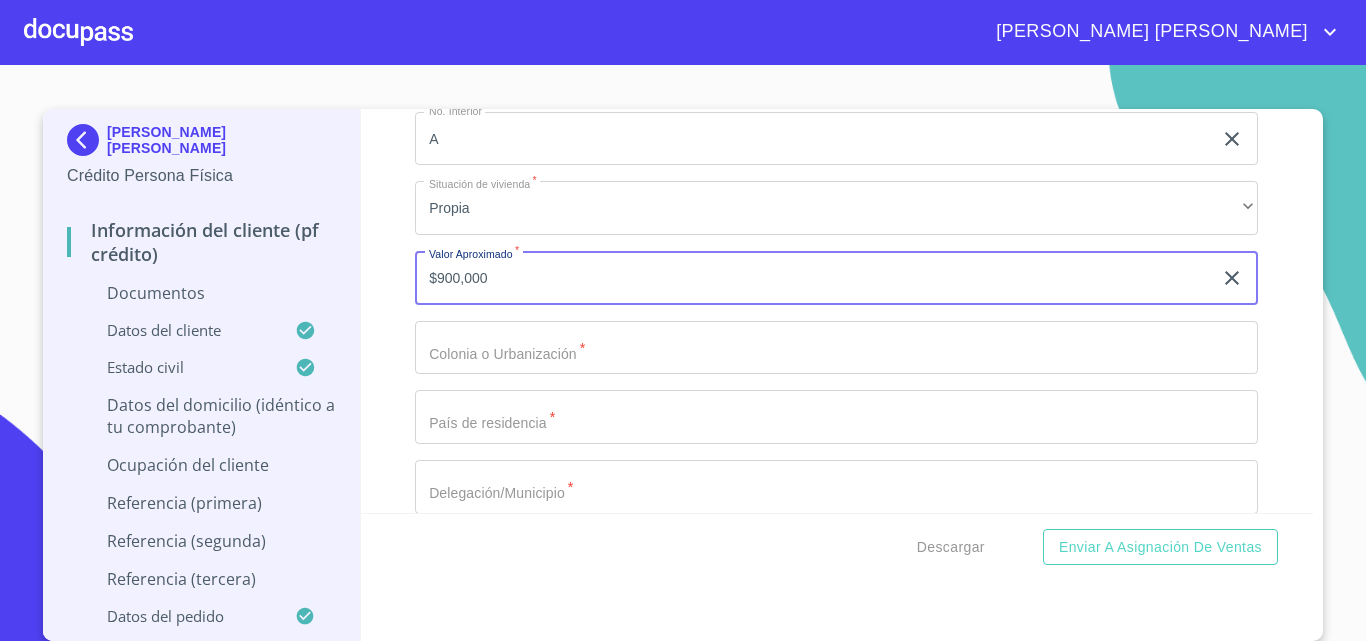 click on "Documento de identificación.   *" at bounding box center (813, -1693) 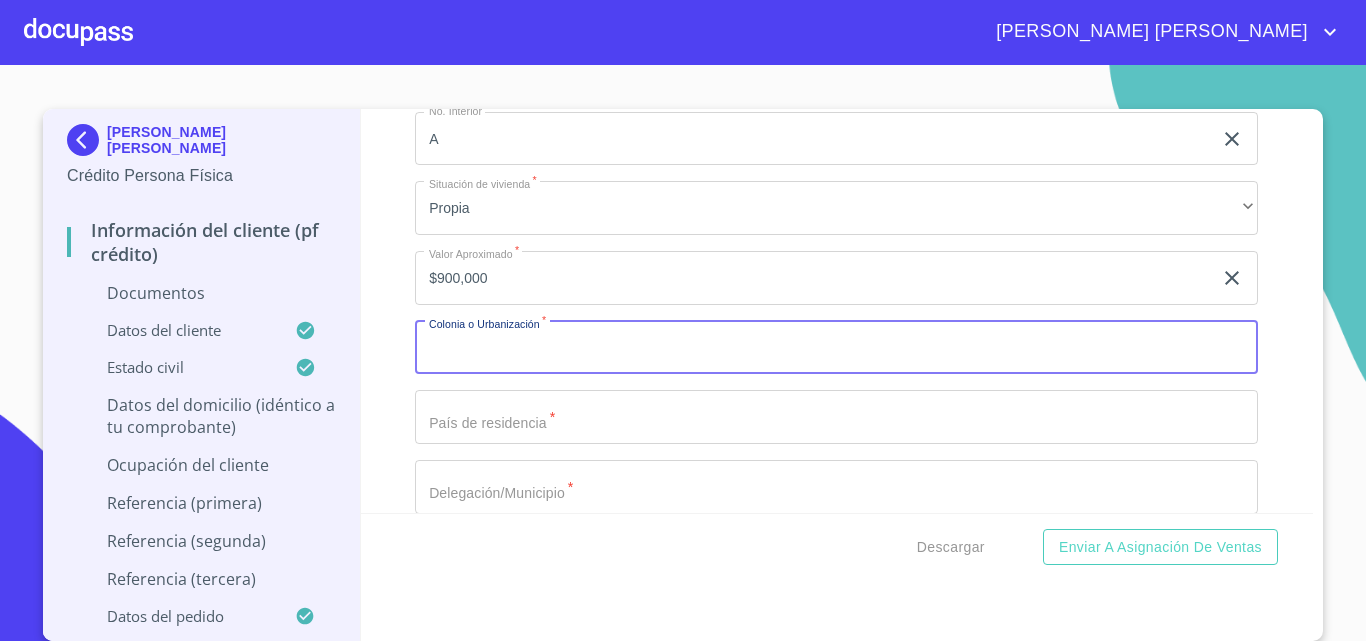 click on "$900,000" at bounding box center (813, -1693) 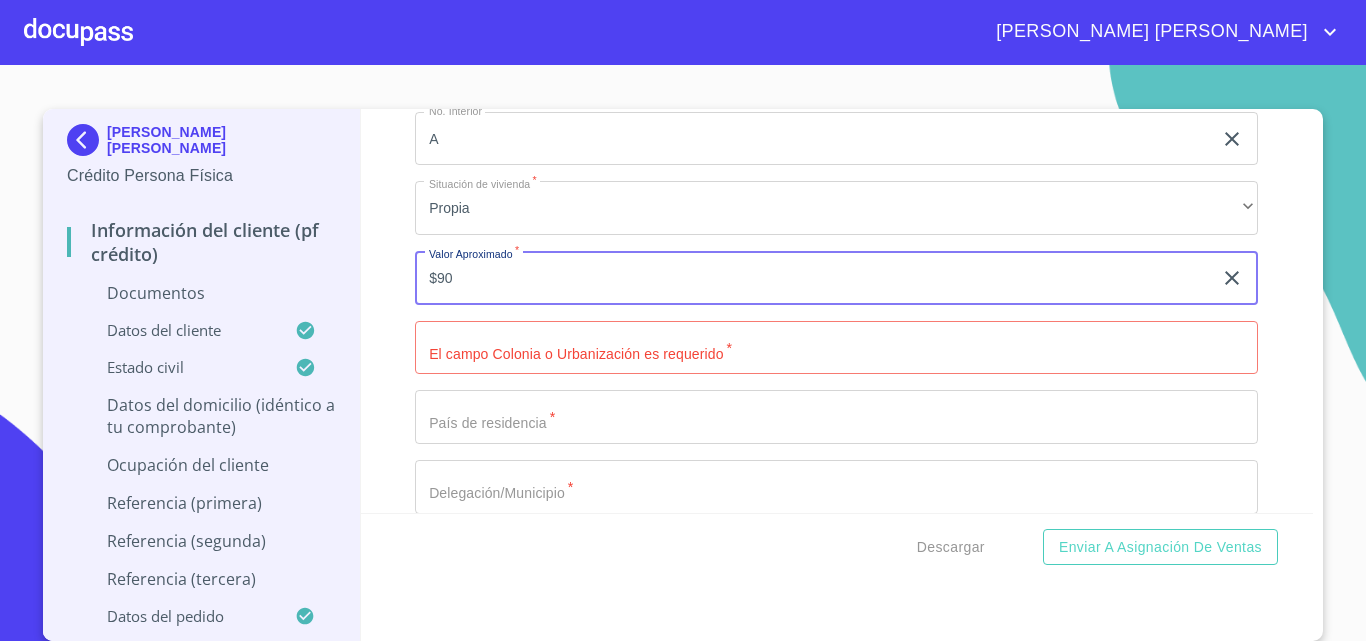 type on "$9" 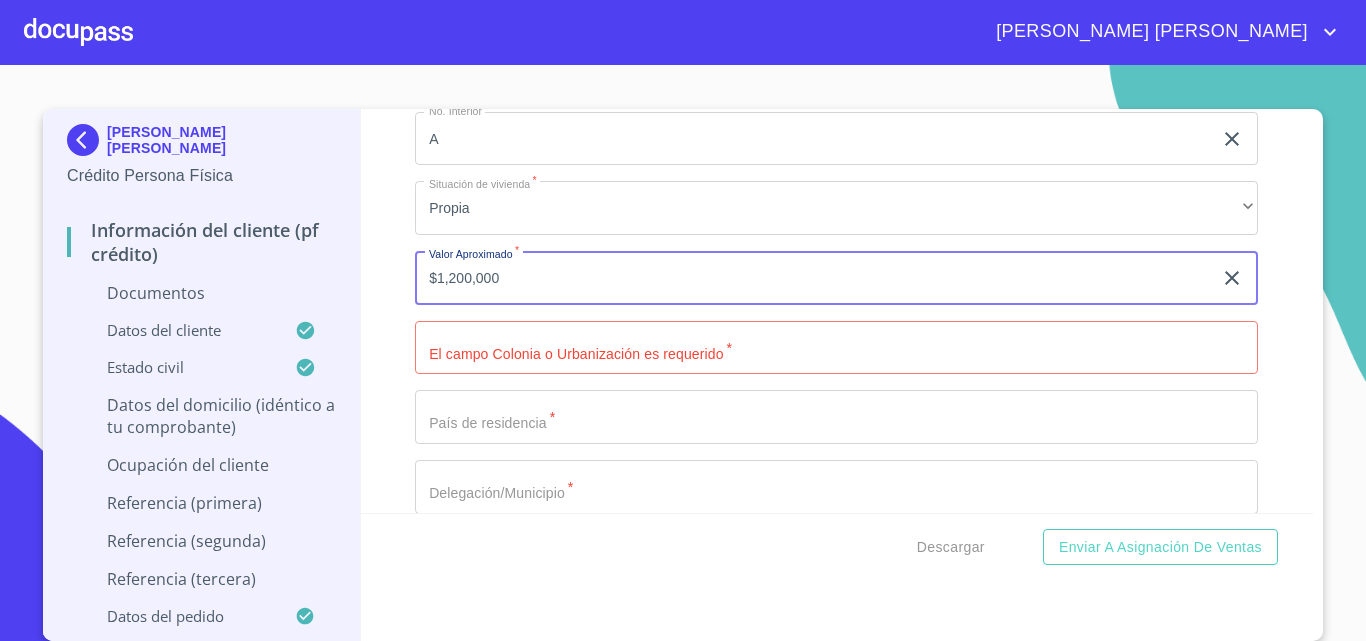 type on "$1,200,000" 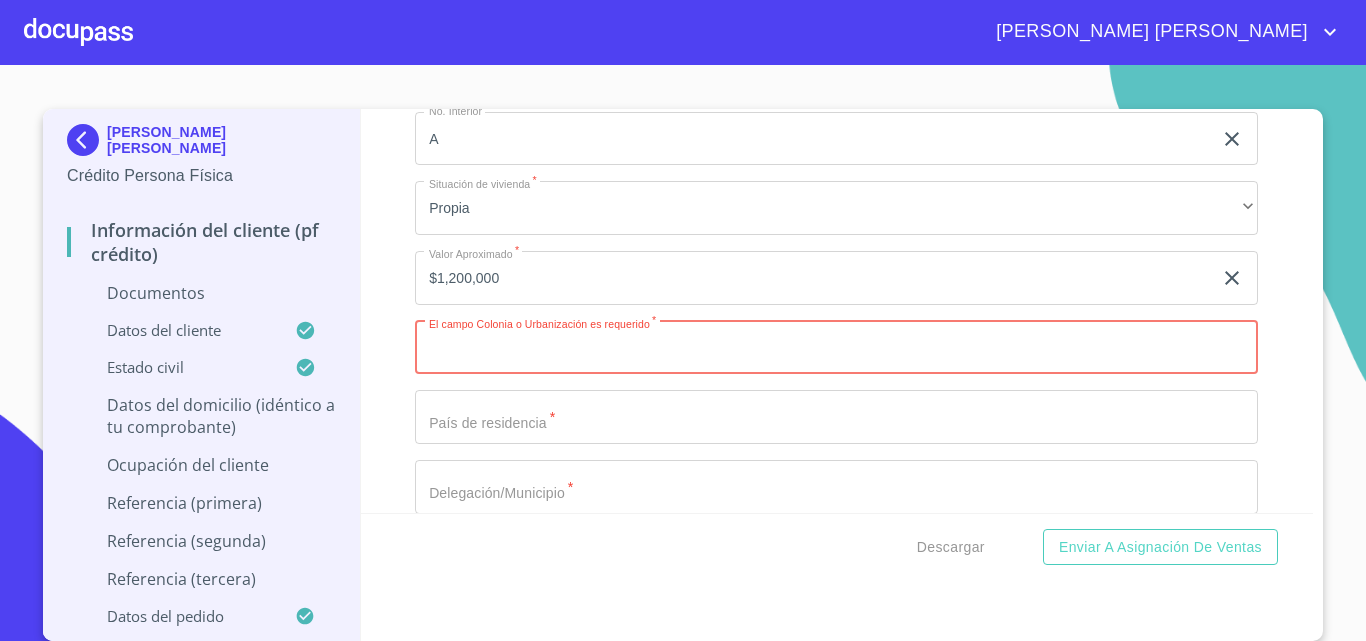 click on "Documento de identificación.   *" at bounding box center (836, 348) 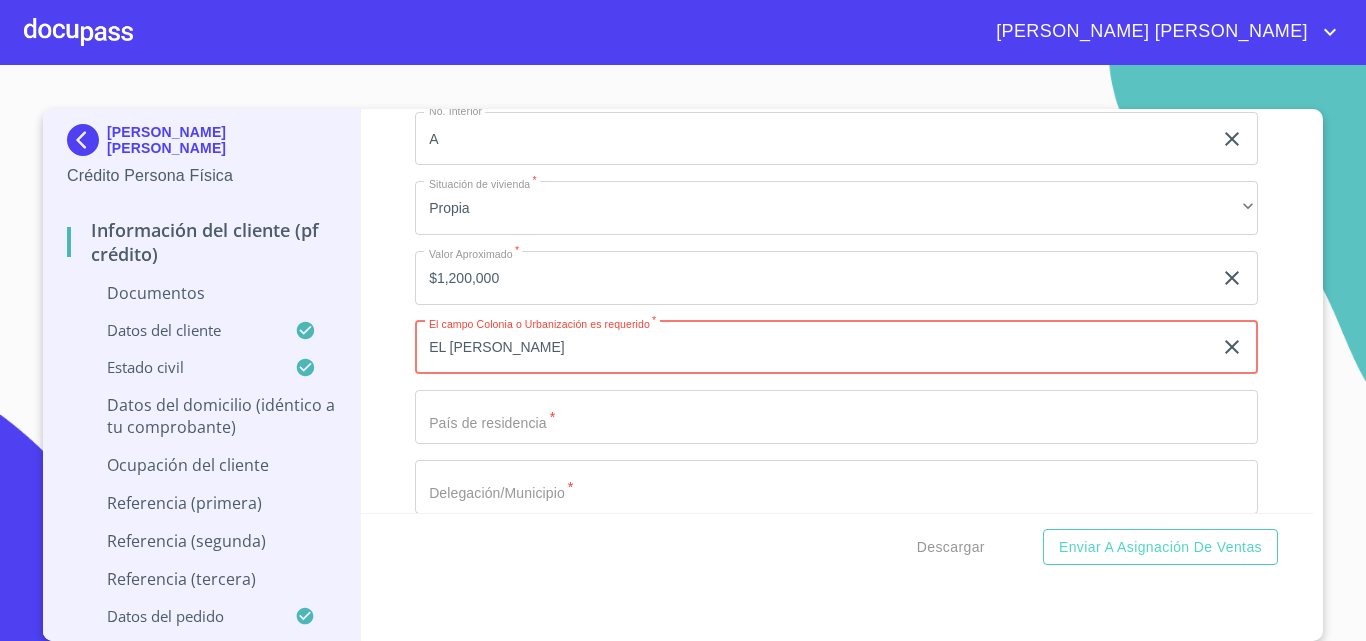 type on "EL [PERSON_NAME]" 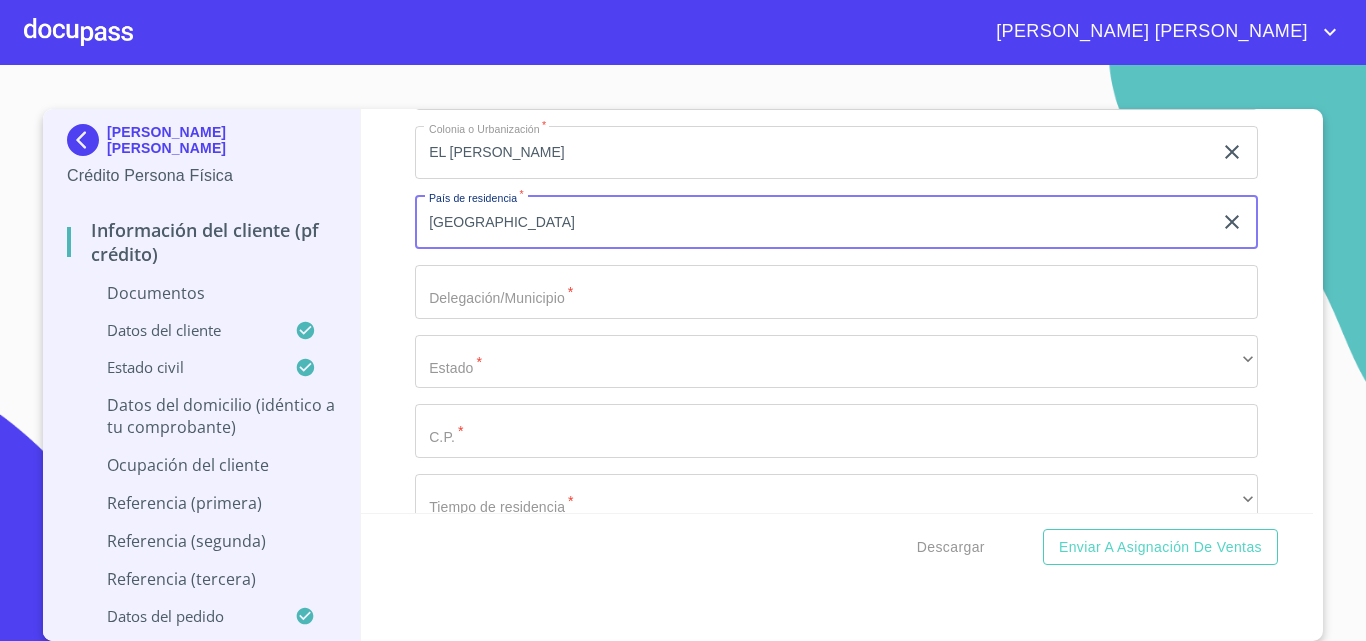scroll, scrollTop: 6246, scrollLeft: 0, axis: vertical 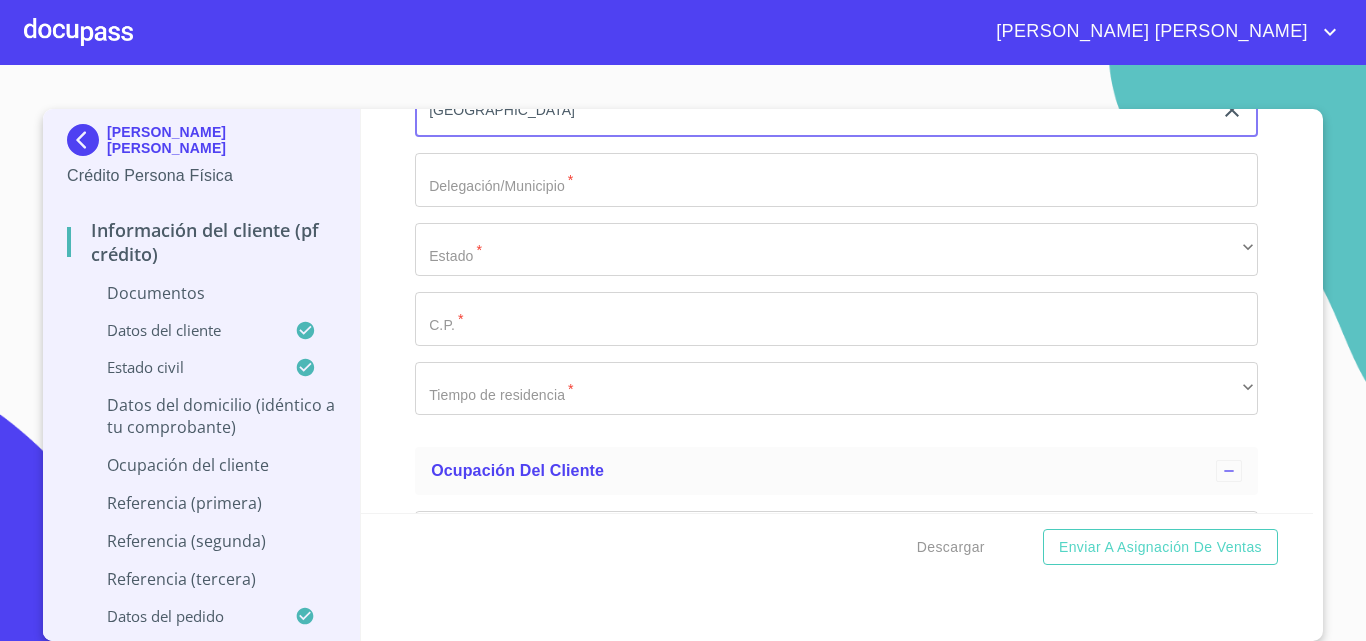 type on "[GEOGRAPHIC_DATA]" 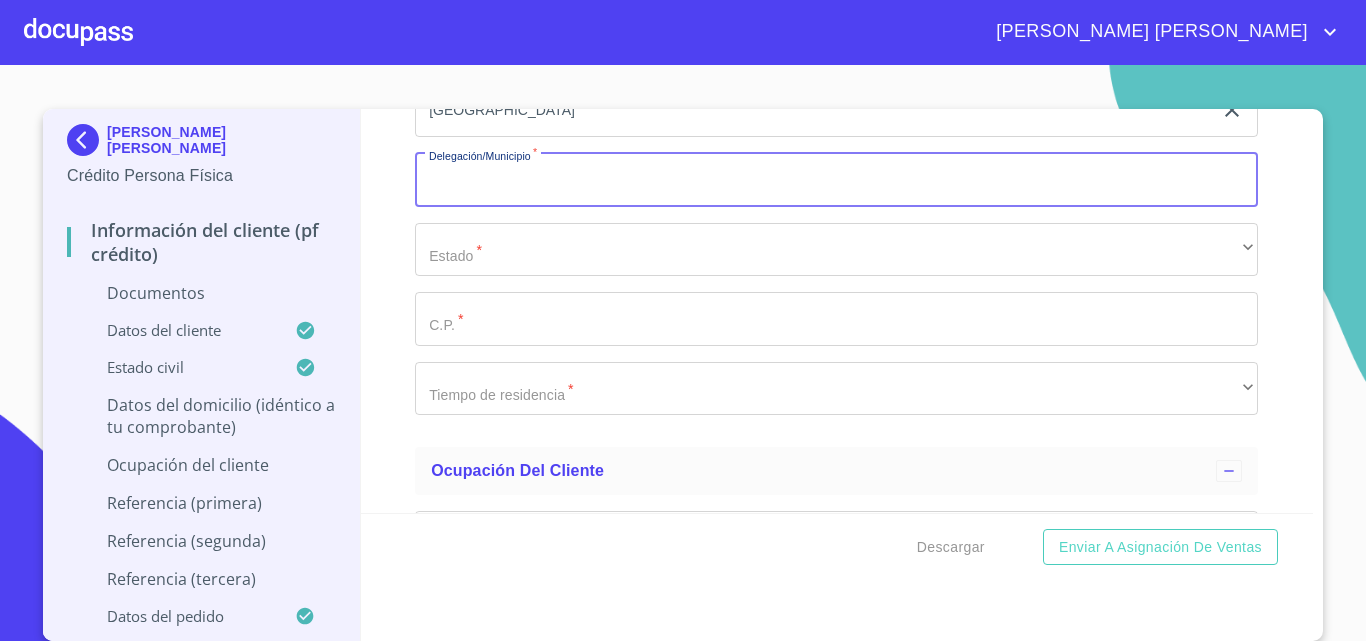 click on "Documento de identificación.   *" at bounding box center [836, 180] 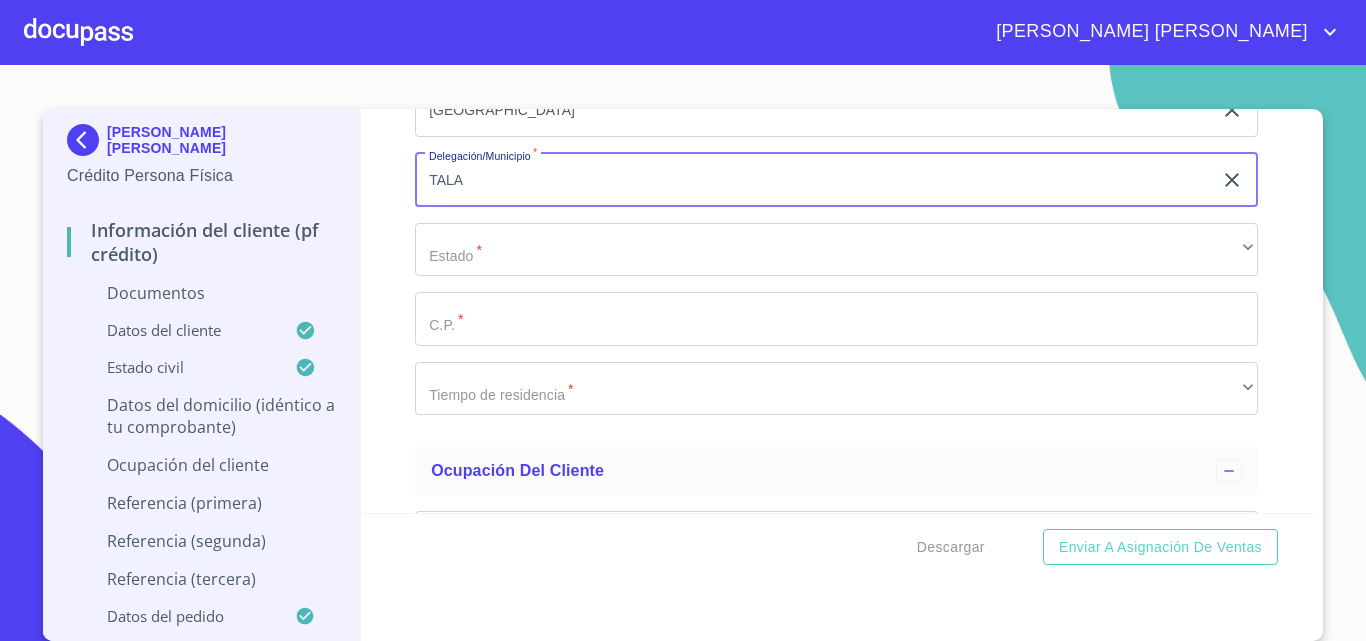 type on "TALA" 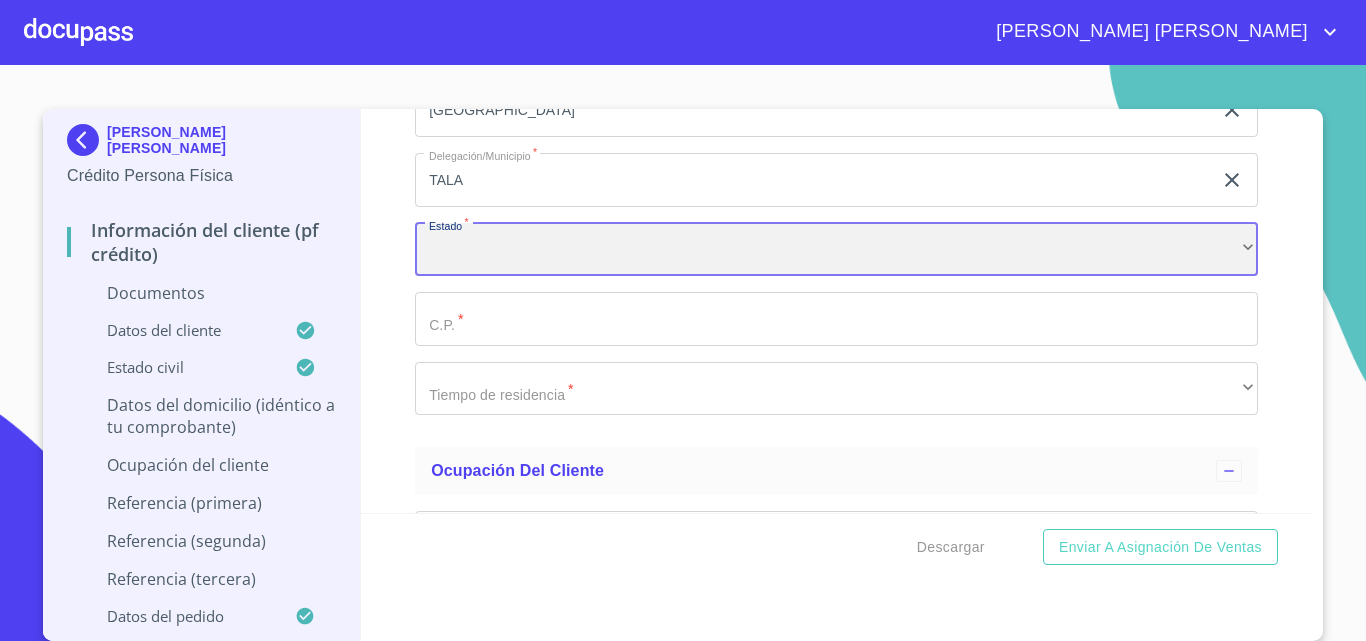 click on "​" at bounding box center (836, 250) 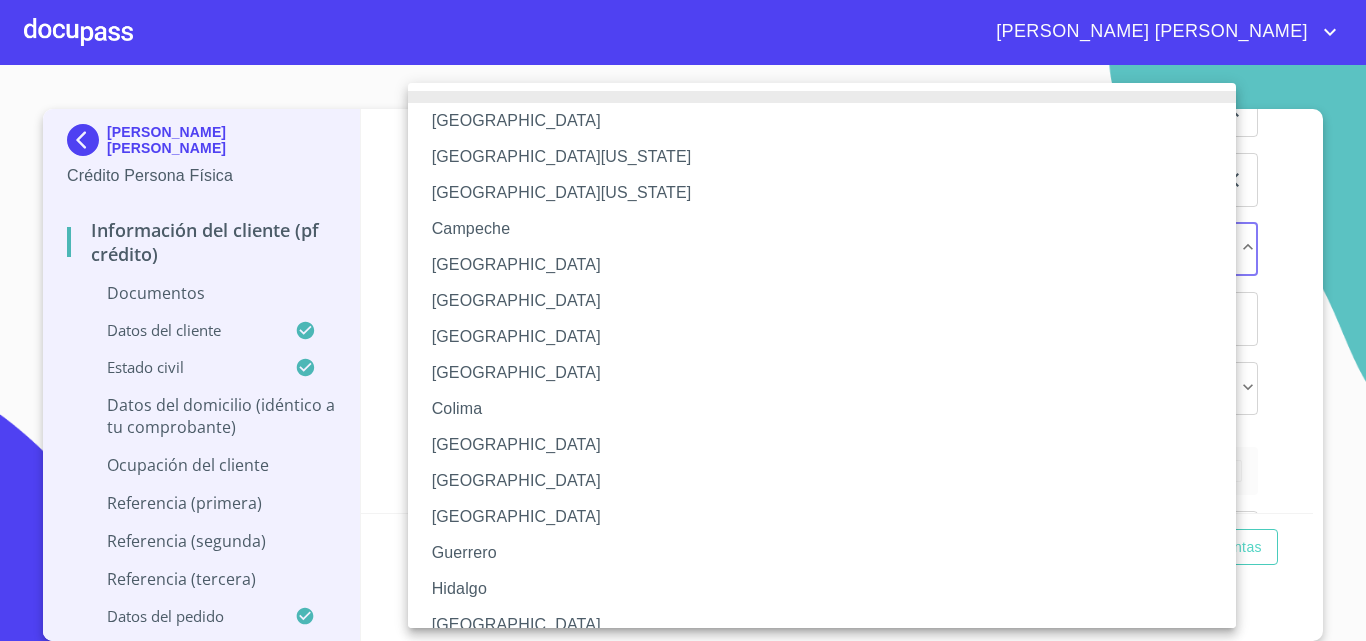 type 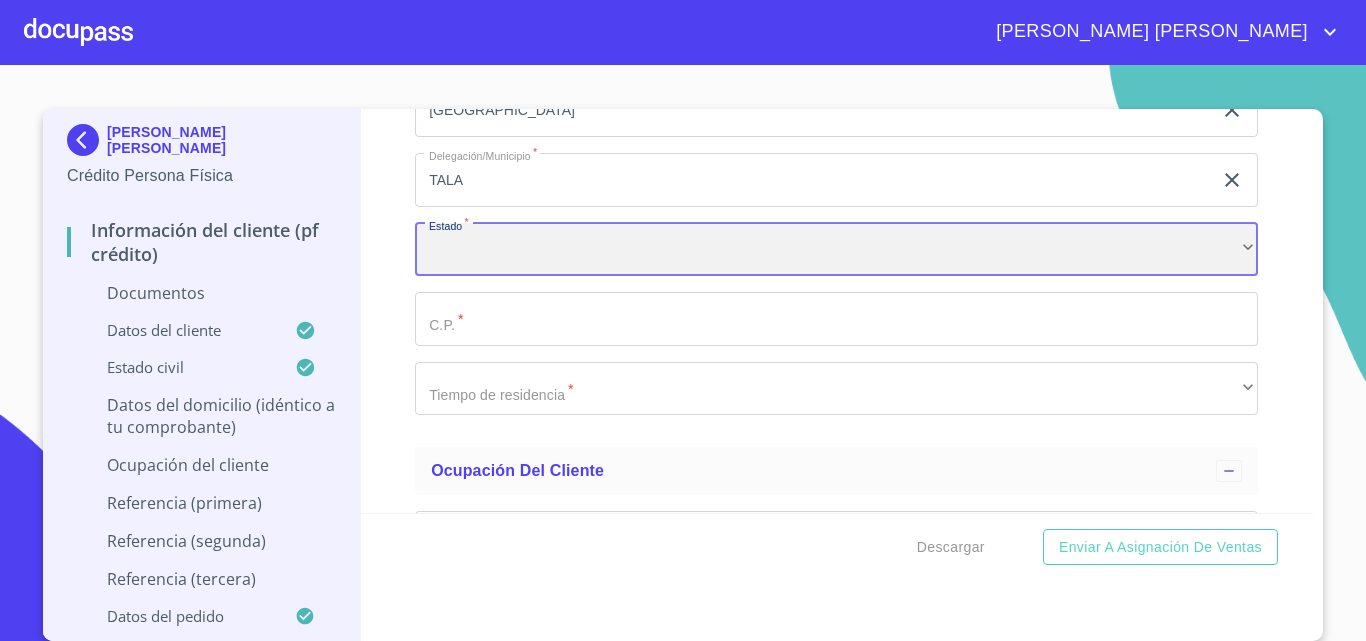 click on "​" at bounding box center (836, 250) 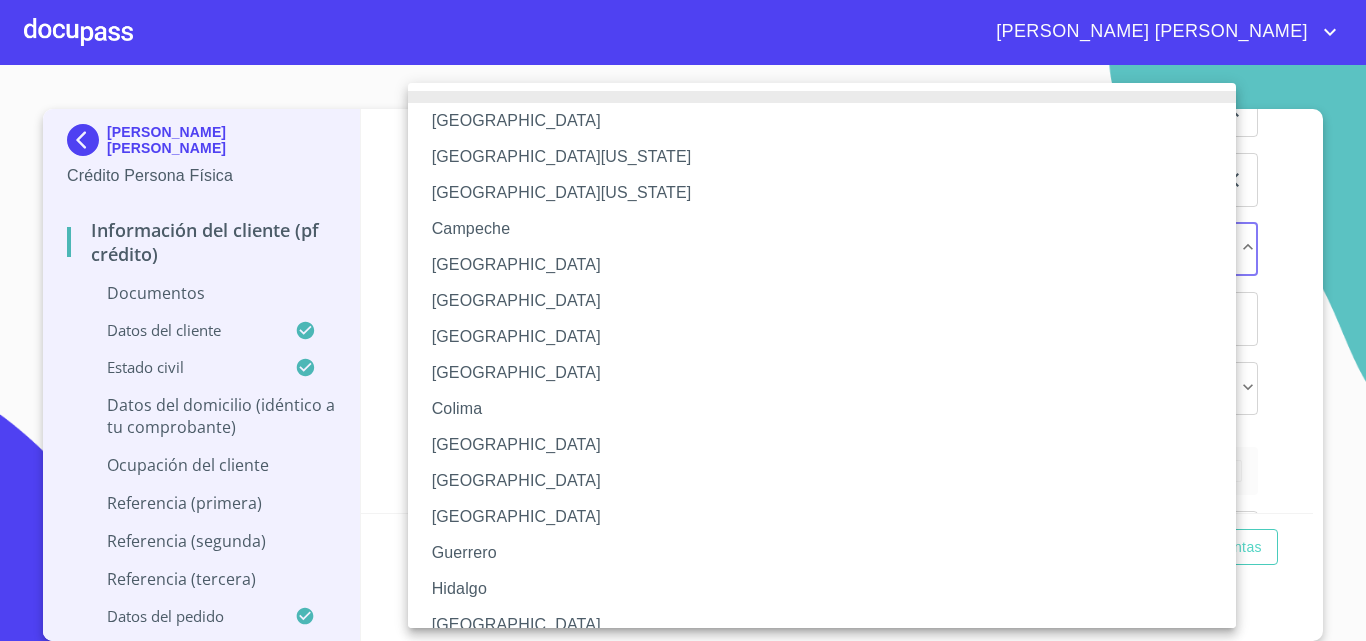 type 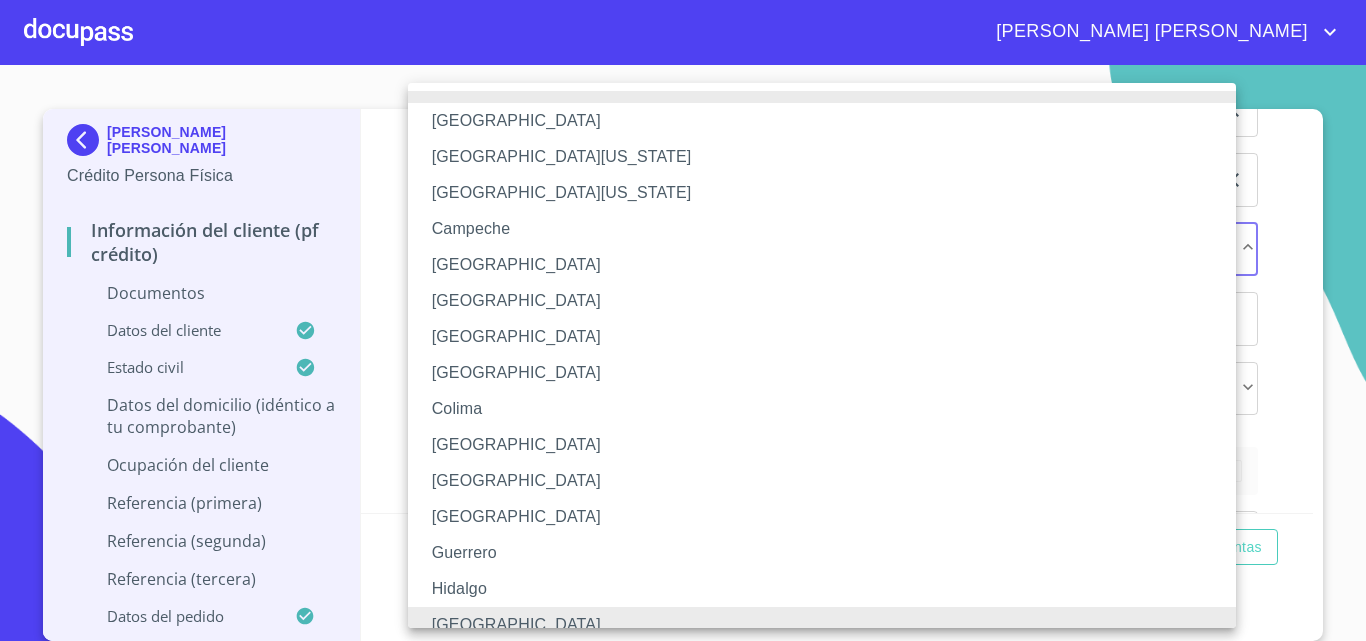 scroll, scrollTop: 15, scrollLeft: 0, axis: vertical 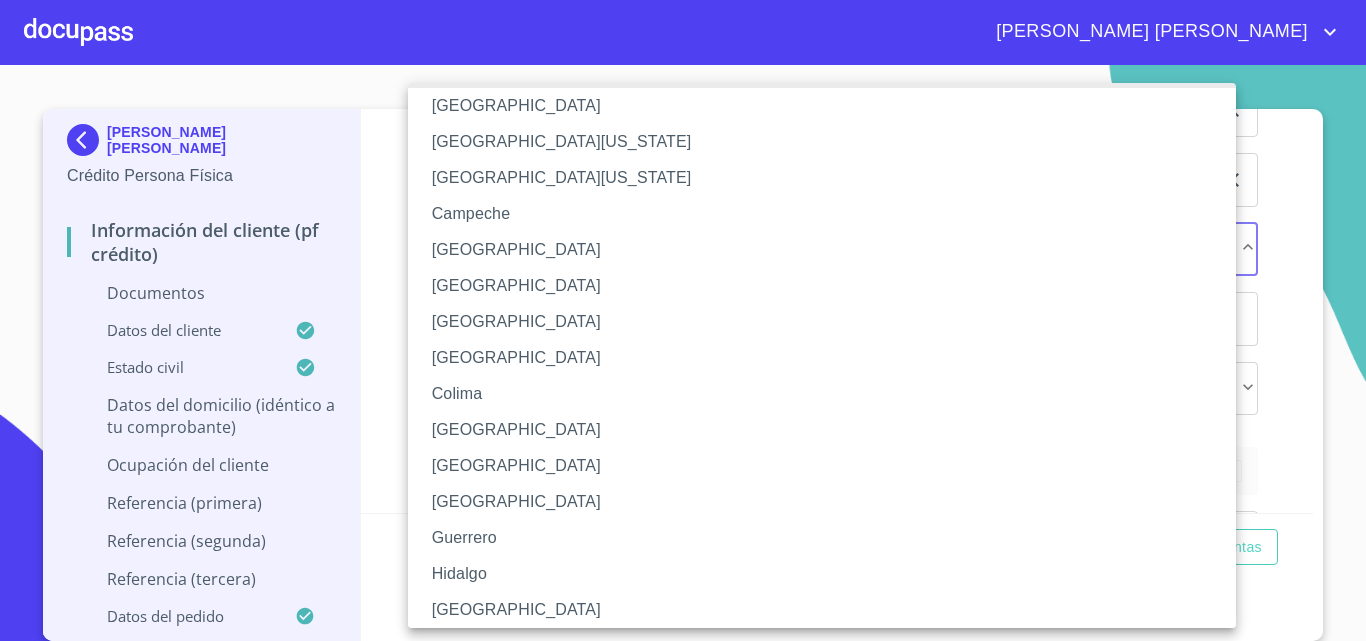 click on "[GEOGRAPHIC_DATA]" at bounding box center [829, 610] 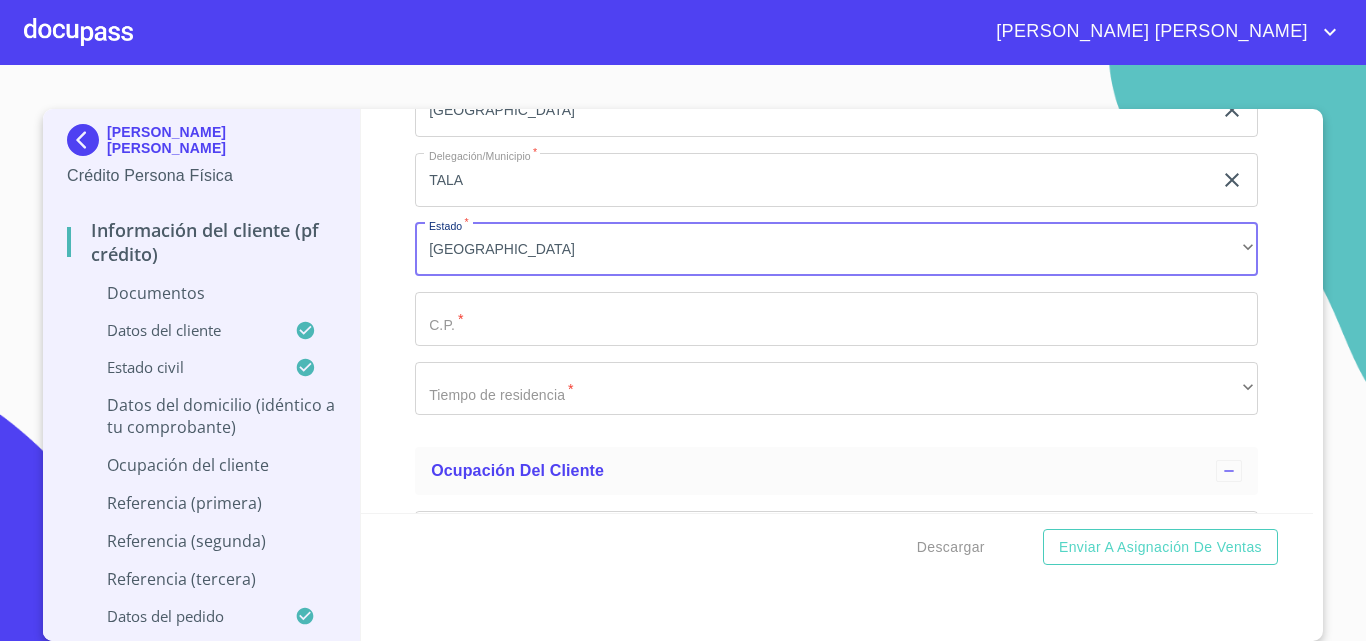 click on "Documento de identificación.   *" at bounding box center (813, -2000) 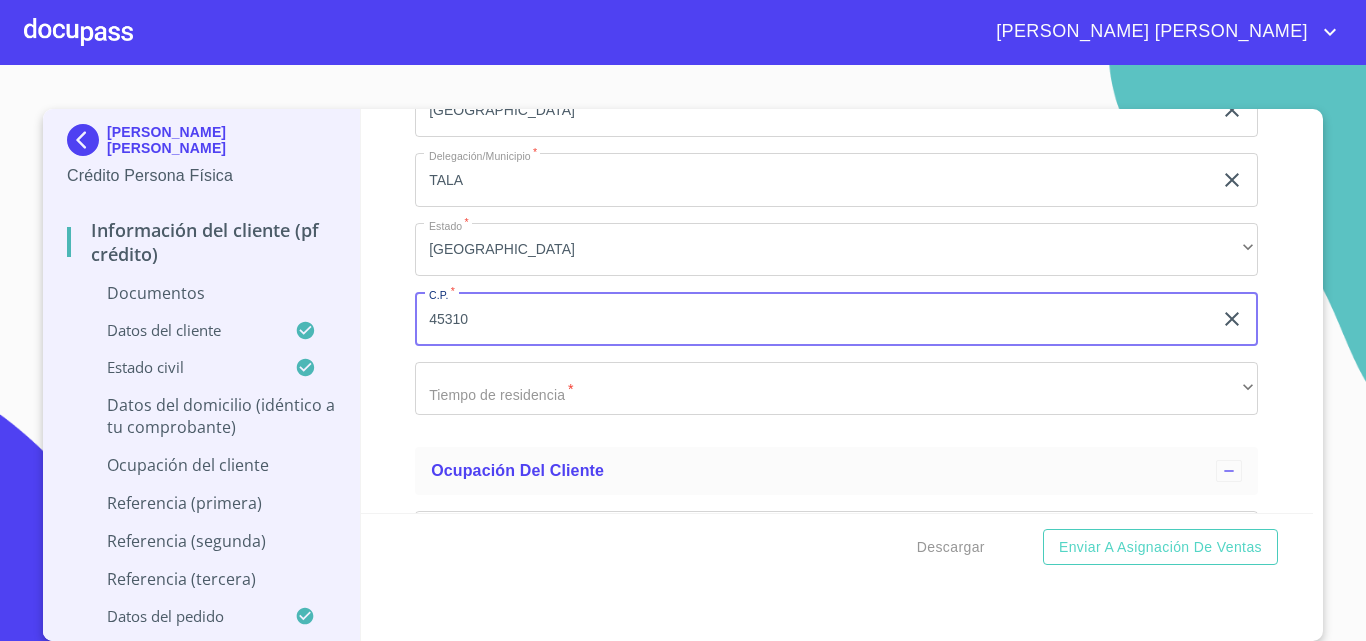 type on "45310" 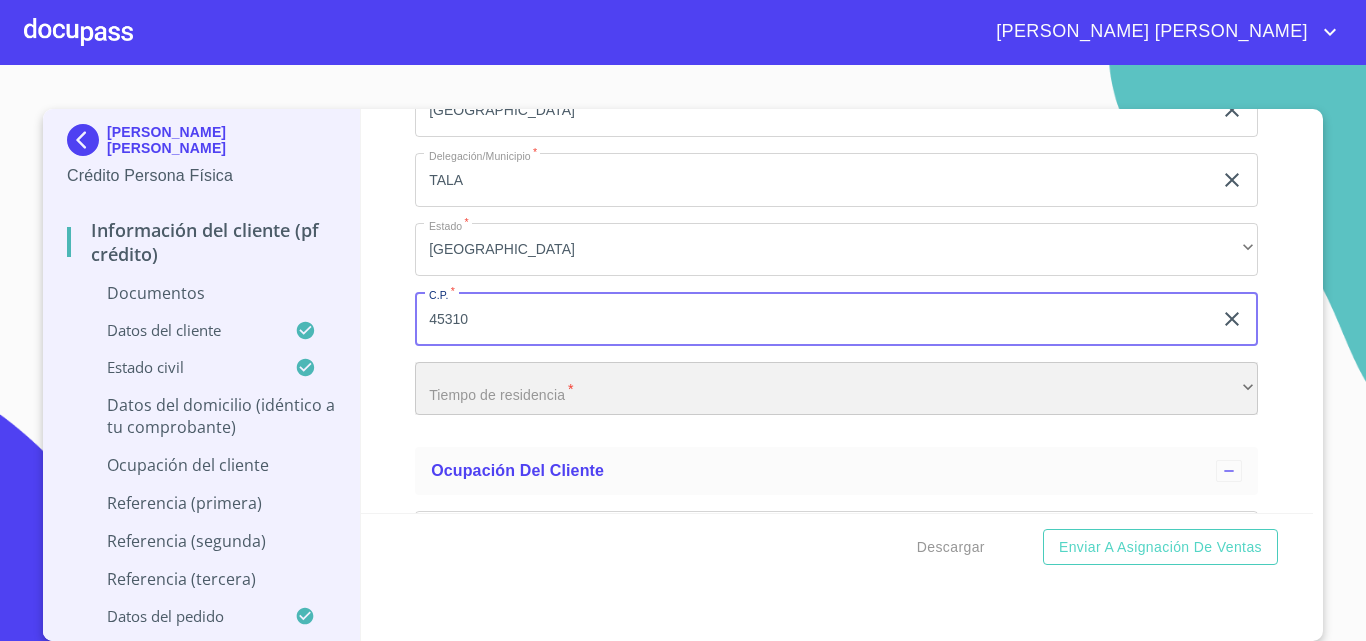 click on "​" at bounding box center [836, 389] 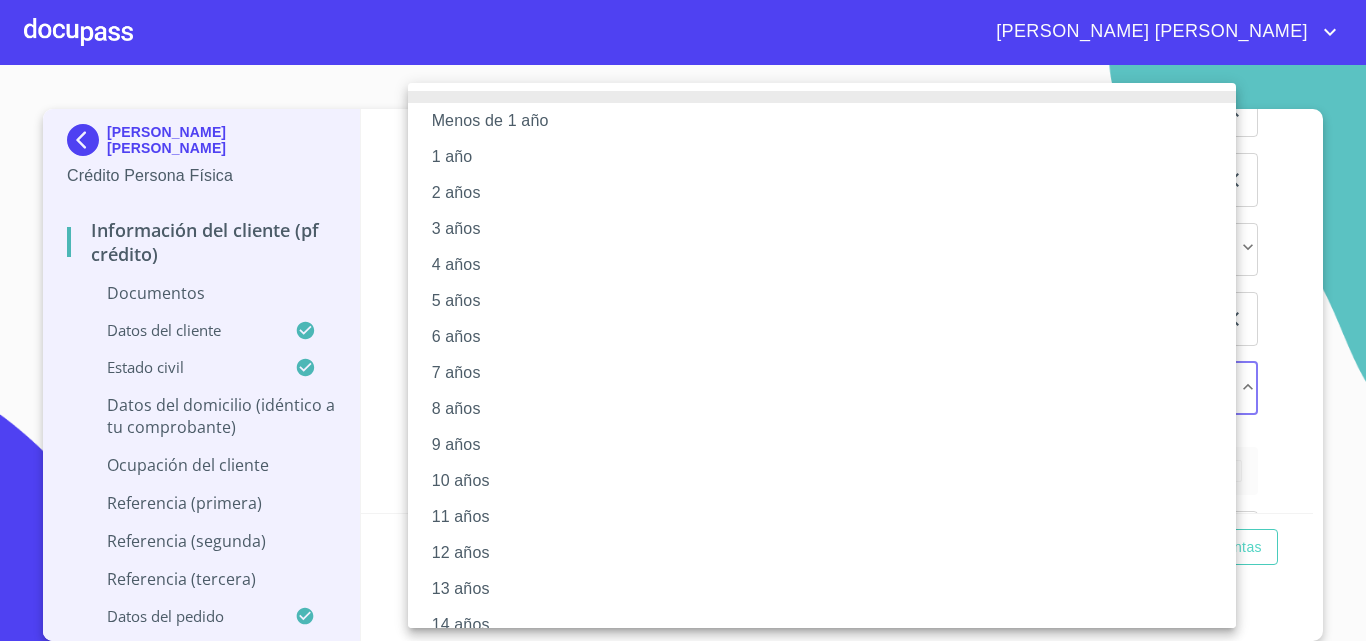 scroll, scrollTop: 239, scrollLeft: 0, axis: vertical 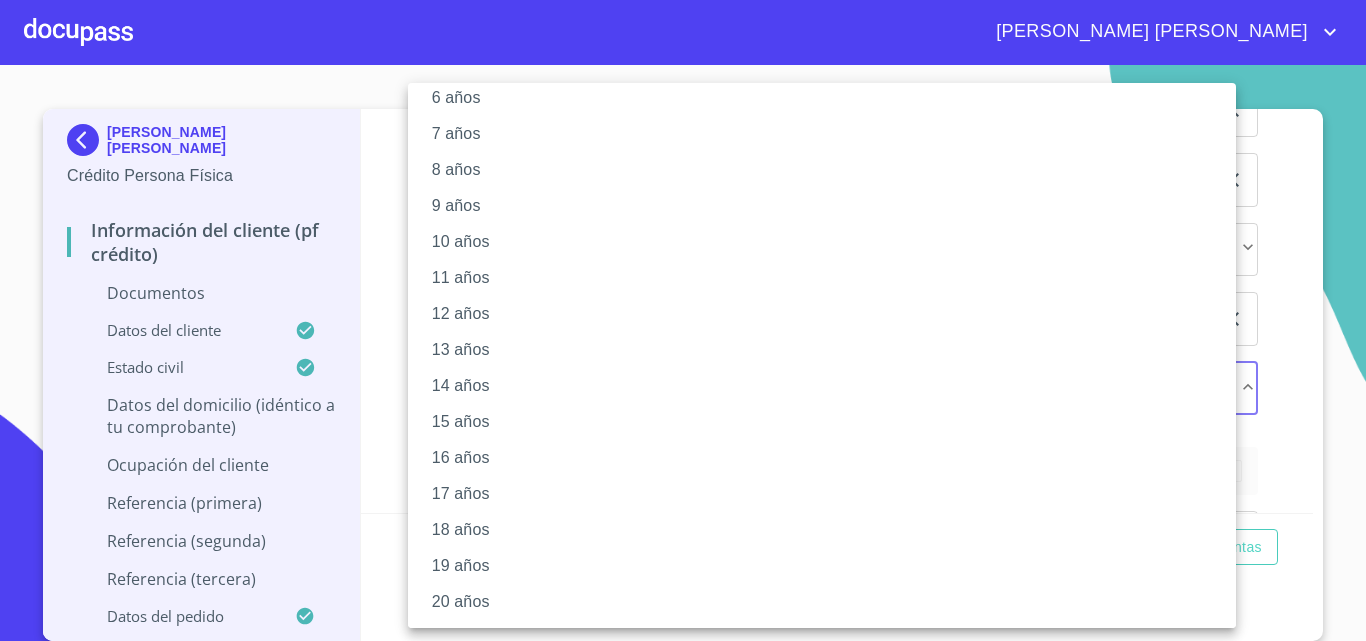click on "20 años" at bounding box center [829, 602] 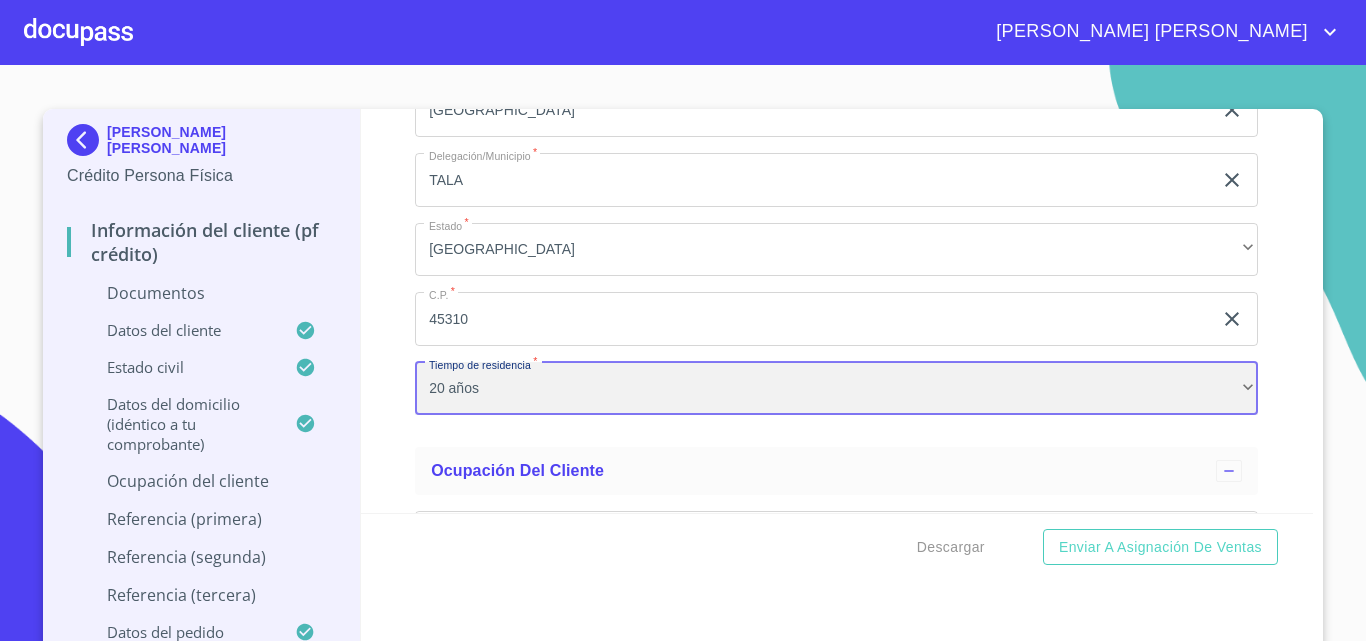 scroll, scrollTop: 238, scrollLeft: 0, axis: vertical 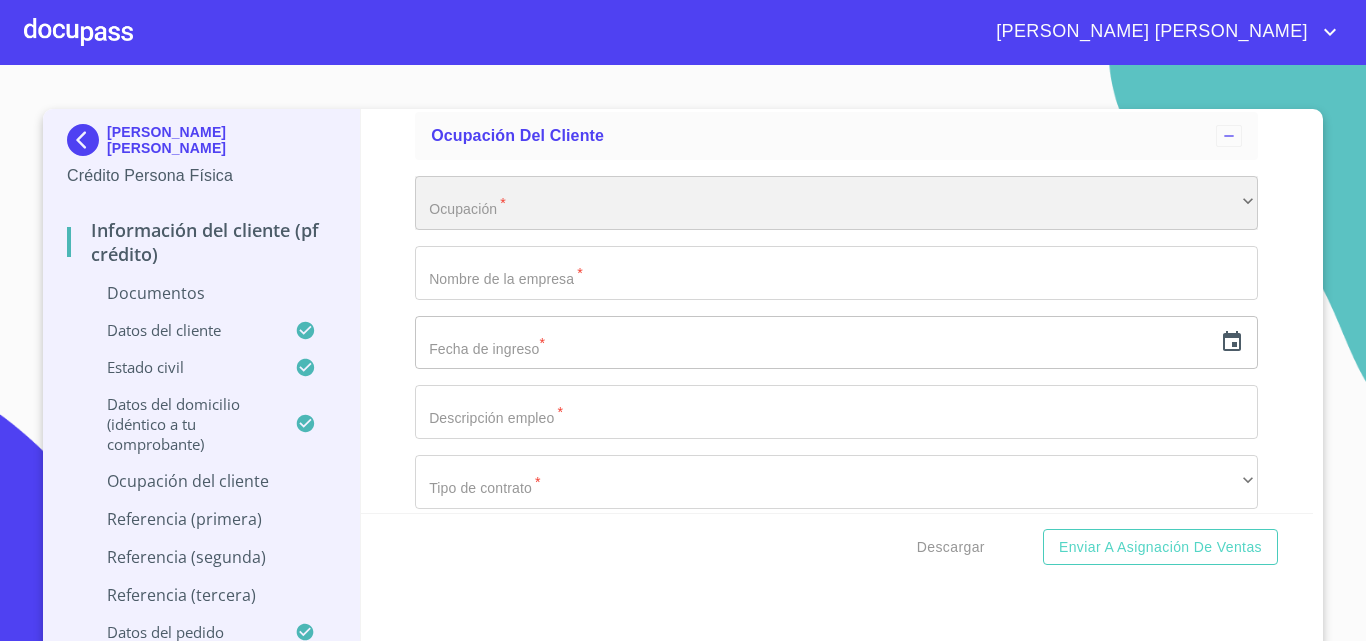 click on "​" at bounding box center (836, 203) 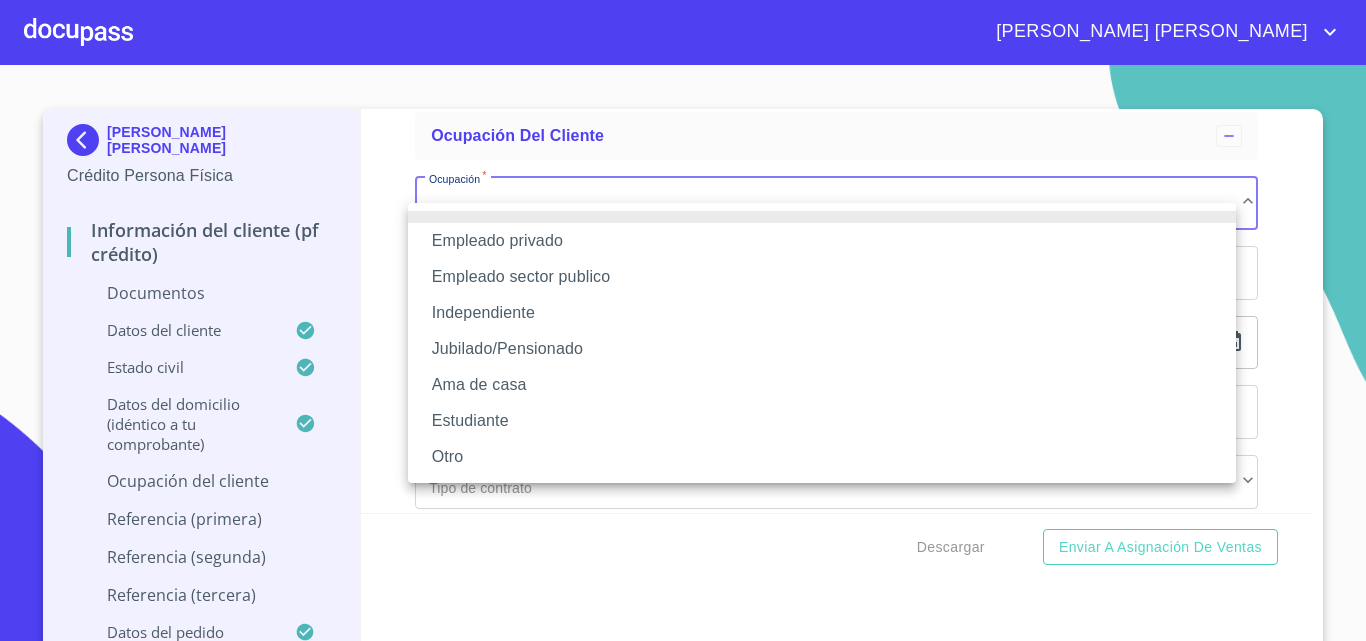 click on "Empleado privado" at bounding box center (822, 241) 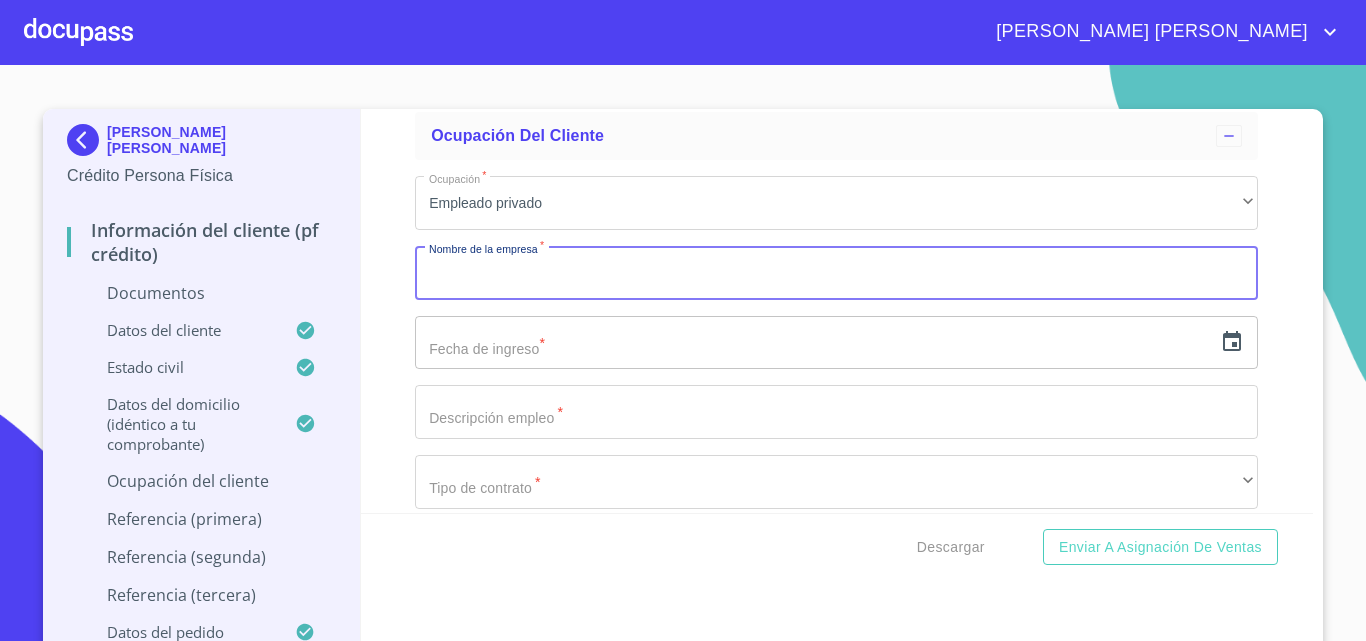 click on "Documento de identificación.   *" at bounding box center [836, 273] 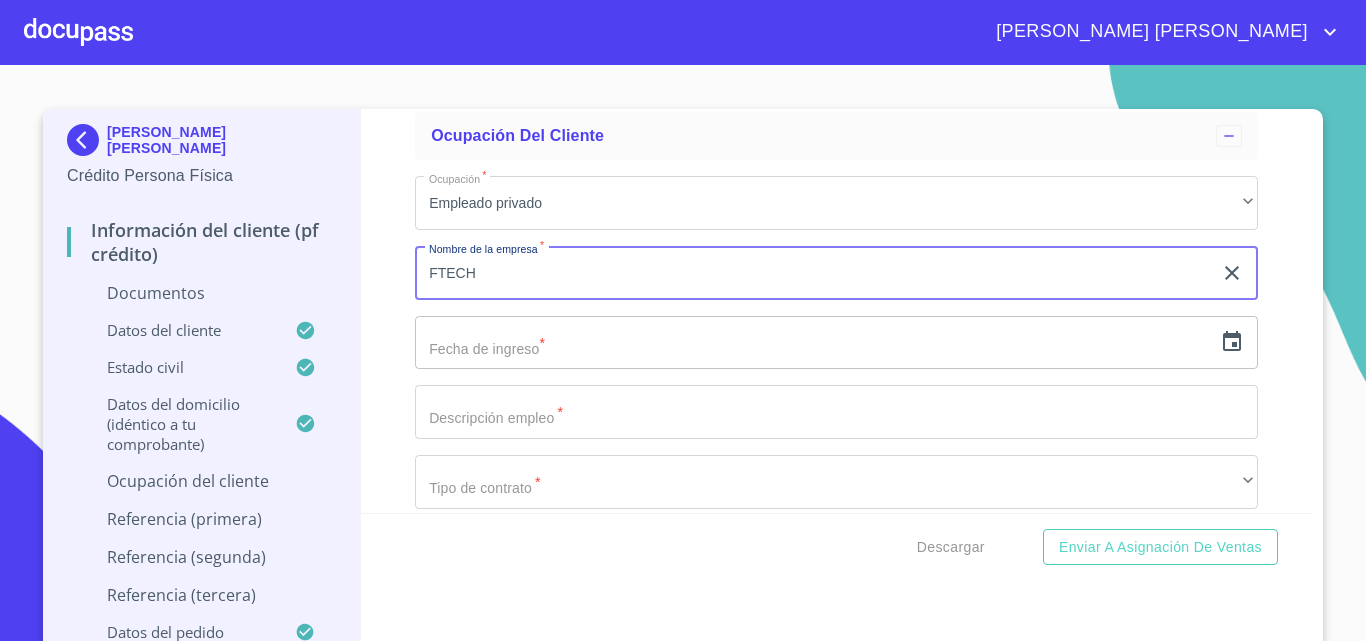 type on "FTECH" 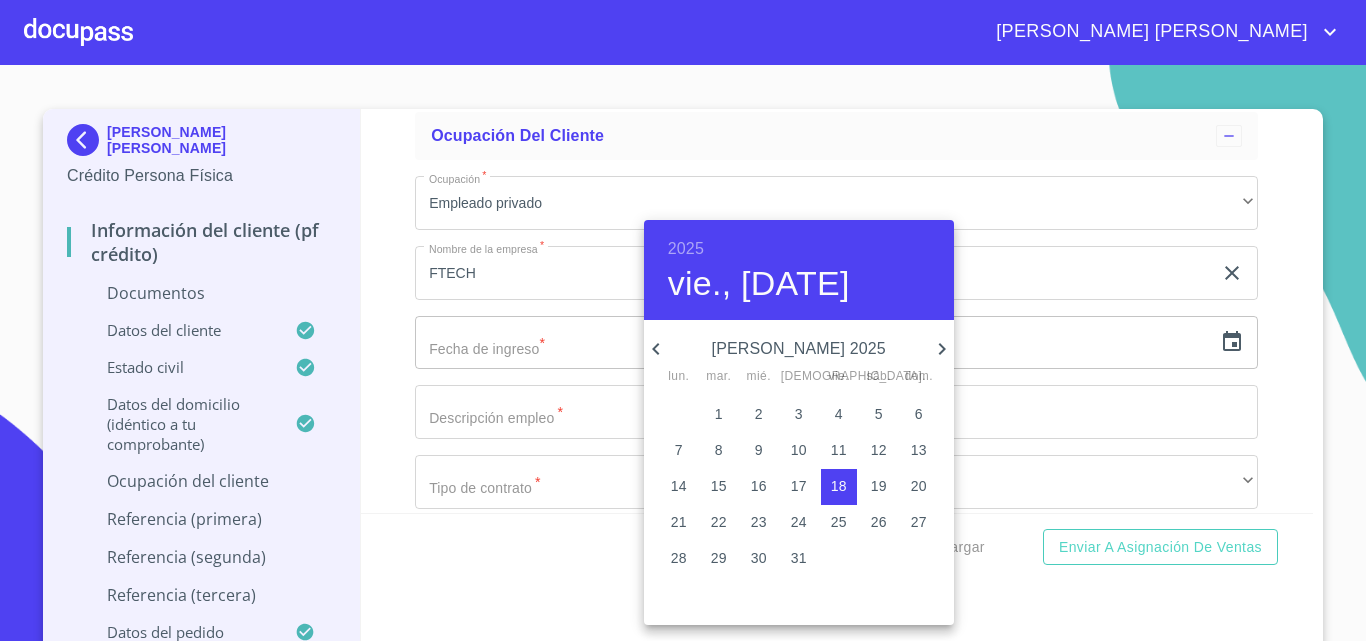 click at bounding box center [683, 320] 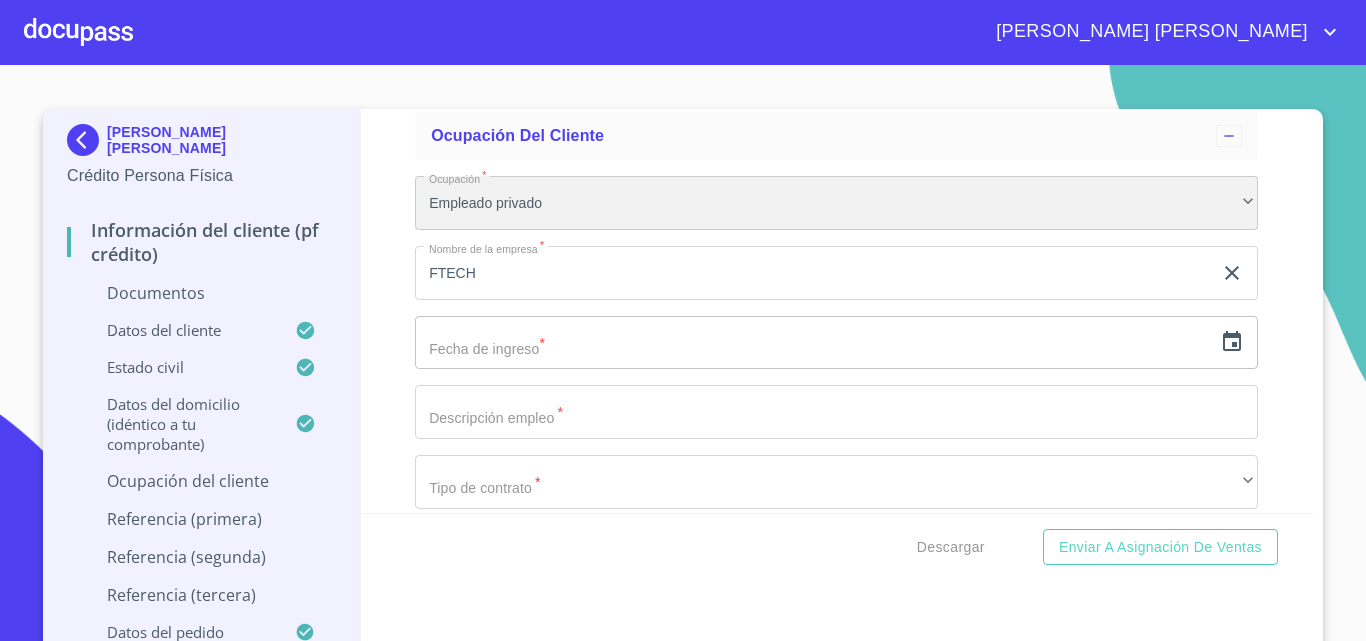 click on "Empleado privado" at bounding box center [836, 203] 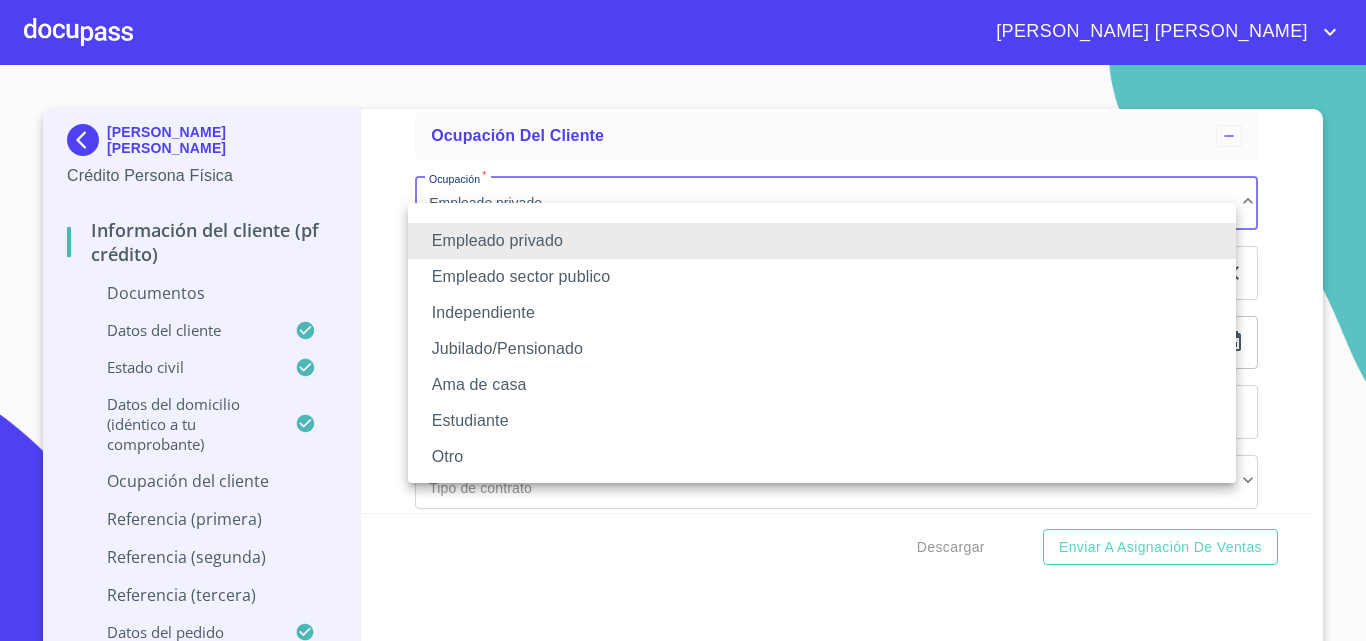 click on "Independiente" at bounding box center (822, 313) 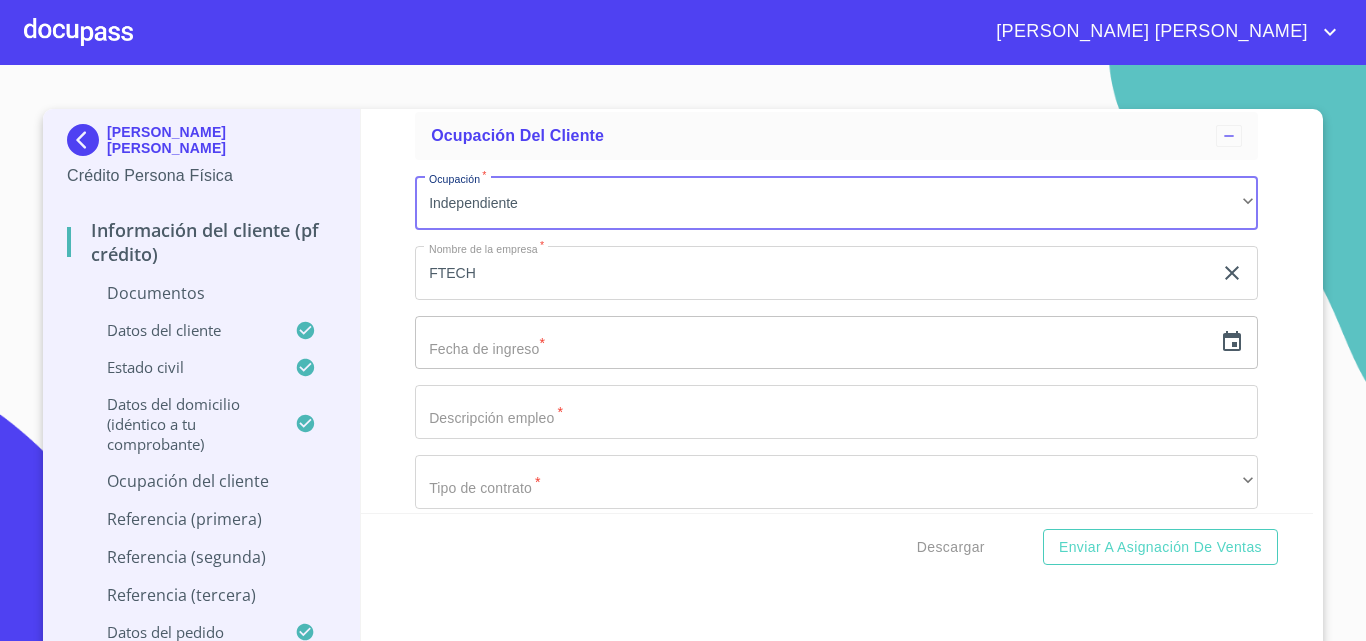 click on "FTECH" at bounding box center [813, -2335] 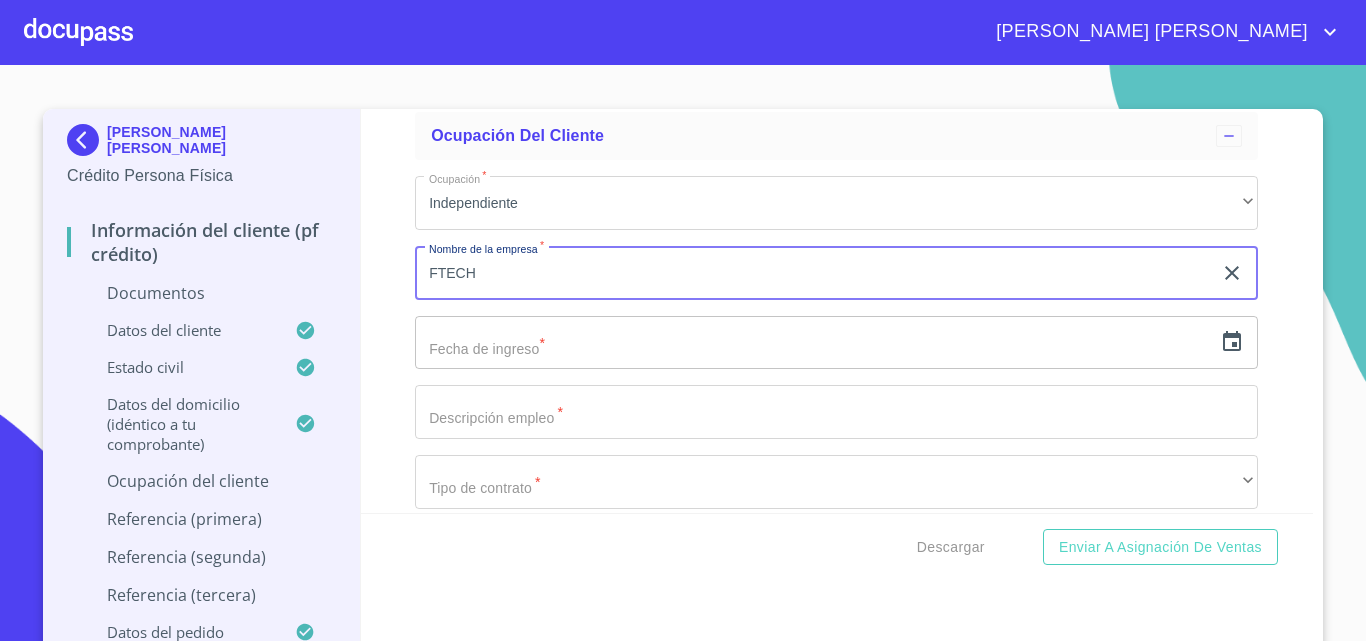 click at bounding box center (813, 343) 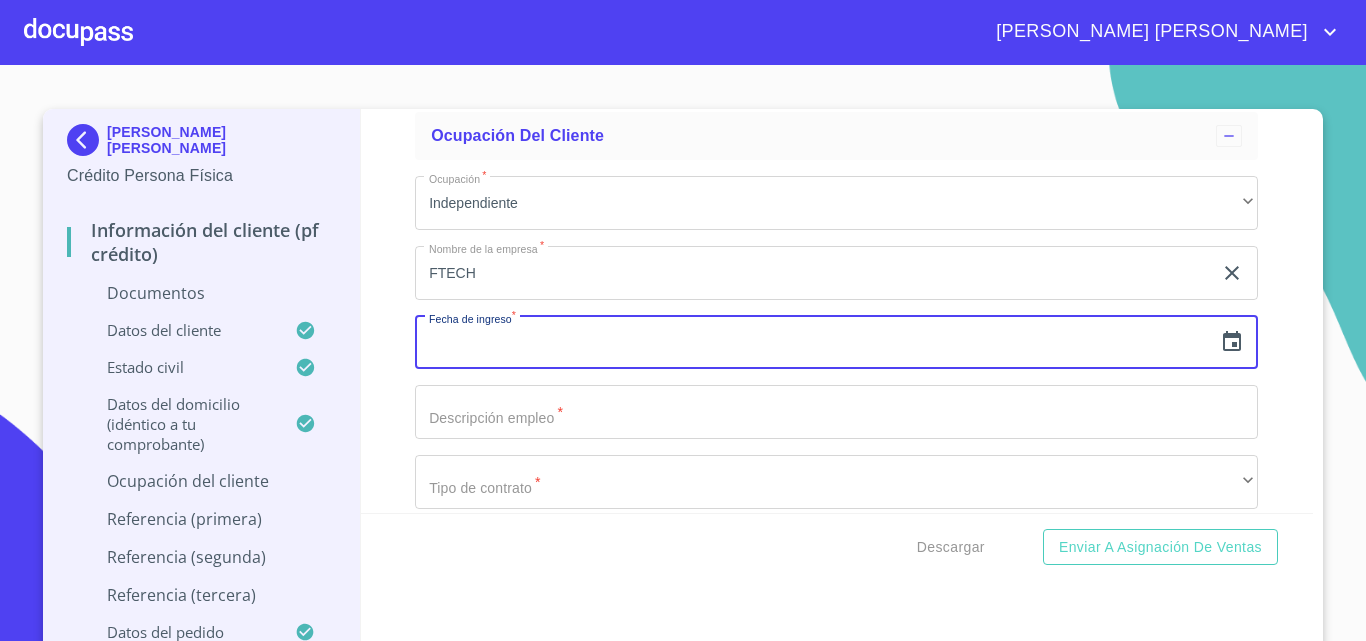 click 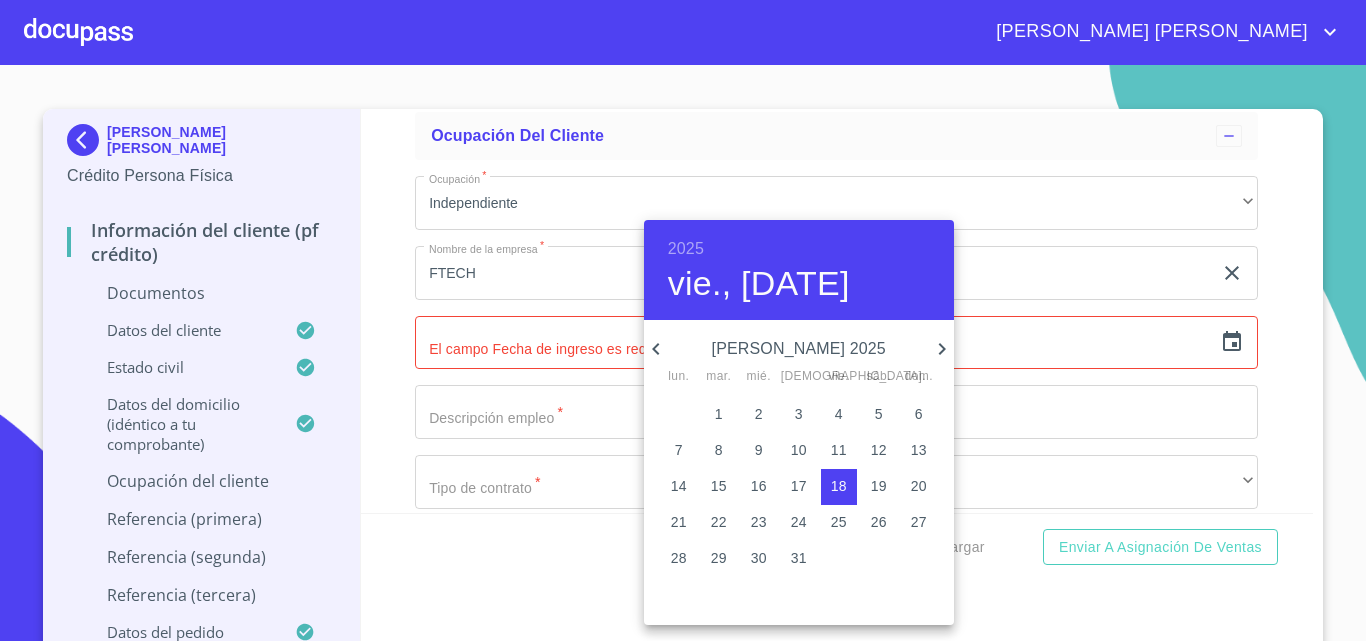 click on "2025" at bounding box center [686, 249] 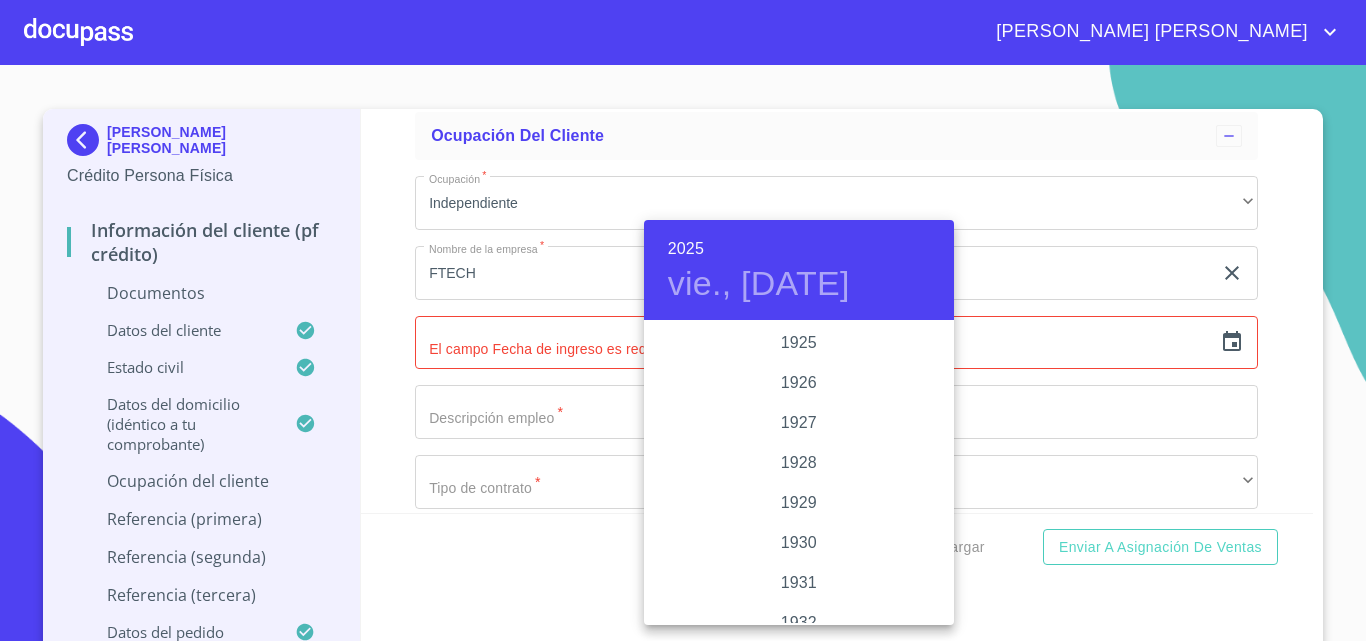 scroll, scrollTop: 3880, scrollLeft: 0, axis: vertical 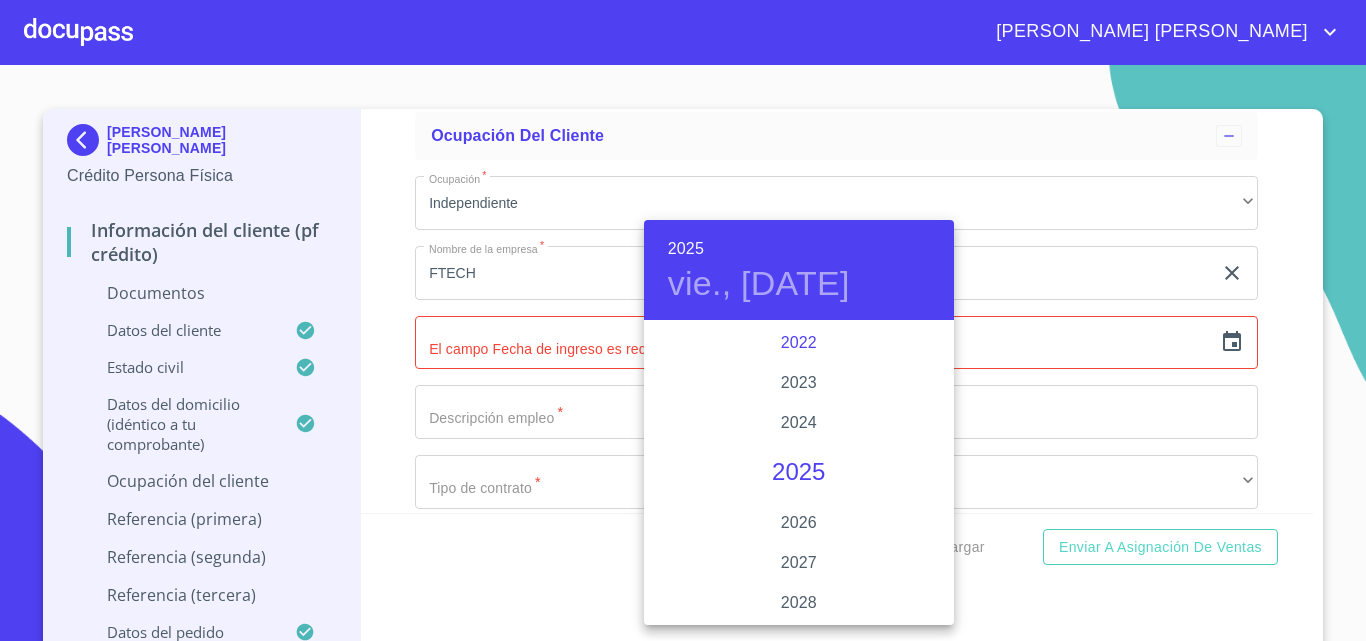 click on "2022" at bounding box center [799, 343] 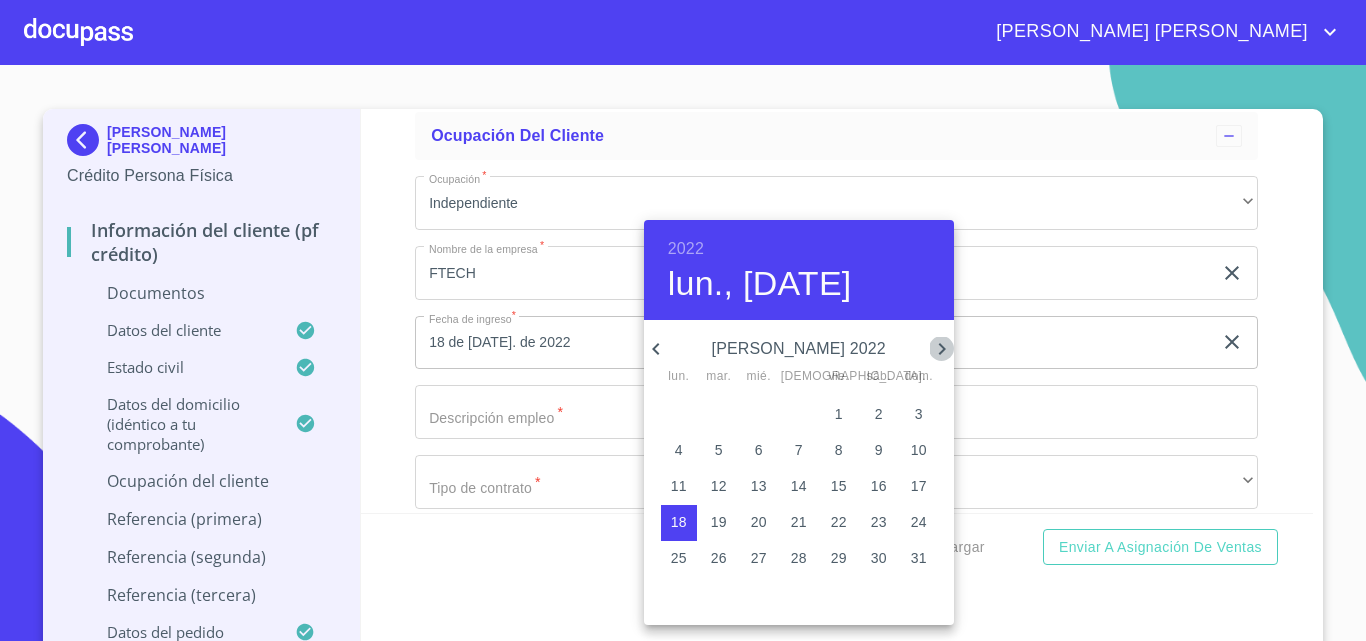click 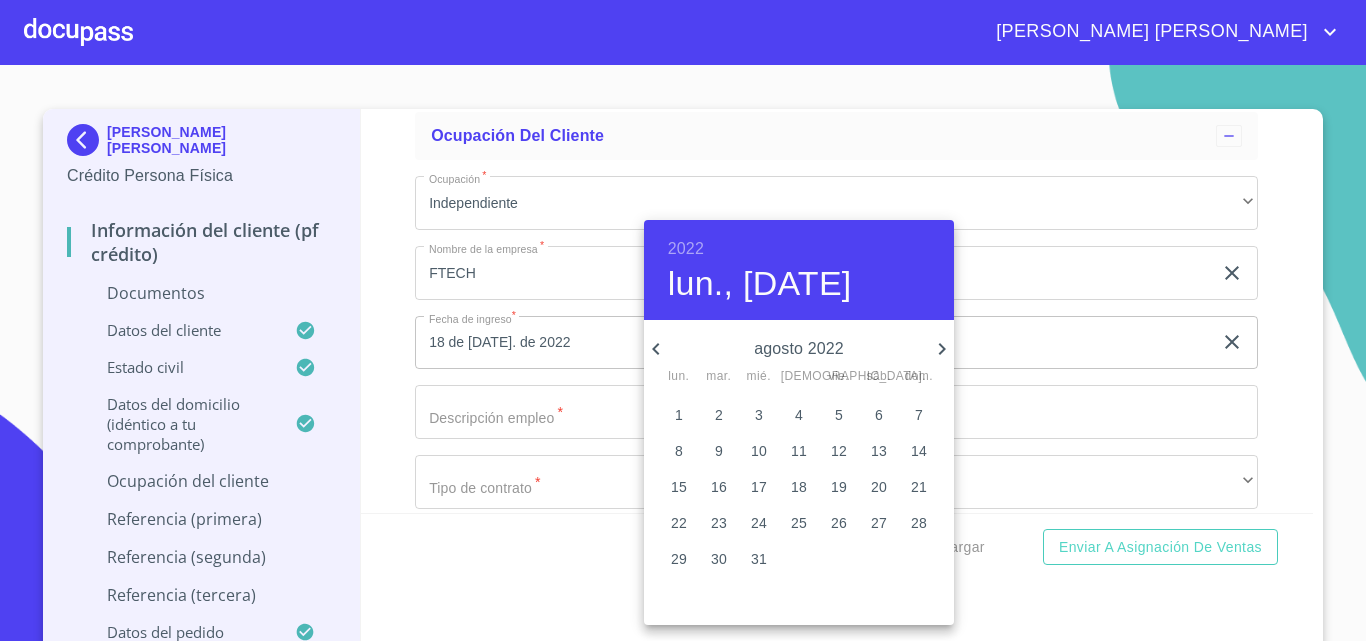 click 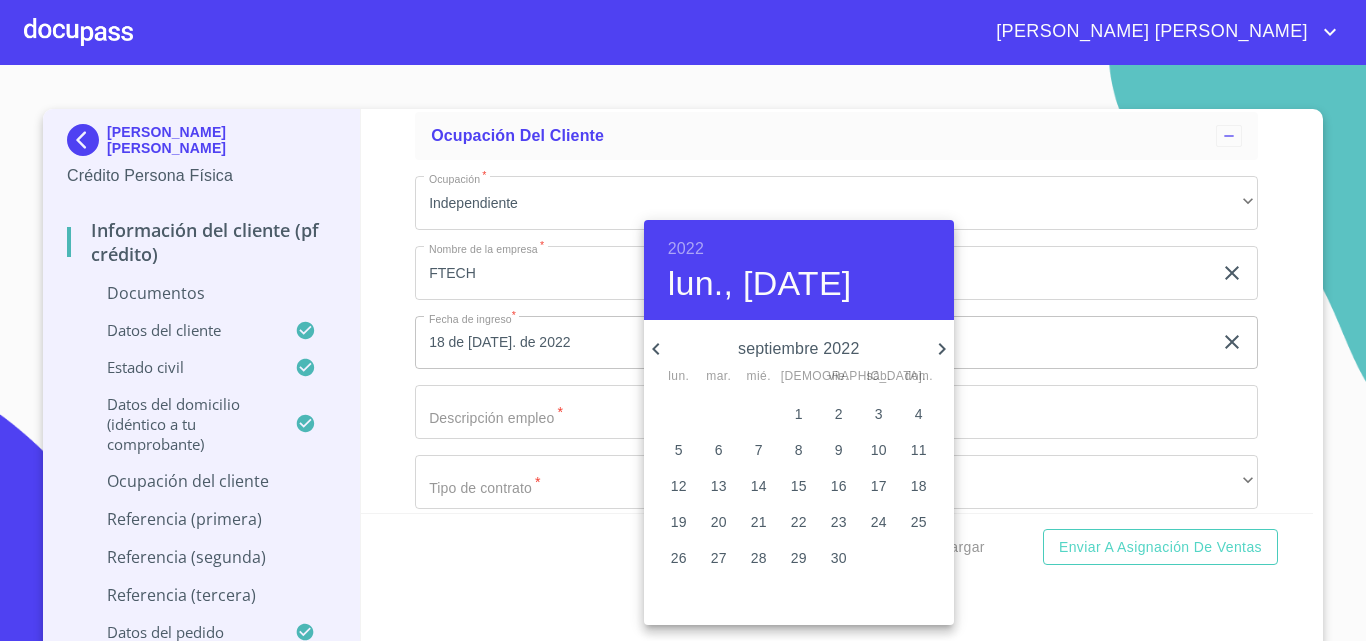 click on "12" at bounding box center (679, 486) 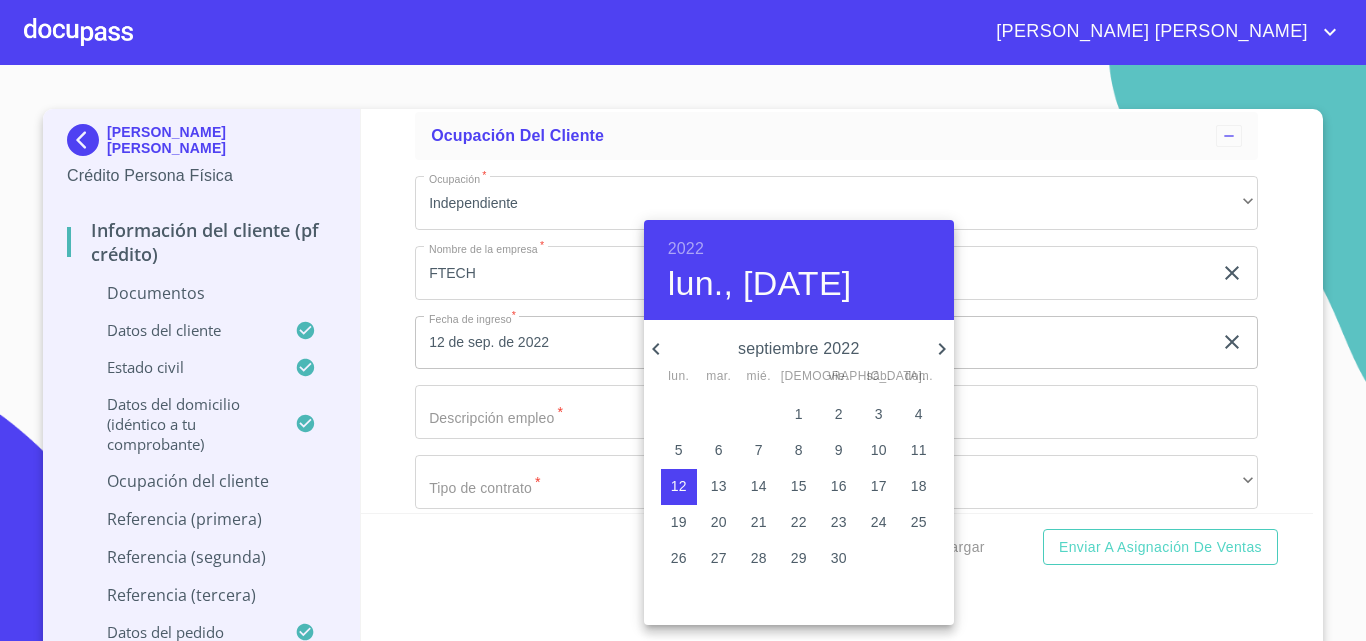 click at bounding box center (683, 320) 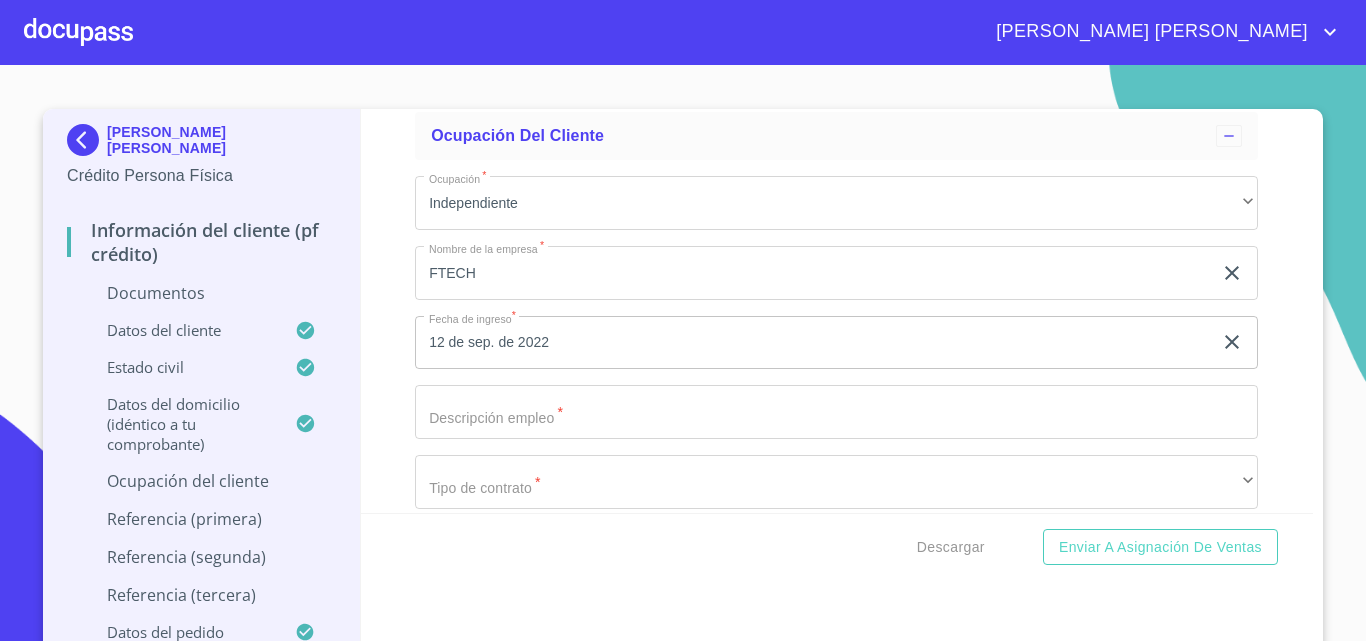 click on "Documento de identificación.   *" at bounding box center [813, -2335] 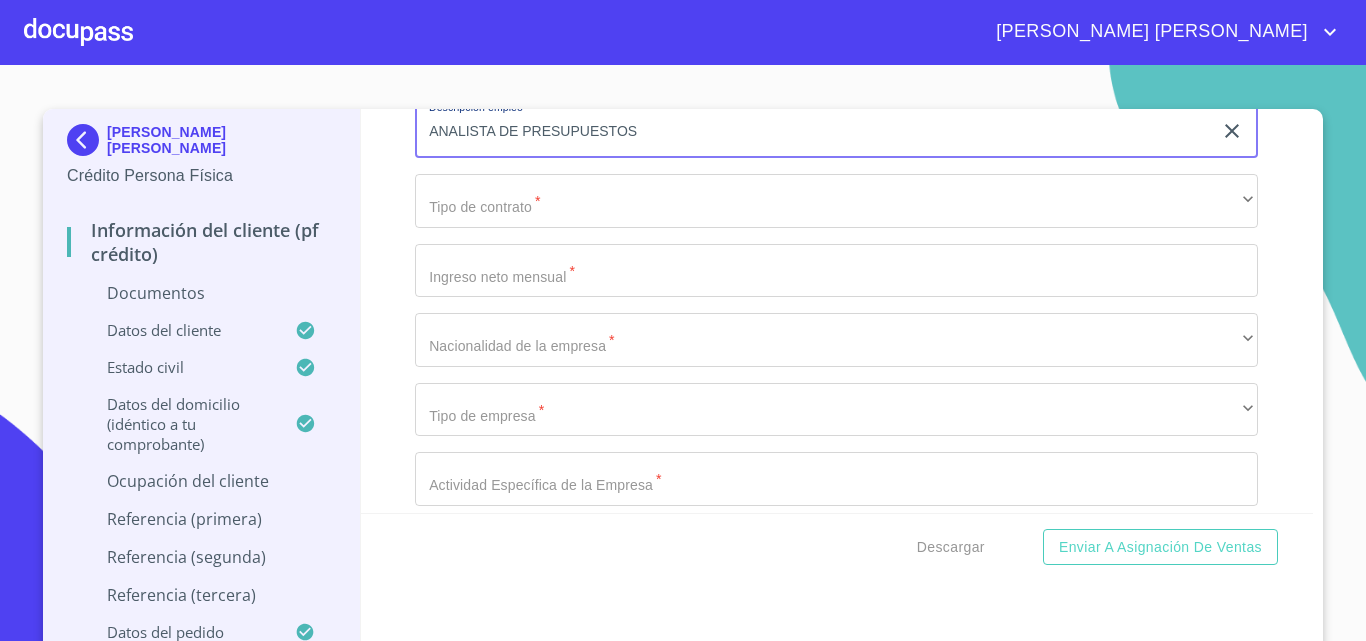 scroll, scrollTop: 6946, scrollLeft: 0, axis: vertical 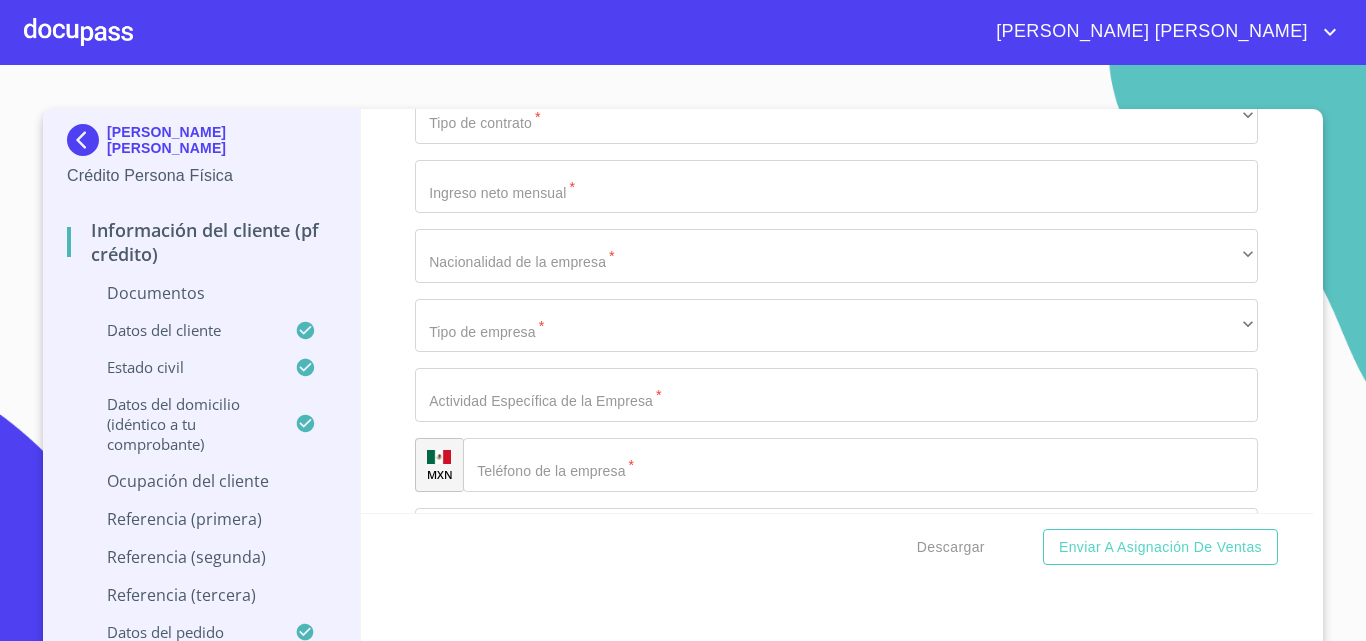 type on "ANALISTA DE PRESUPUESTOS" 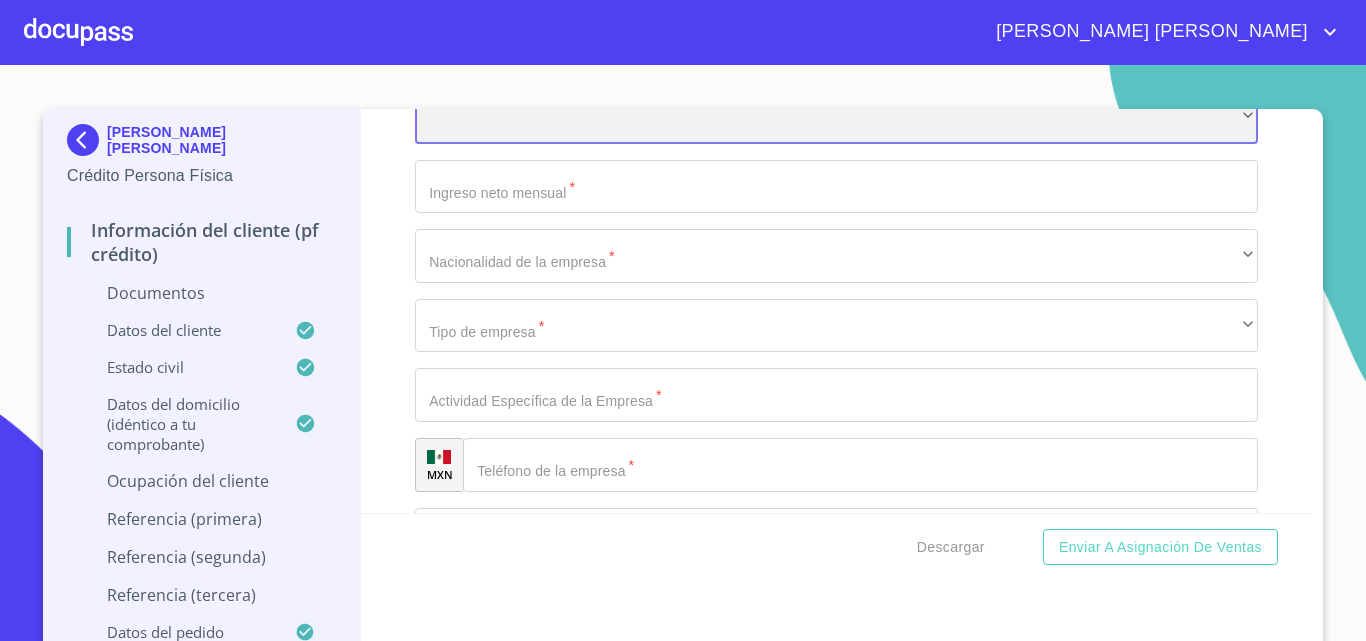 click on "​" at bounding box center [836, 117] 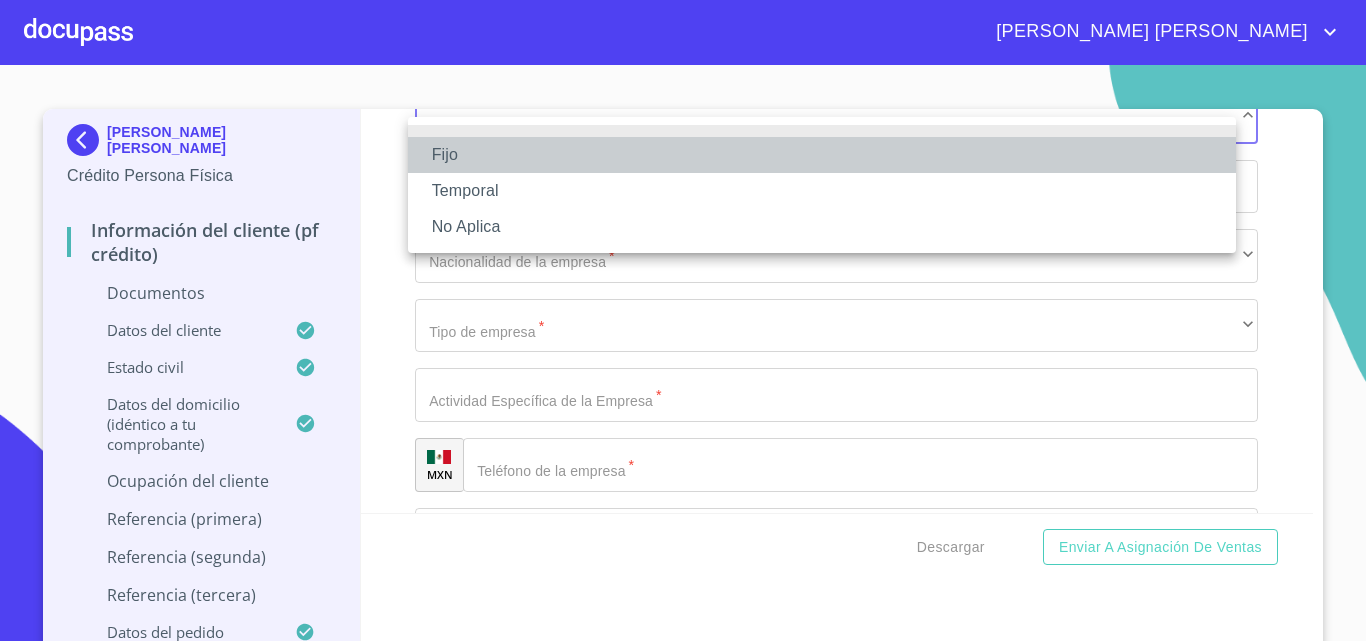 click on "Fijo" at bounding box center [822, 155] 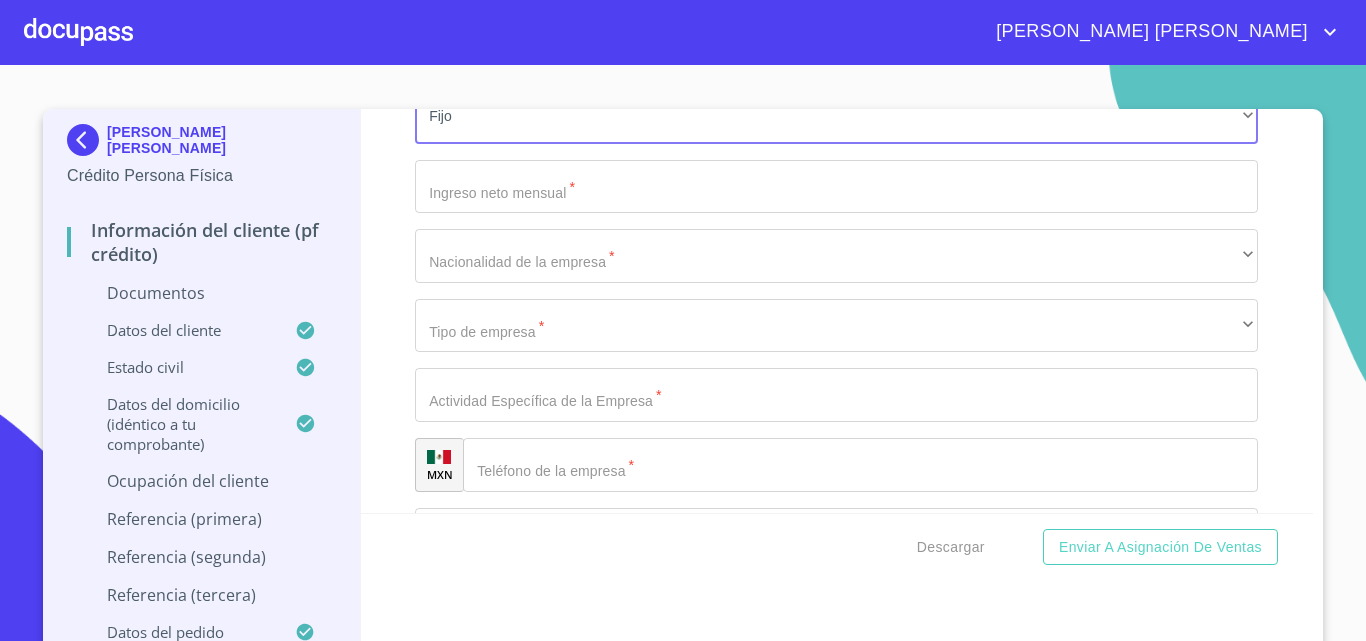 click on "Documento de identificación.   *" at bounding box center [813, -2700] 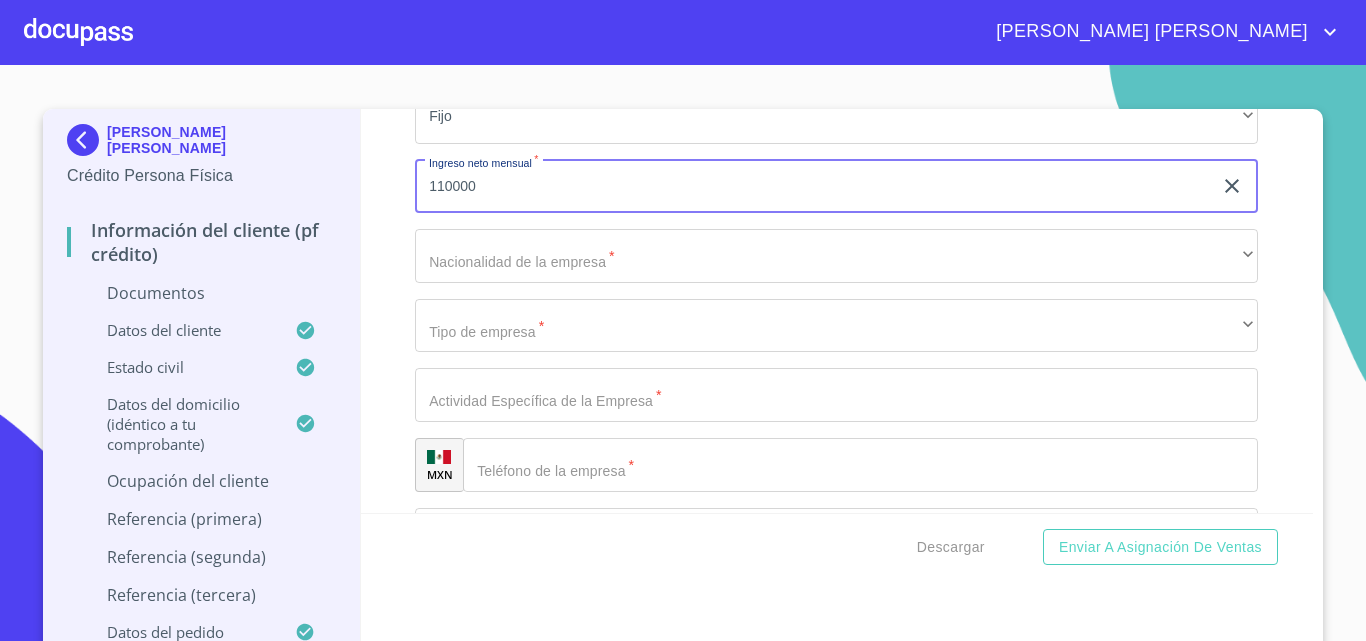 type on "110000" 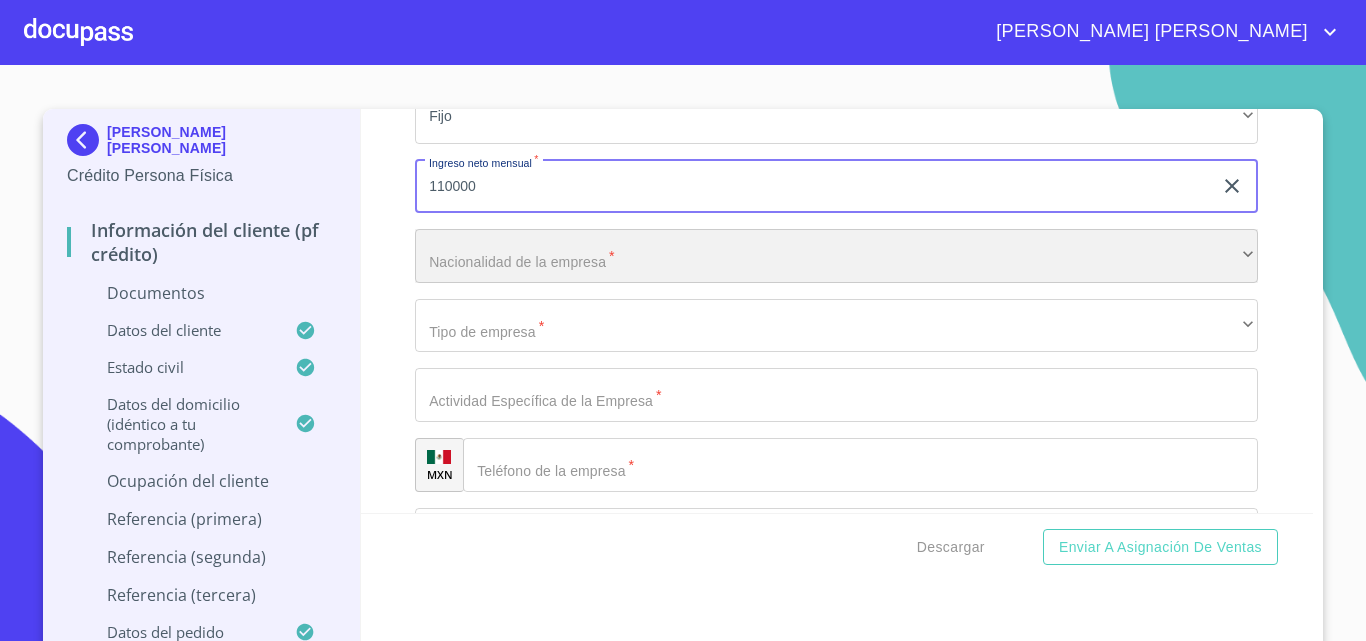 click on "​" at bounding box center [836, 256] 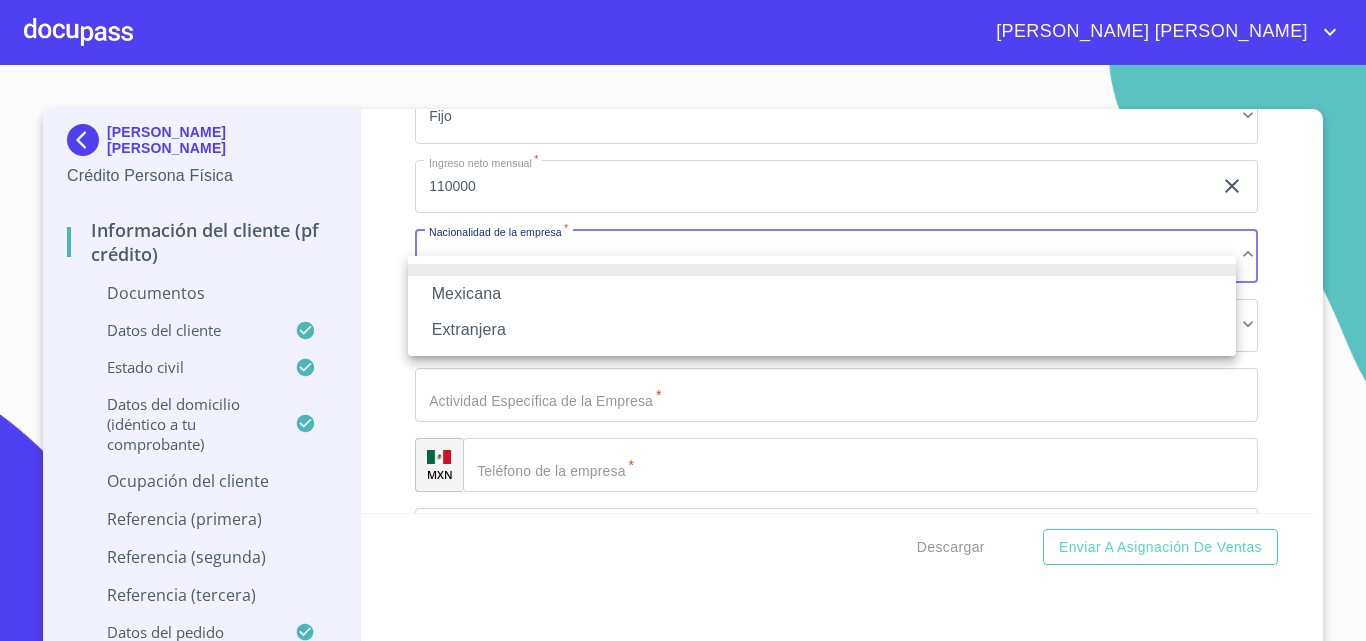 click on "Mexicana" at bounding box center [822, 294] 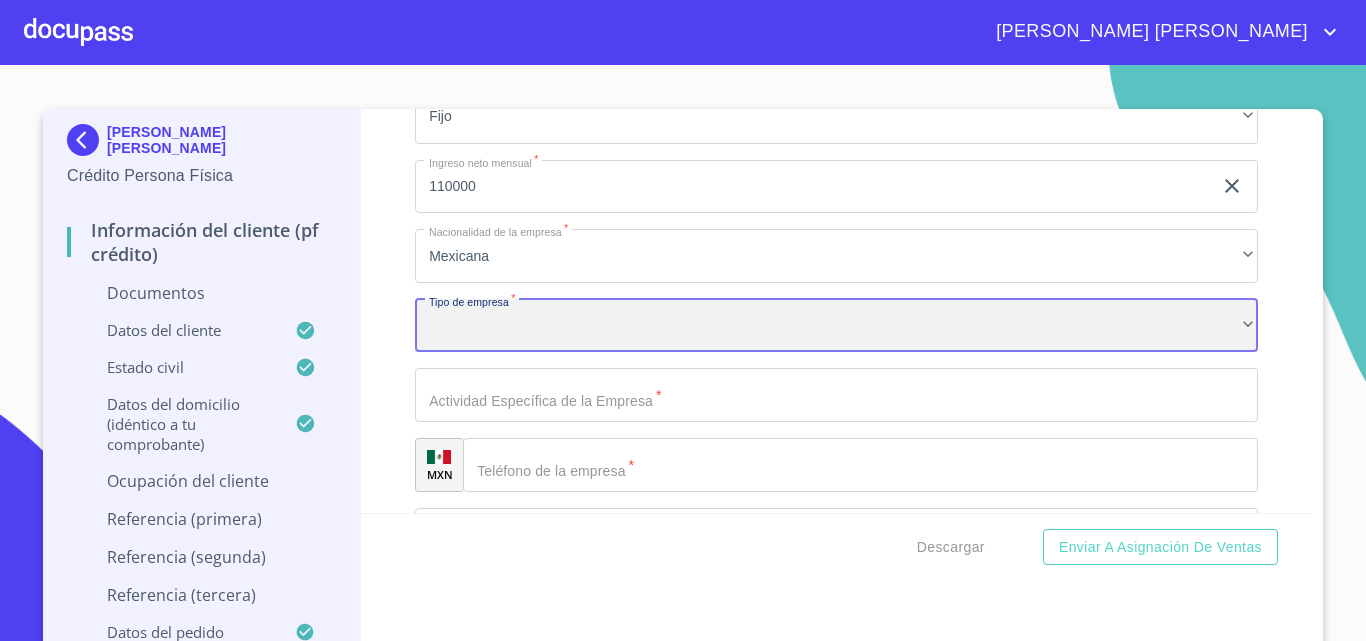 click on "​" at bounding box center [836, 326] 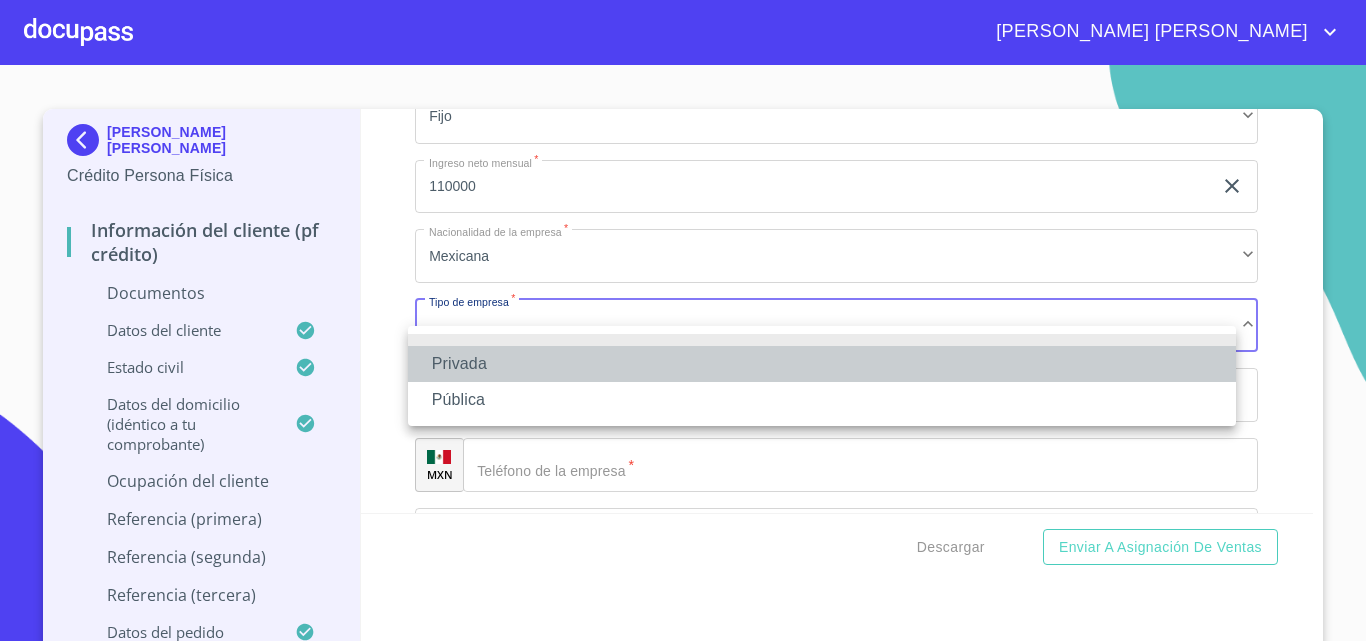 click on "Privada" at bounding box center (822, 364) 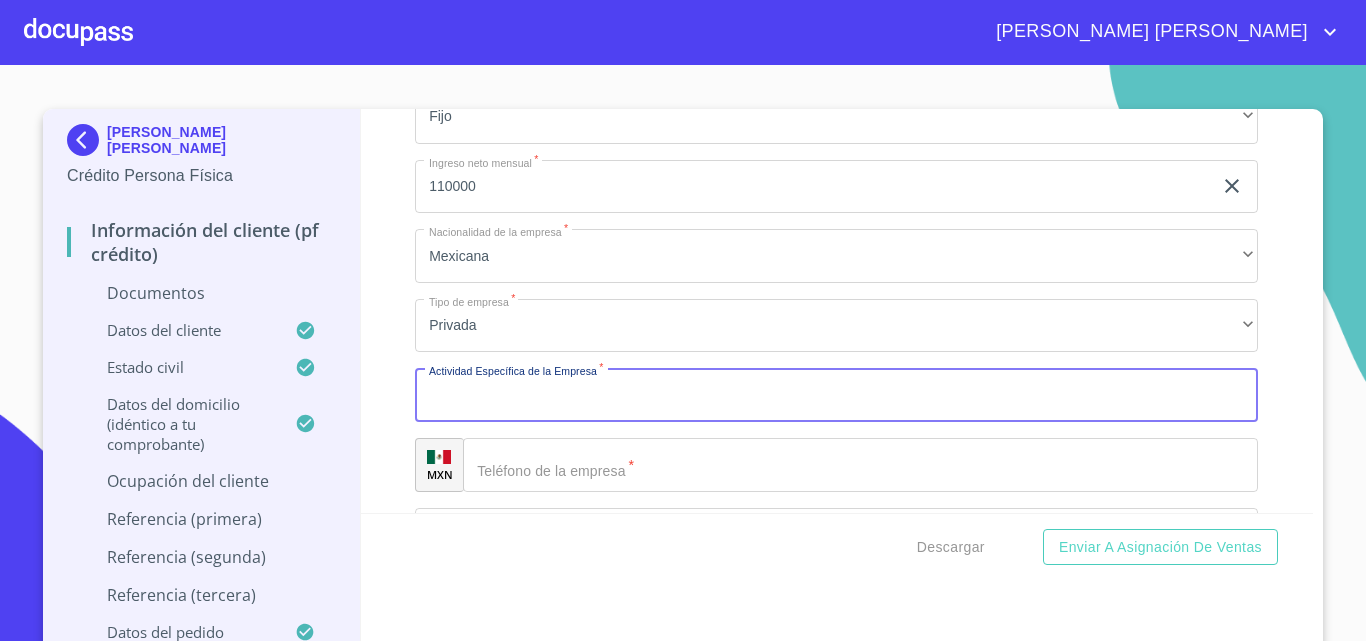 click on "Documento de identificación.   *" at bounding box center (836, 395) 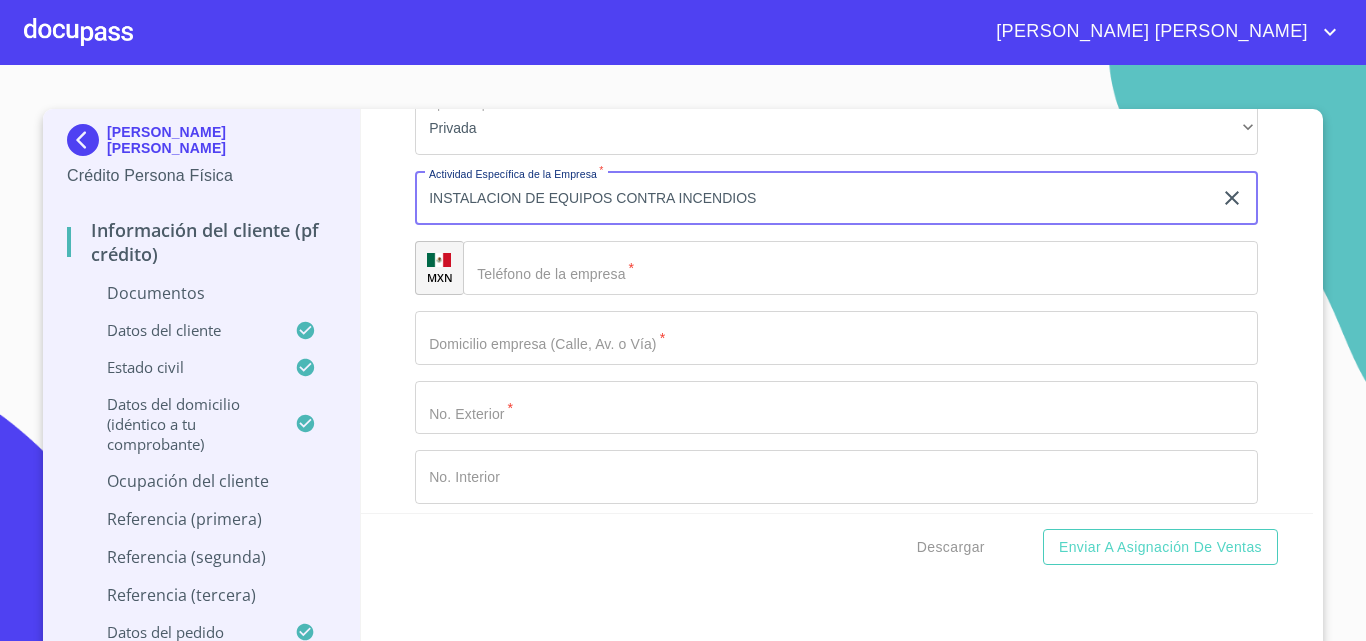 scroll, scrollTop: 7199, scrollLeft: 0, axis: vertical 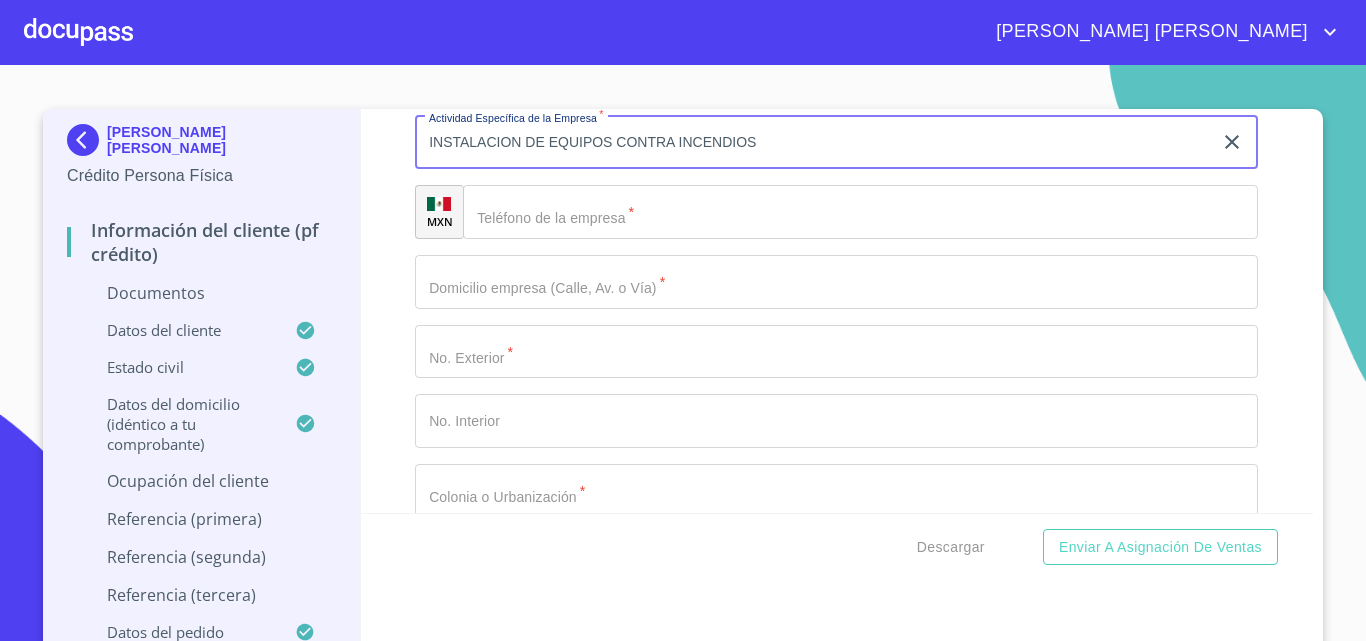 type on "INSTALACION DE EQUIPOS CONTRA INCENDIOS" 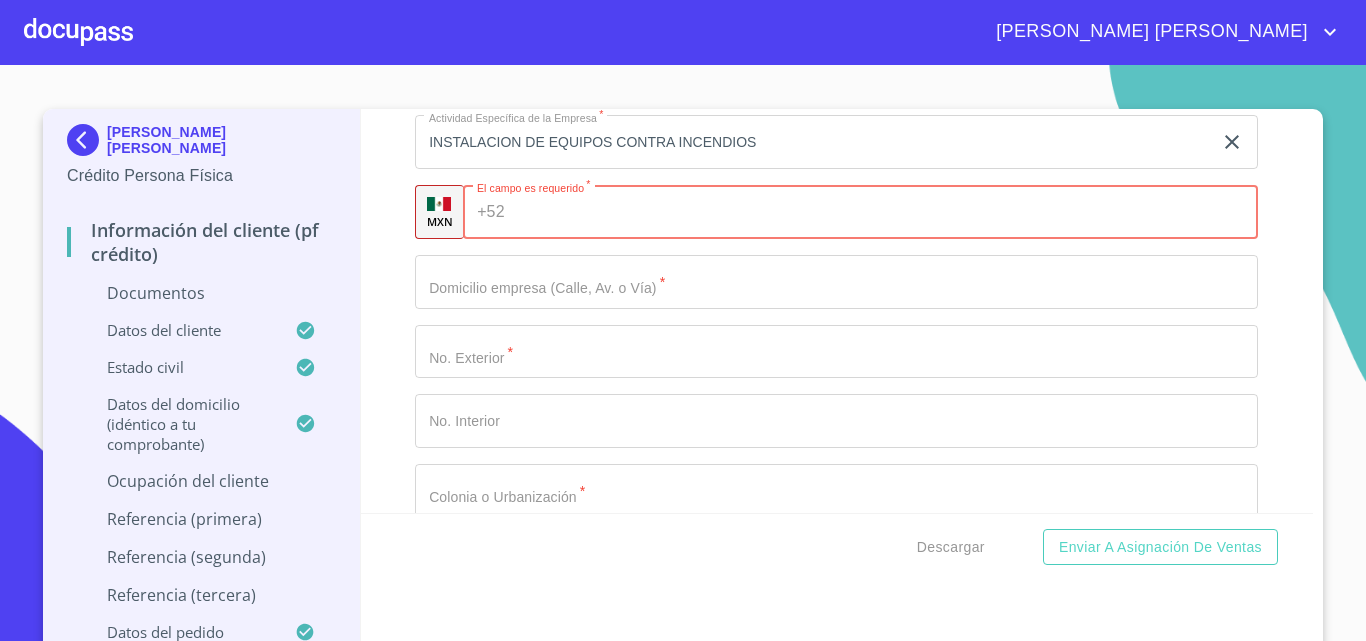 click on "Documento de identificación.   *" at bounding box center [813, -2953] 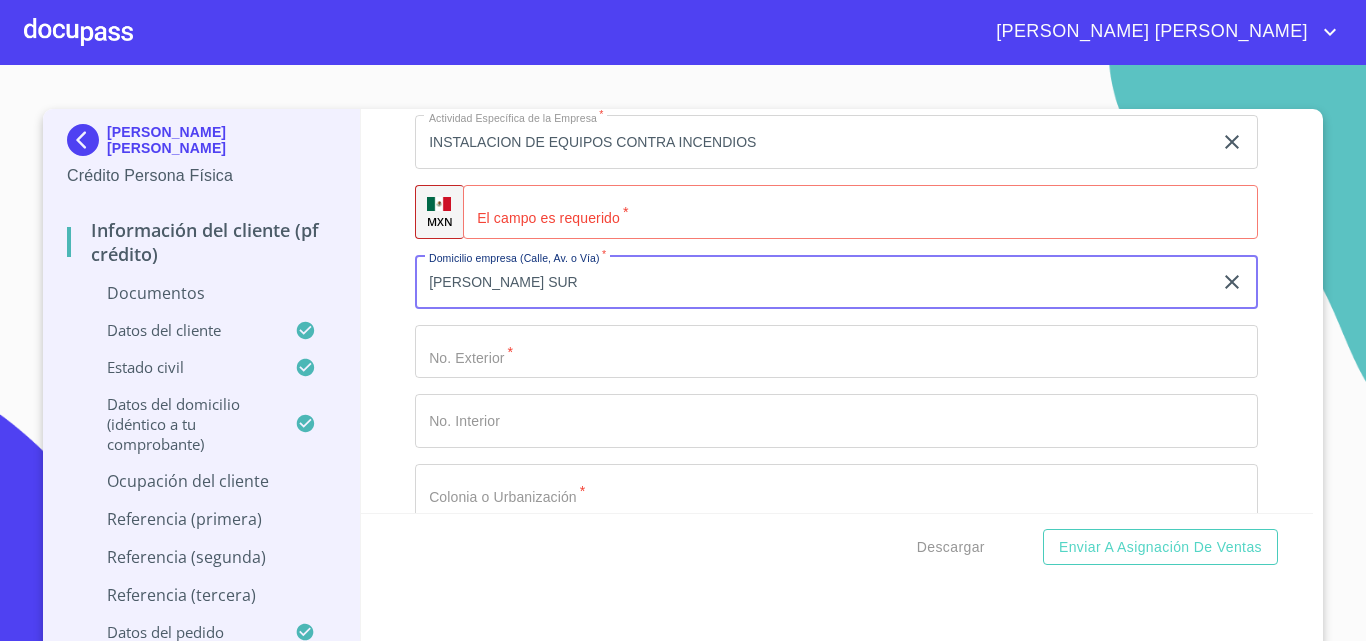 type on "[PERSON_NAME] SUR" 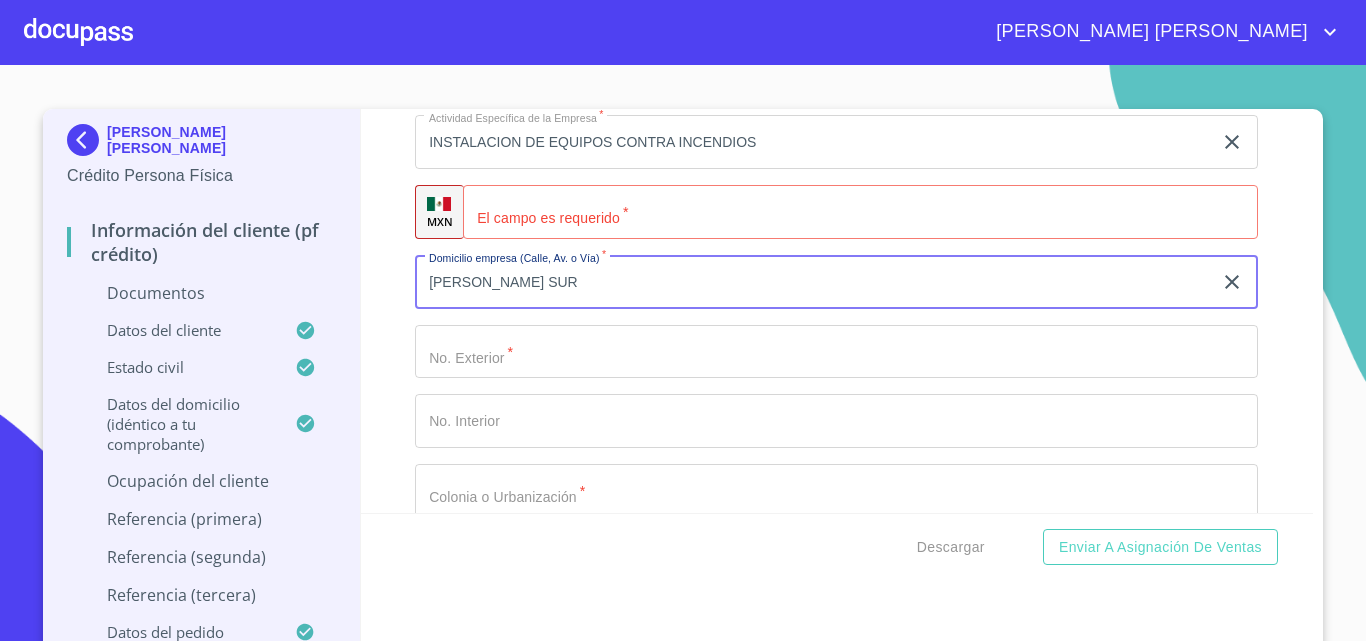 click on "Documento de identificación.   *" at bounding box center [813, -2953] 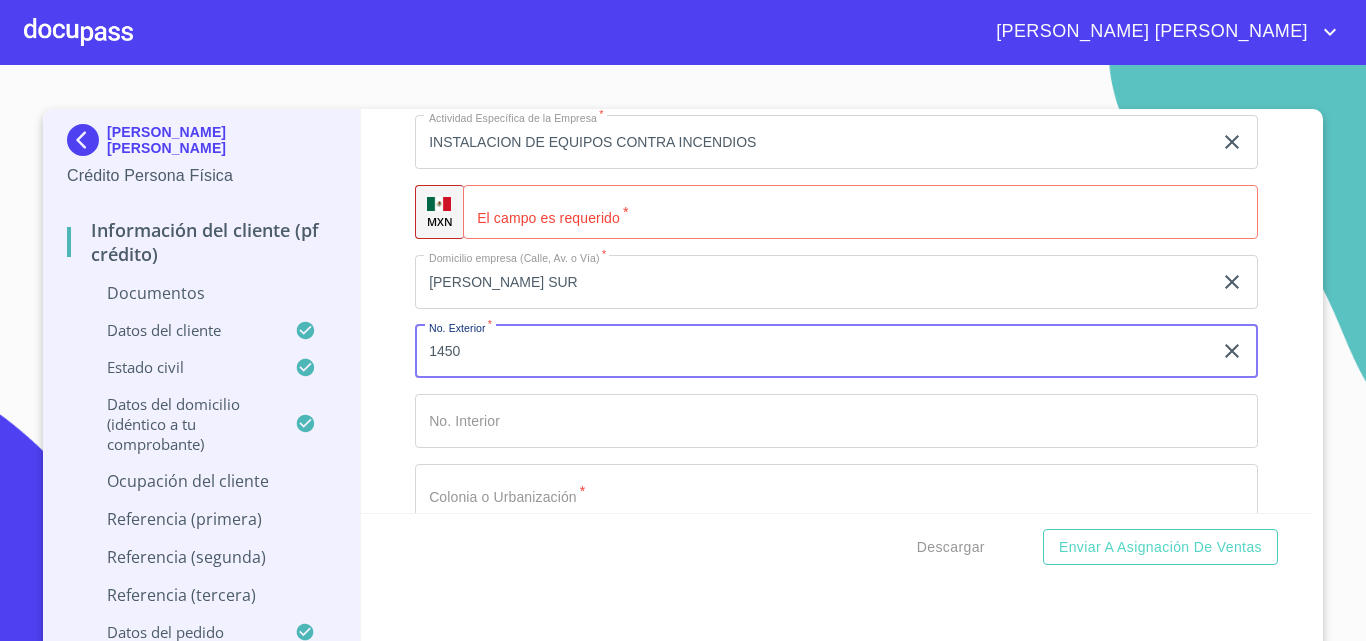 type on "1450" 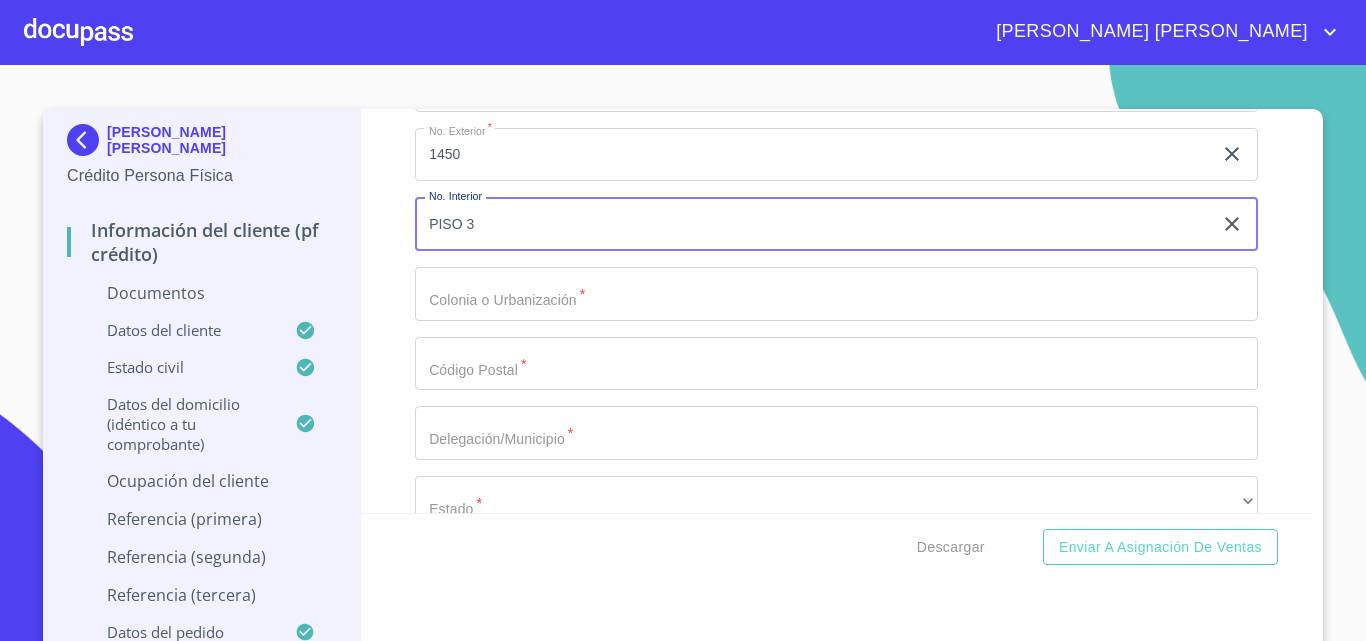 scroll, scrollTop: 7481, scrollLeft: 0, axis: vertical 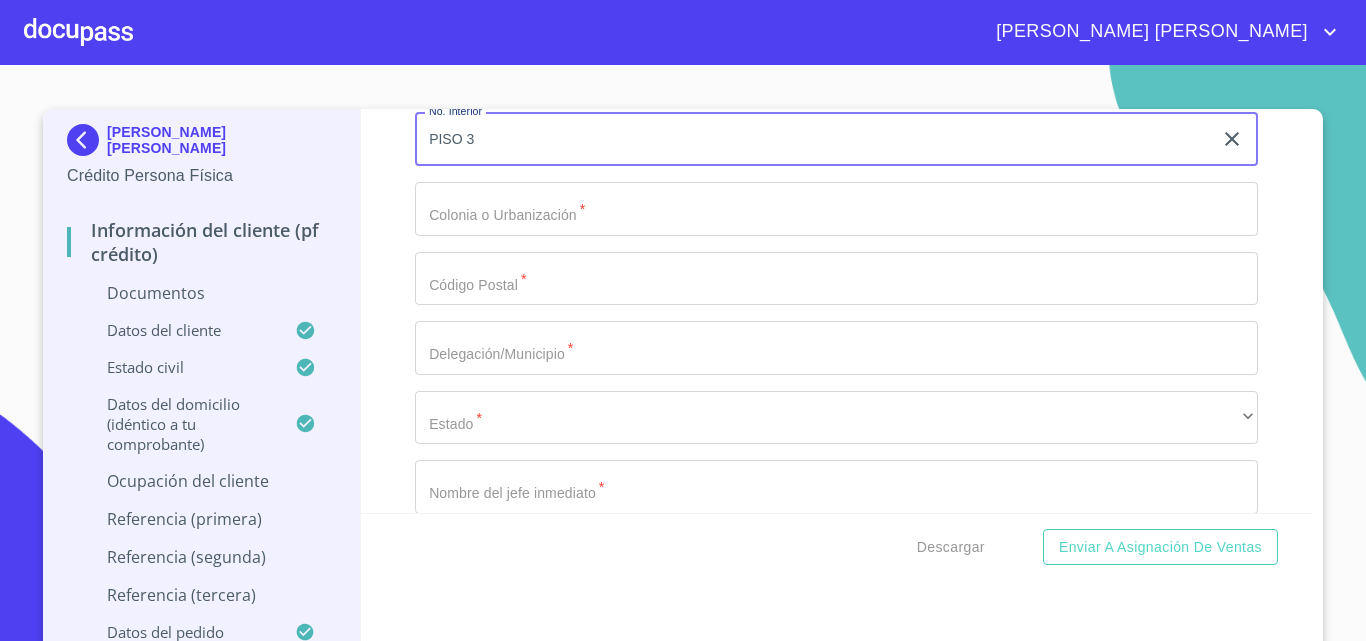 type on "PISO 3" 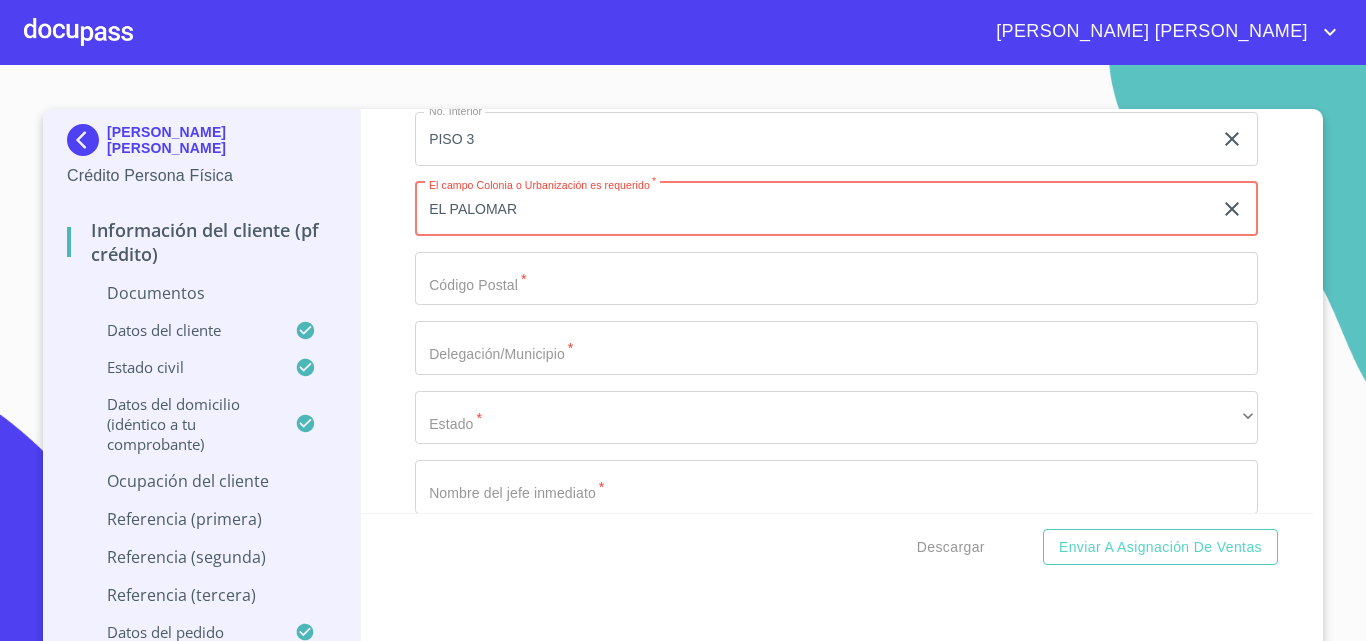 type on "EL PALOMAR" 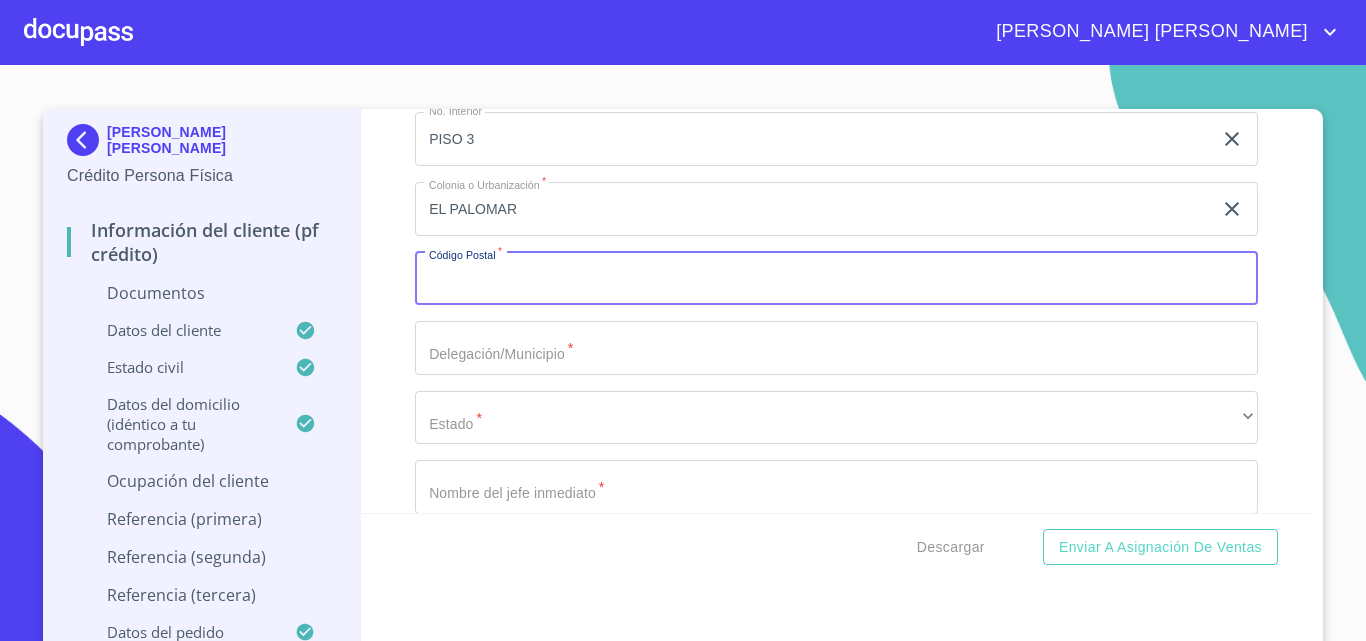 click on "Documento de identificación.   *" at bounding box center [836, 279] 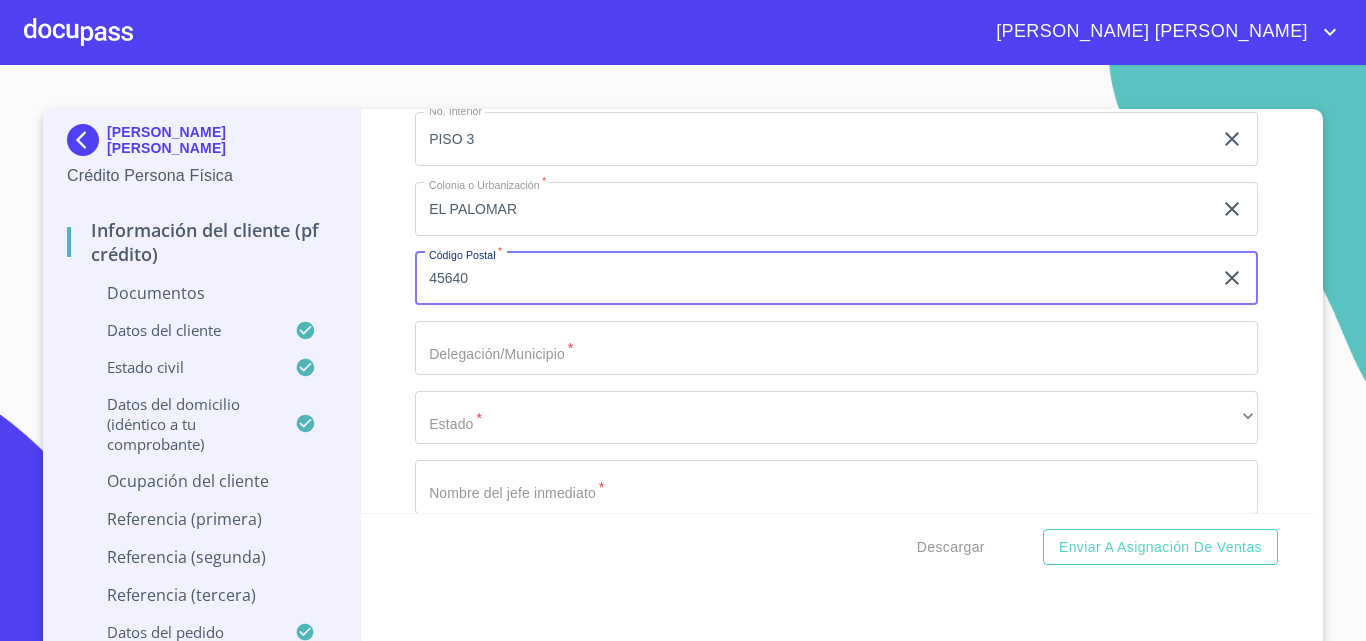 type on "45640" 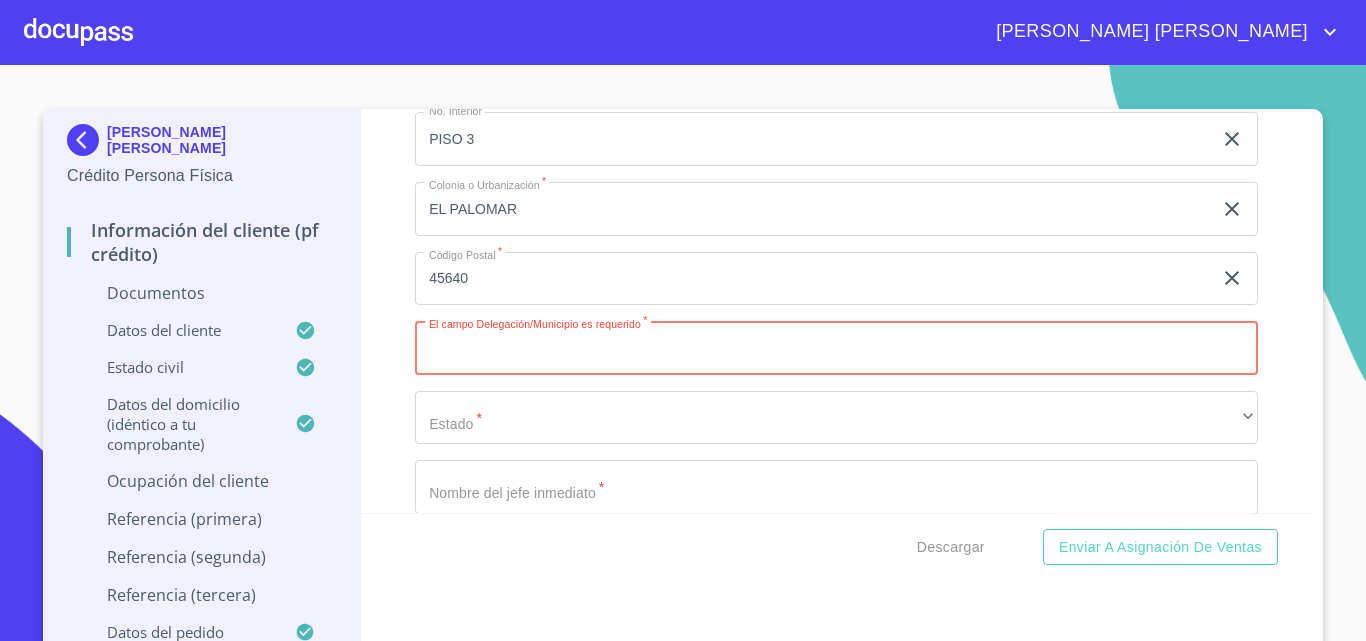 click on "Documento de identificación.   *" at bounding box center [836, 348] 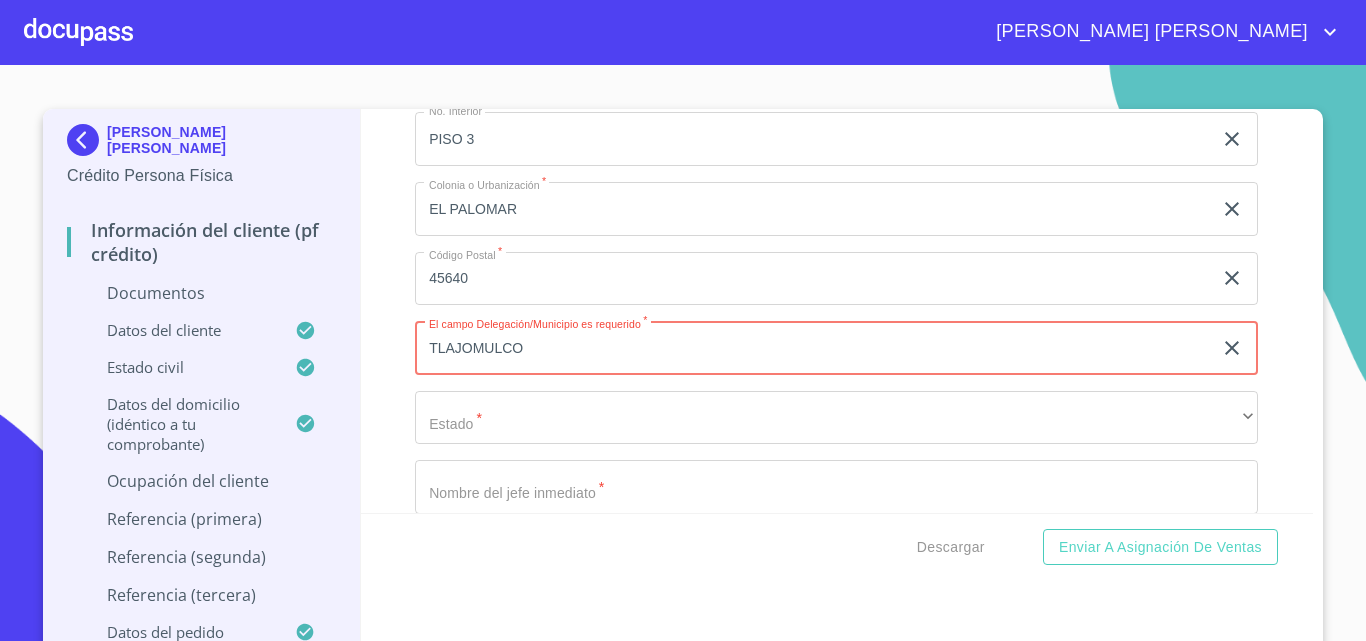 type on "TLAJOMULCO" 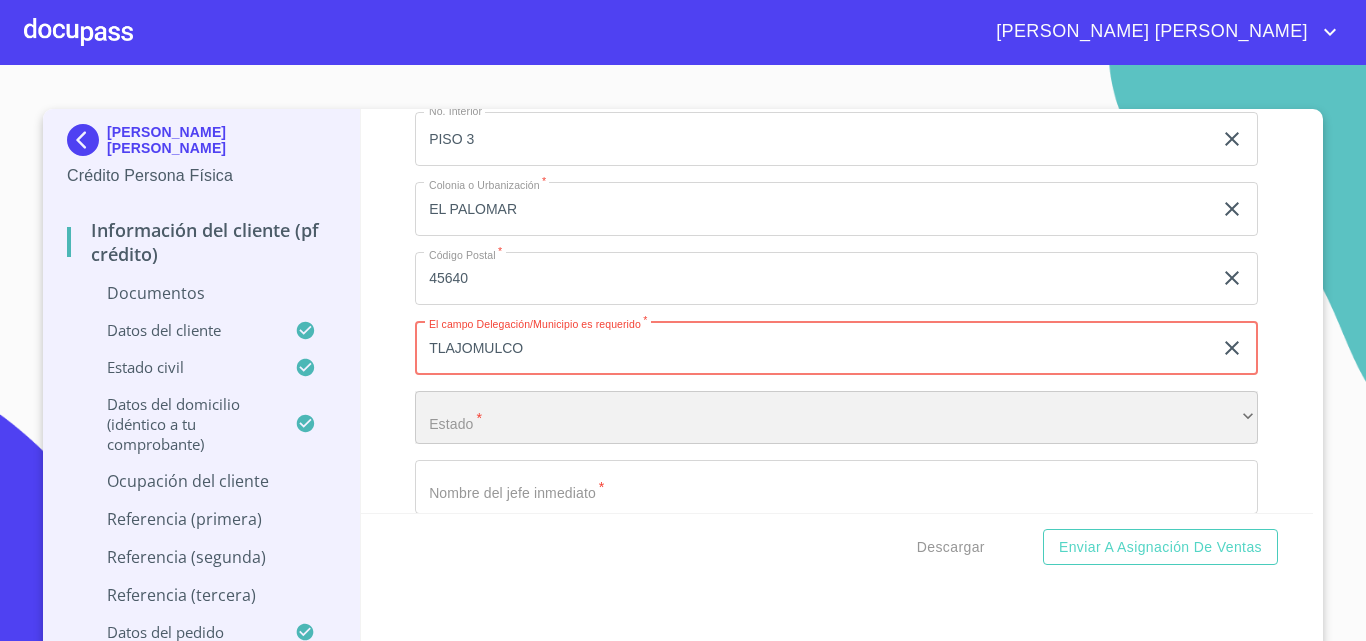 click on "​" at bounding box center [836, 418] 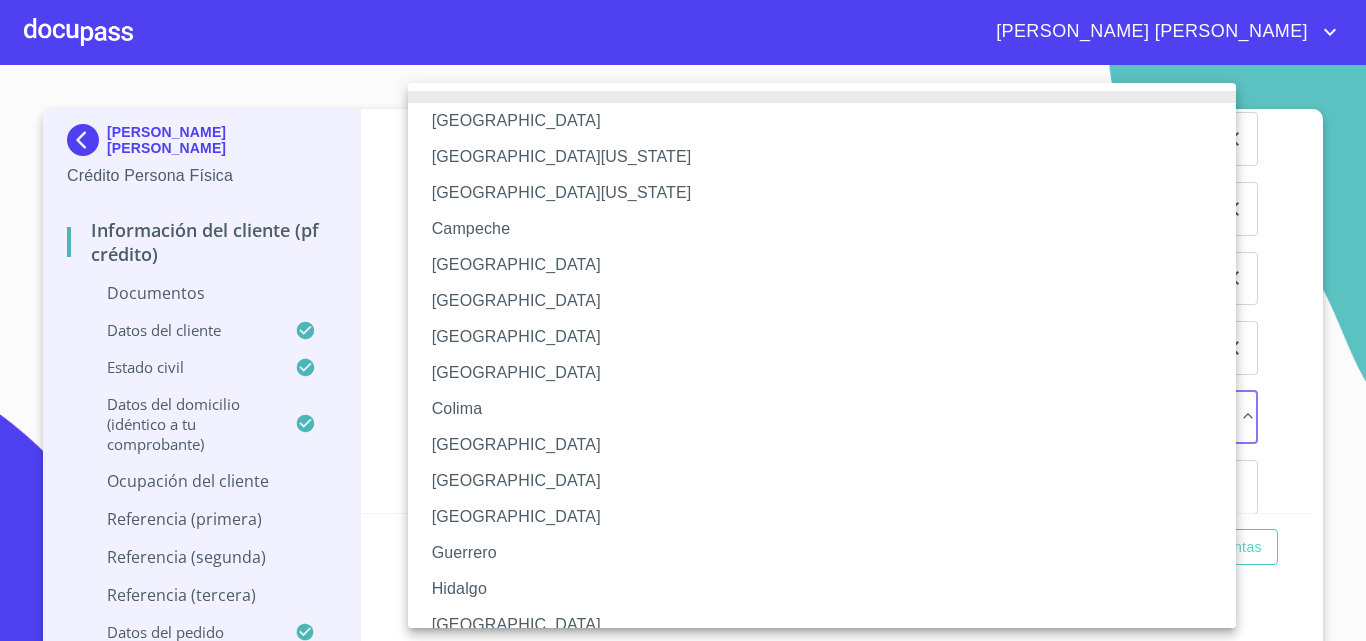 type 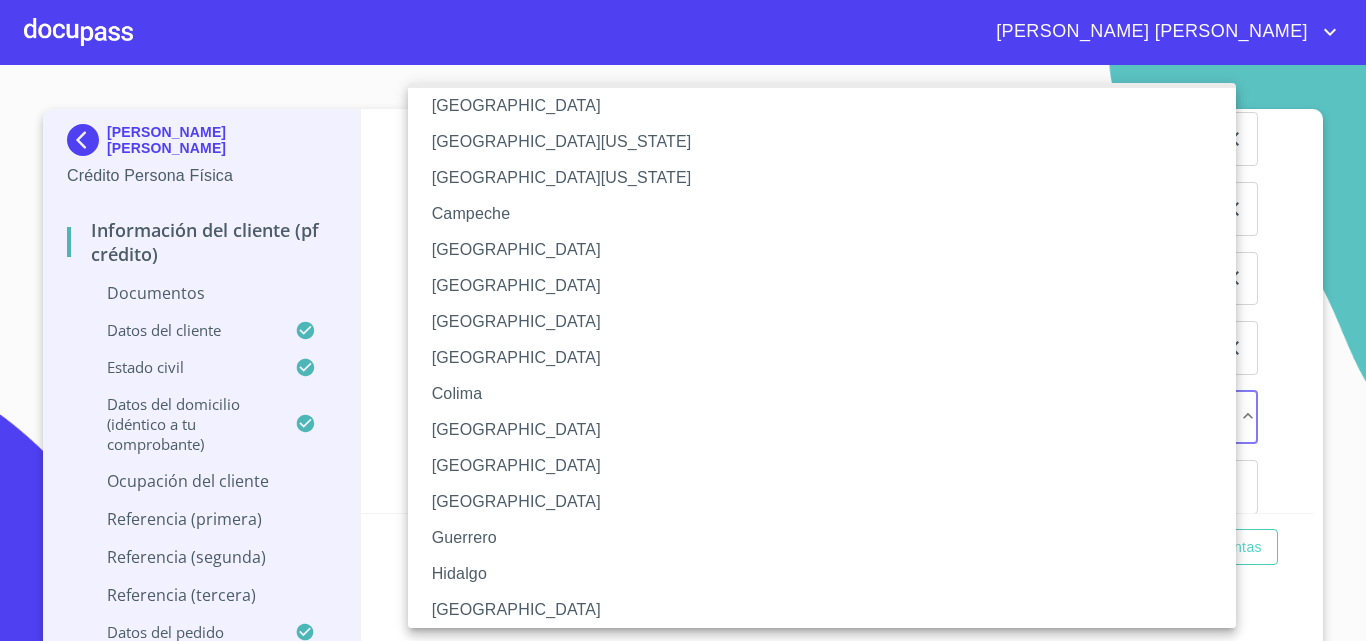 click on "[GEOGRAPHIC_DATA]" at bounding box center (829, 610) 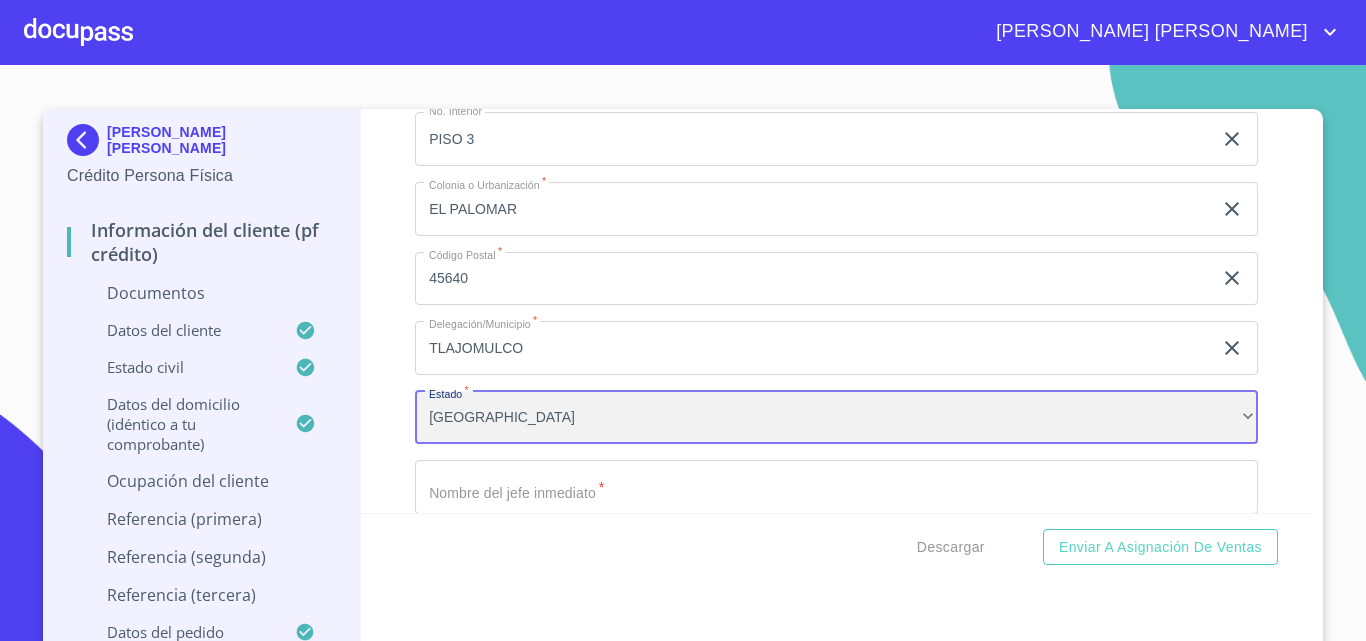 scroll, scrollTop: 7649, scrollLeft: 0, axis: vertical 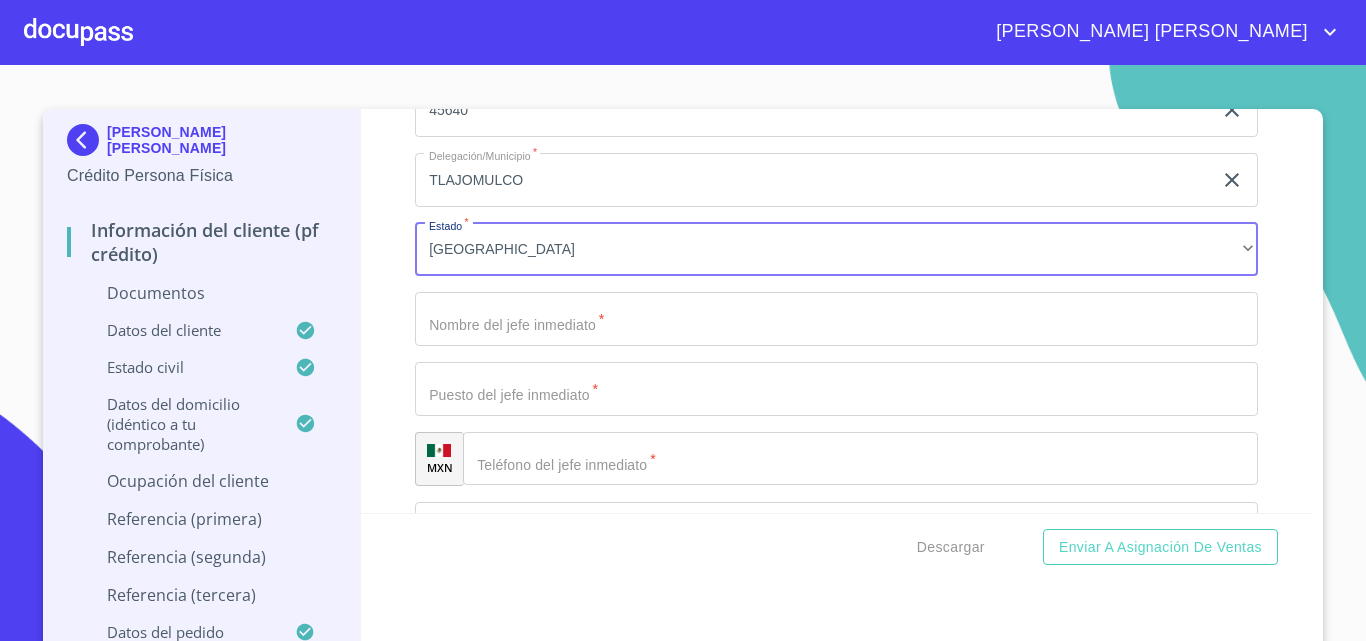 click on "Documento de identificación.   *" at bounding box center [813, -3403] 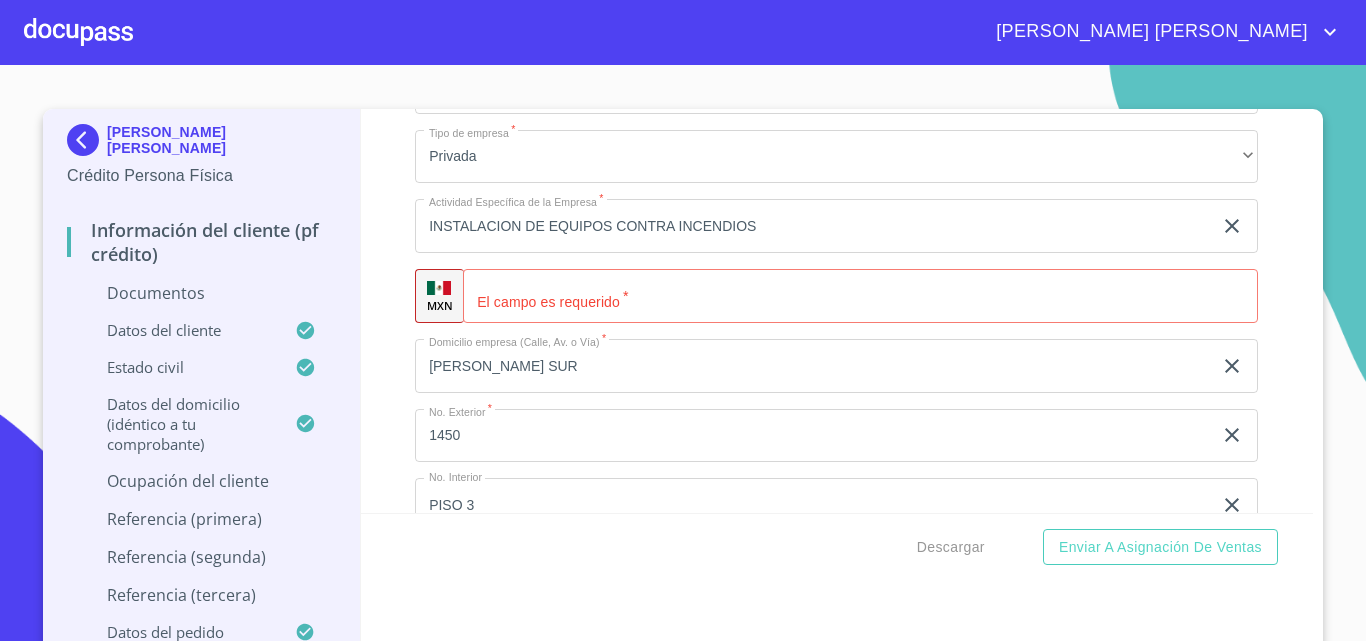 scroll, scrollTop: 6946, scrollLeft: 0, axis: vertical 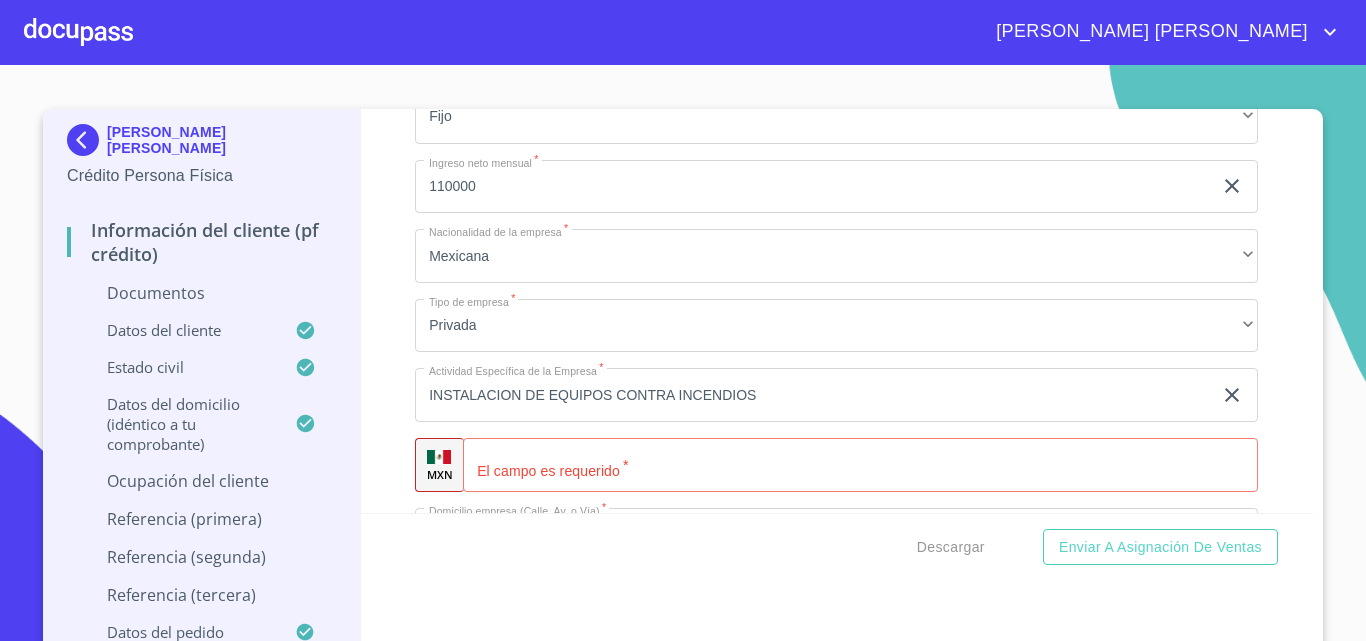 click on "Documento de identificación.   *" 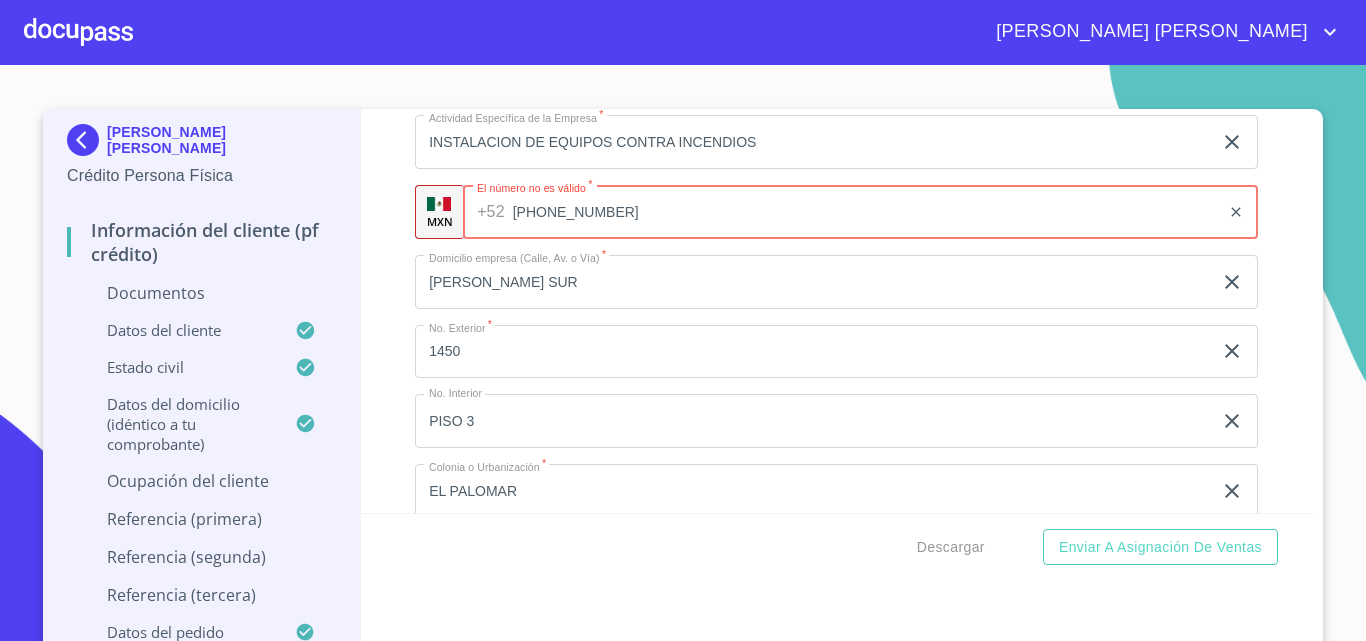 scroll, scrollTop: 7256, scrollLeft: 0, axis: vertical 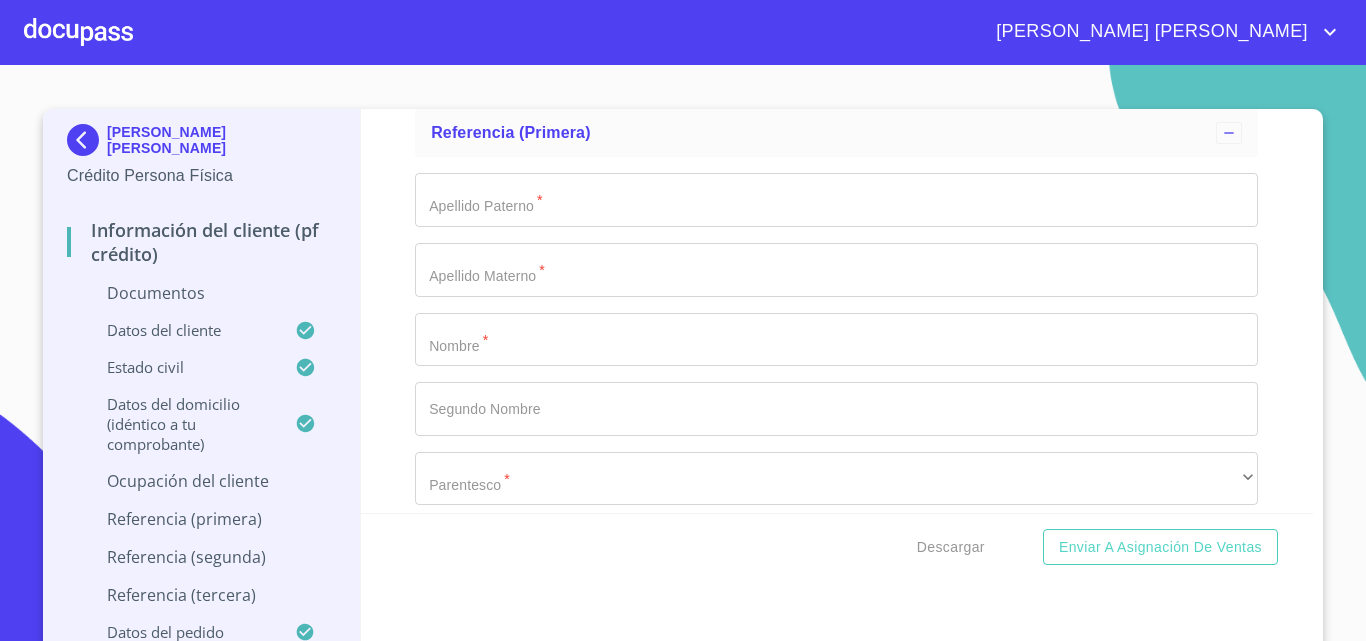 type on "[PHONE_NUMBER]" 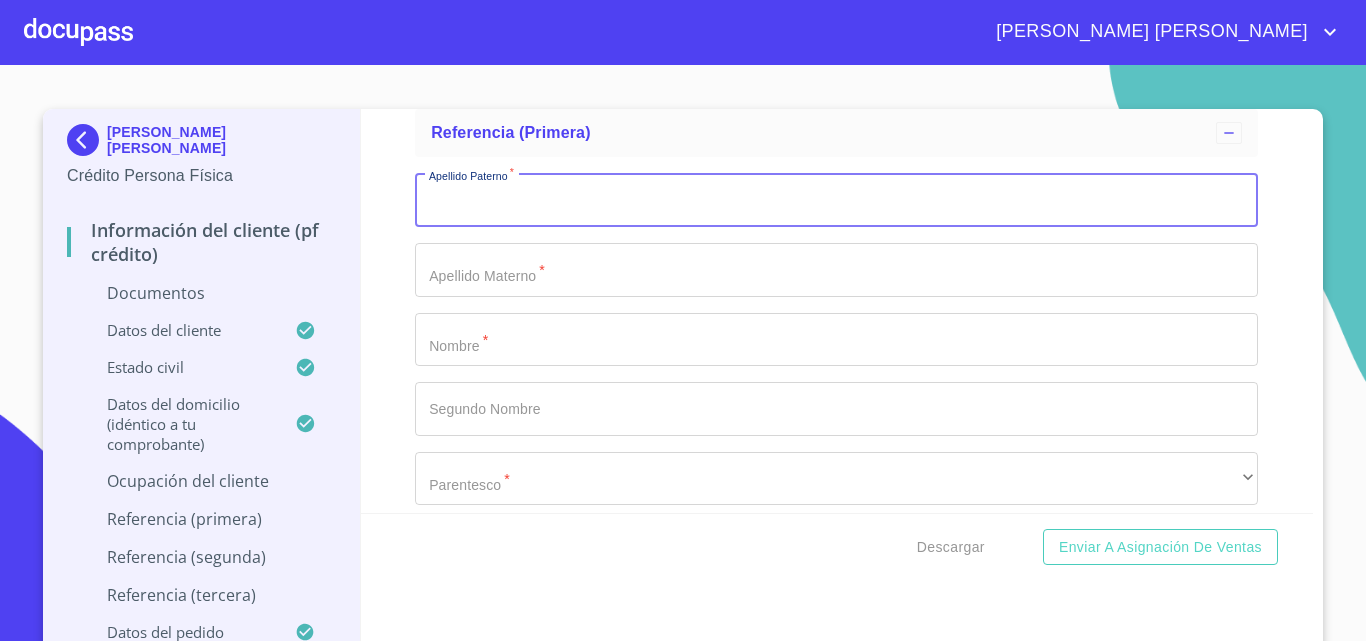 click on "Documento de identificación.   *" at bounding box center [836, 200] 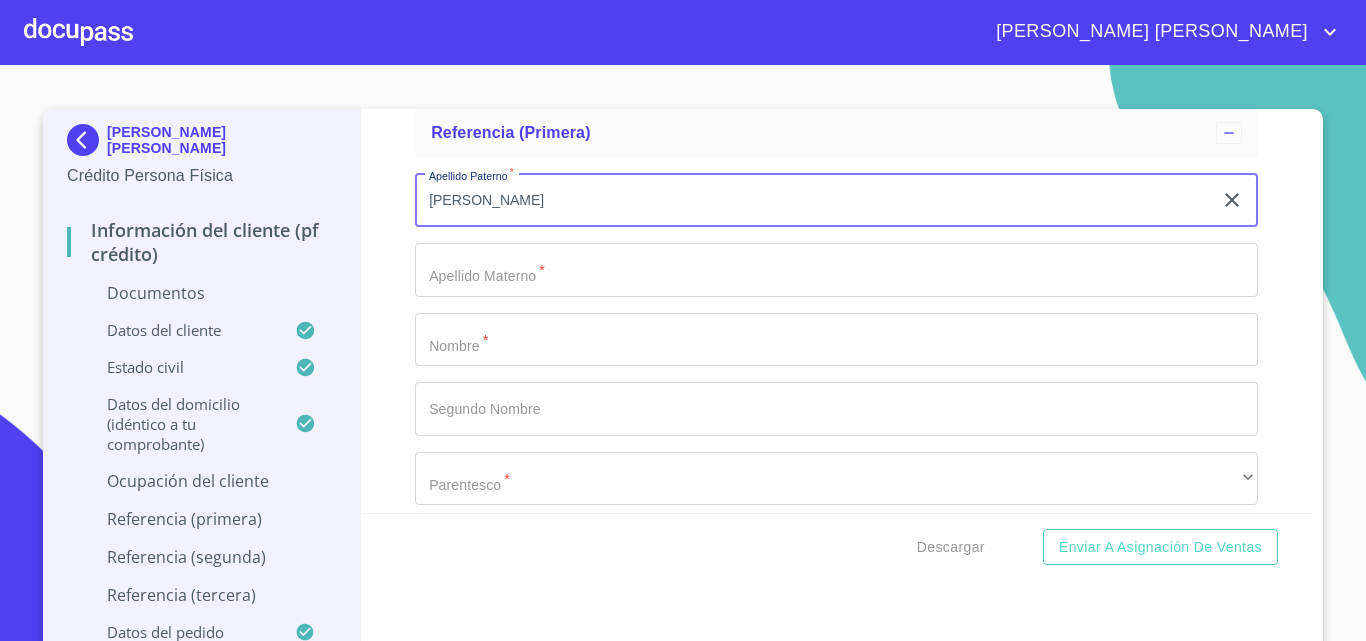 type on "[PERSON_NAME]" 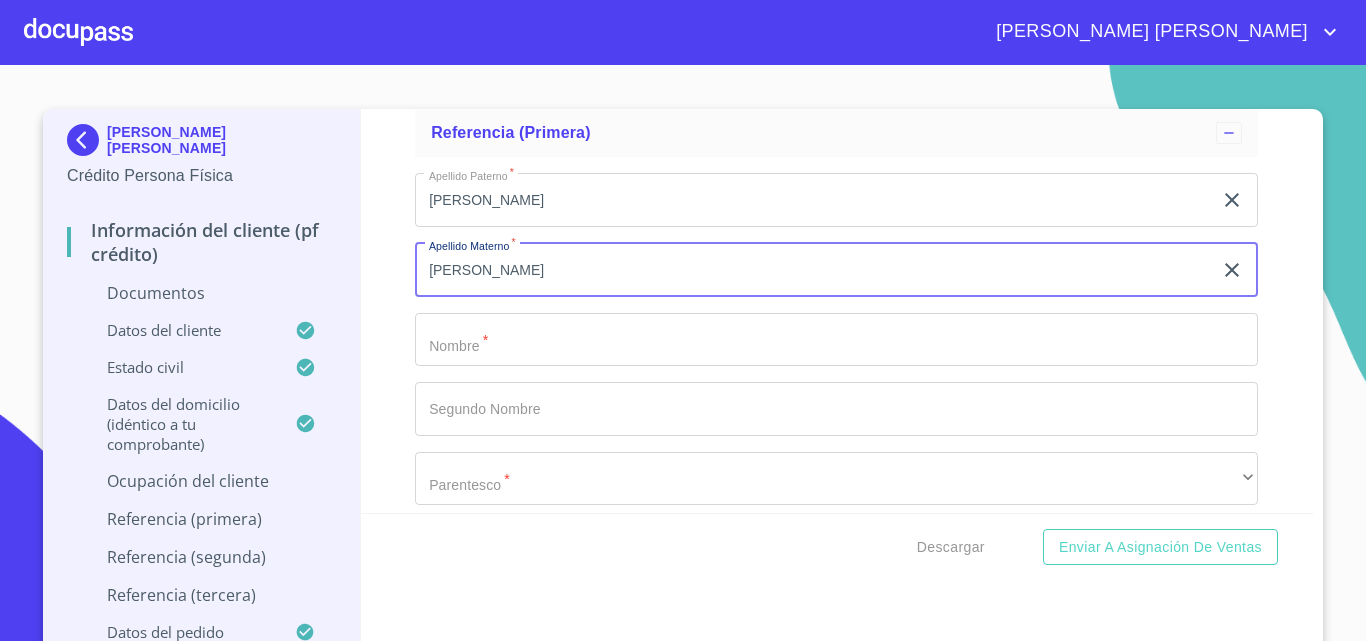type on "[PERSON_NAME]" 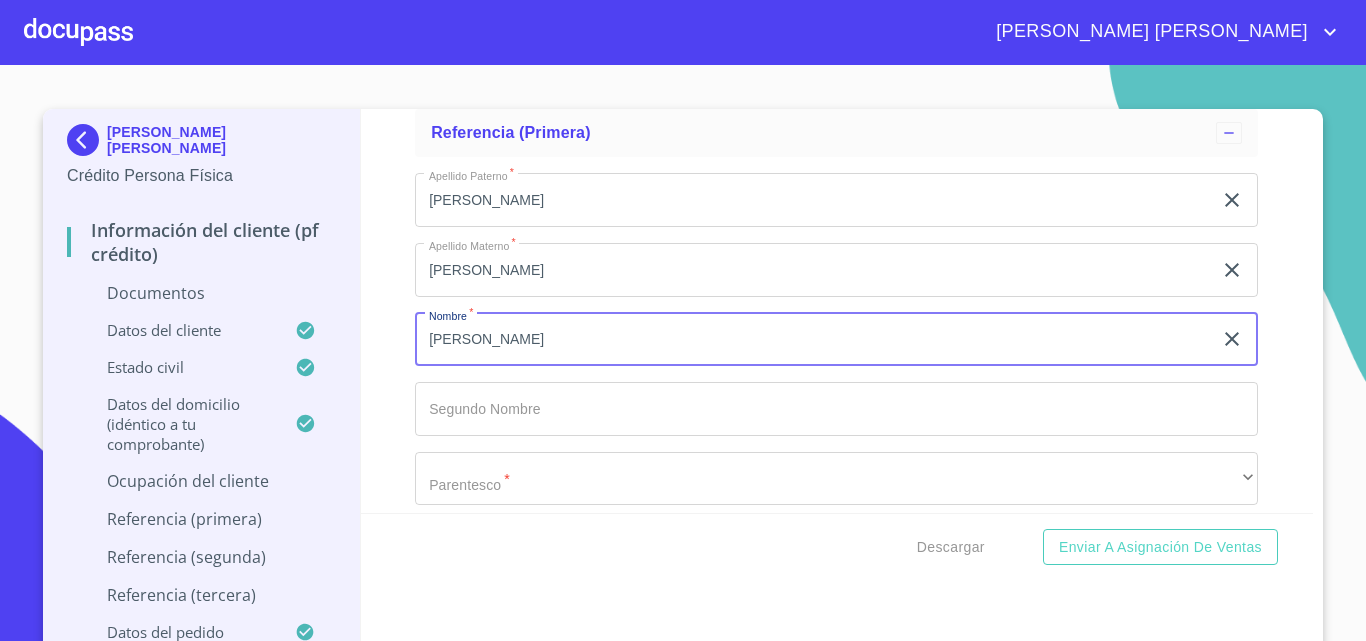 type on "[PERSON_NAME]" 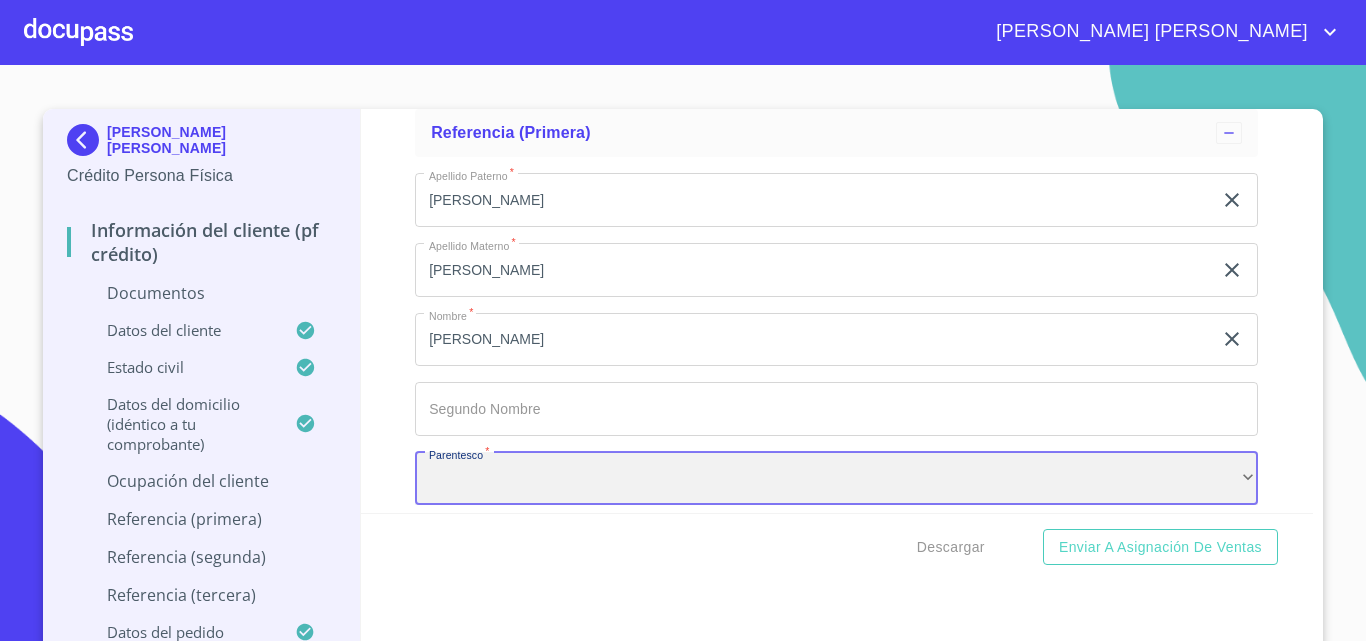 scroll, scrollTop: 8144, scrollLeft: 0, axis: vertical 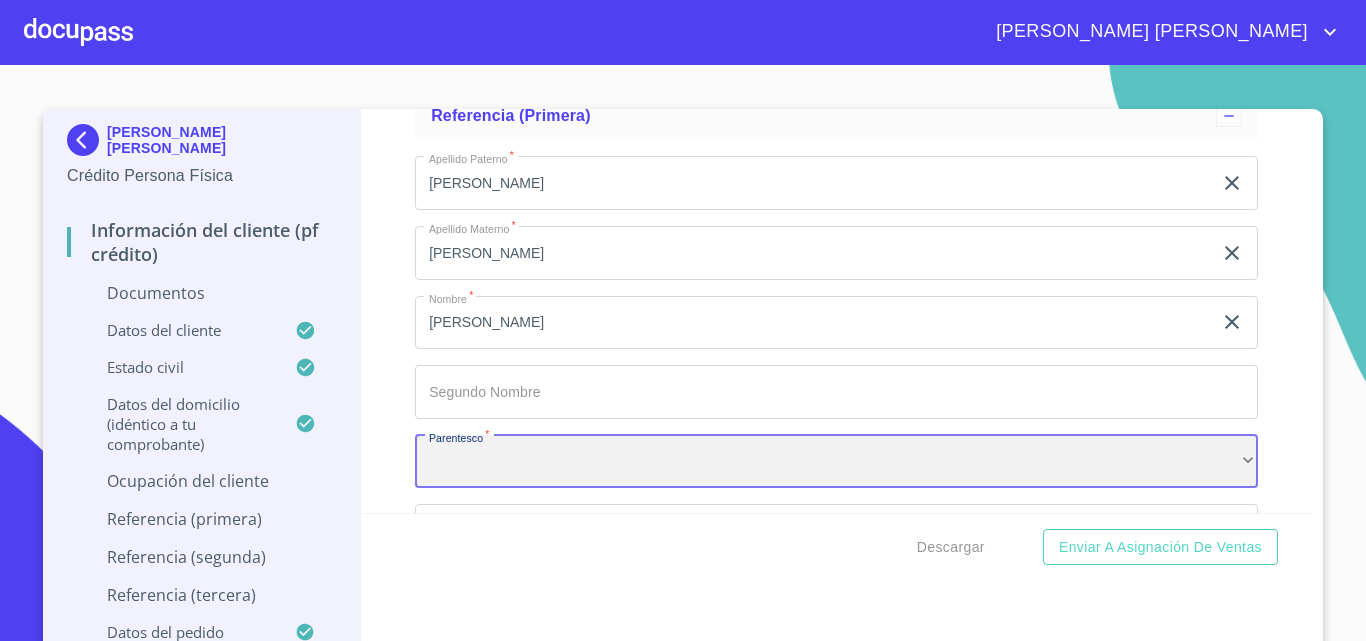 click on "​" at bounding box center (836, 462) 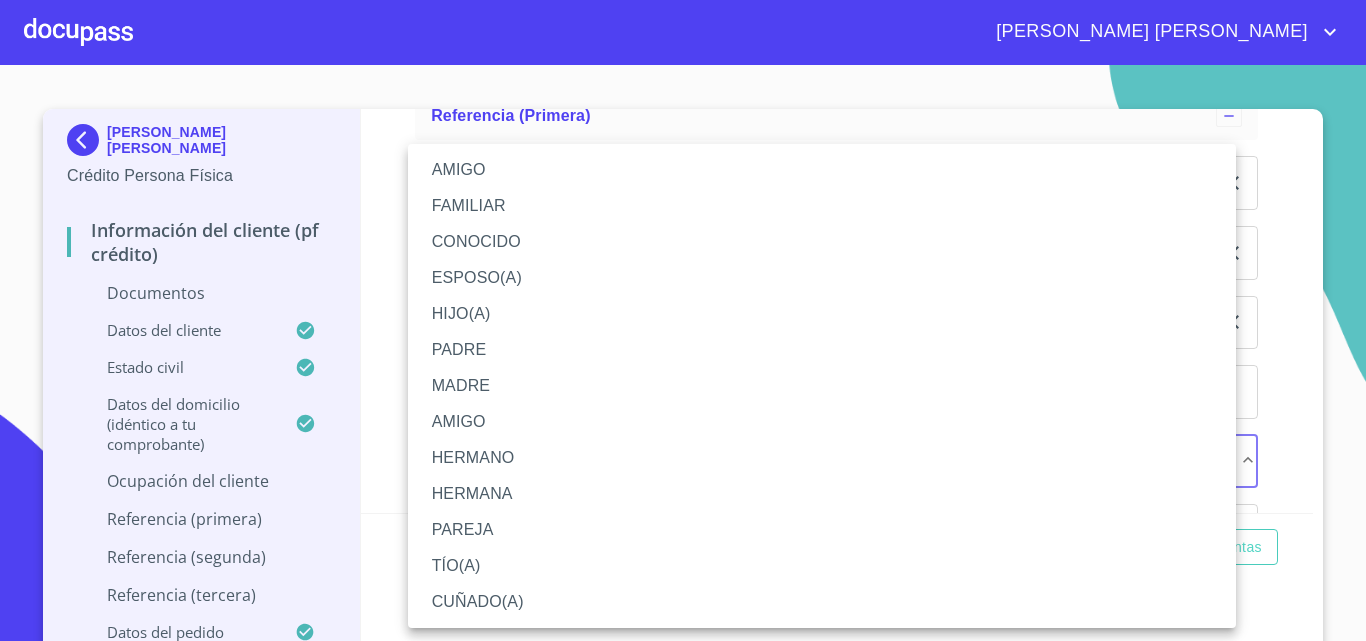 click on "AMIGO" at bounding box center (822, 170) 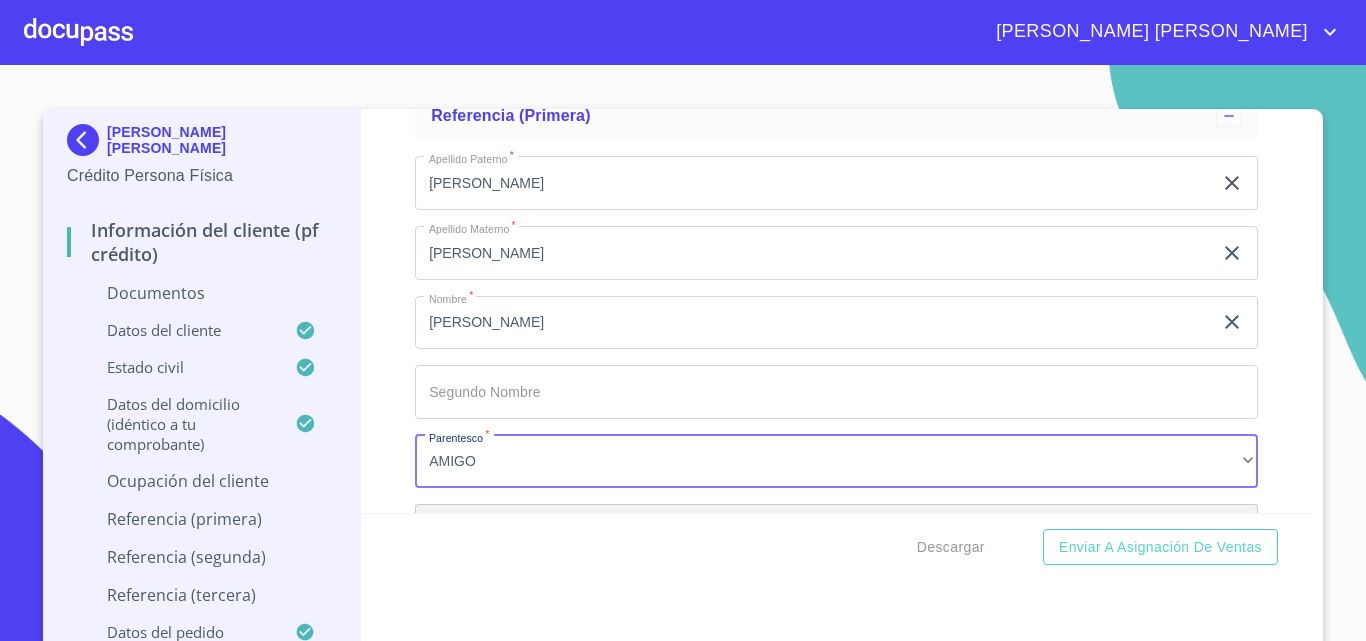 scroll, scrollTop: 8388, scrollLeft: 0, axis: vertical 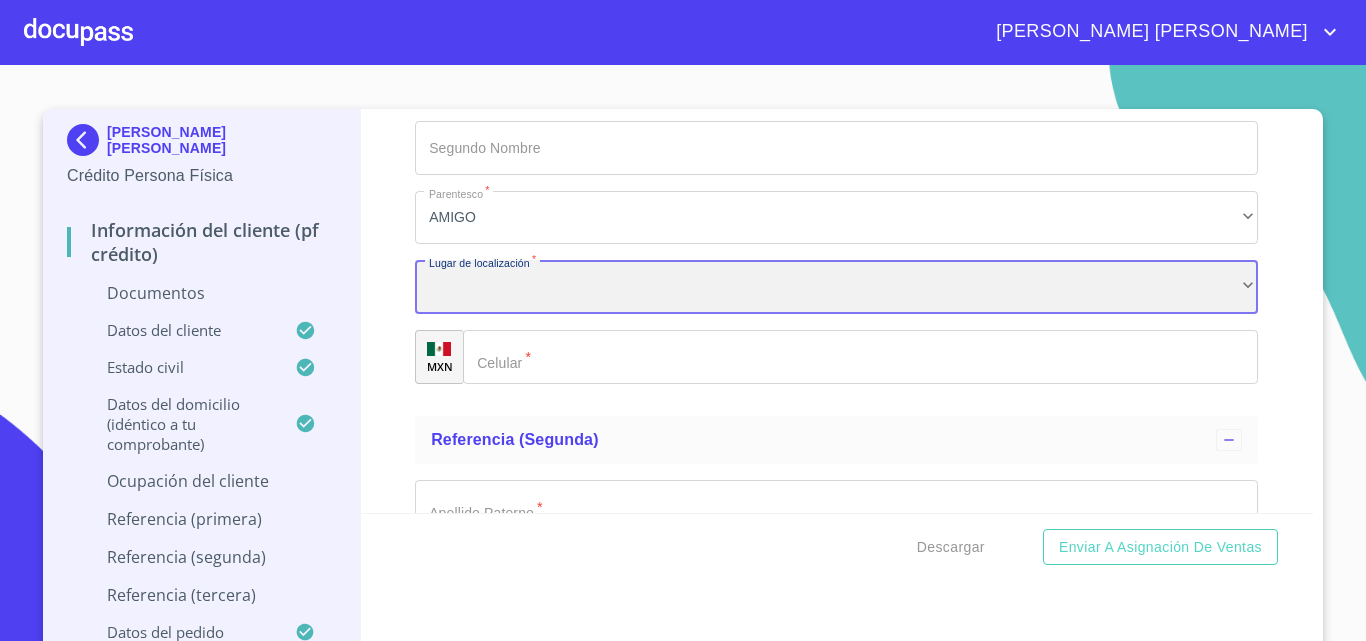 click on "​" at bounding box center [836, 287] 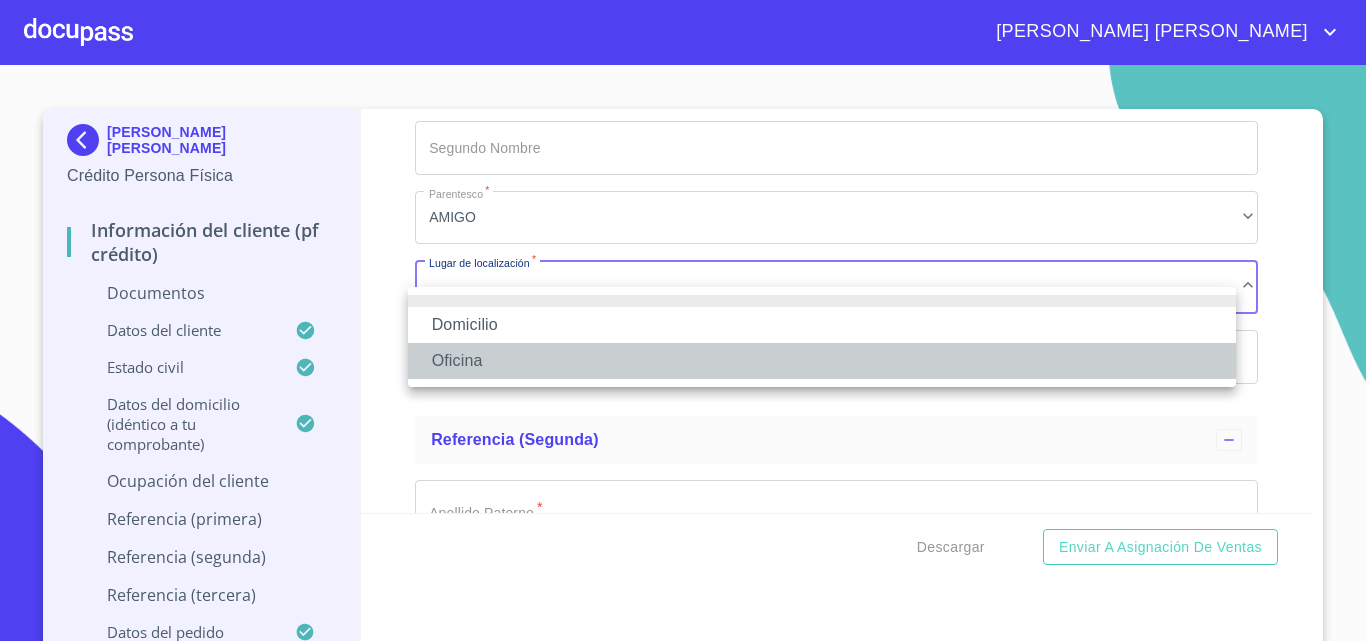 click on "Oficina" at bounding box center [822, 361] 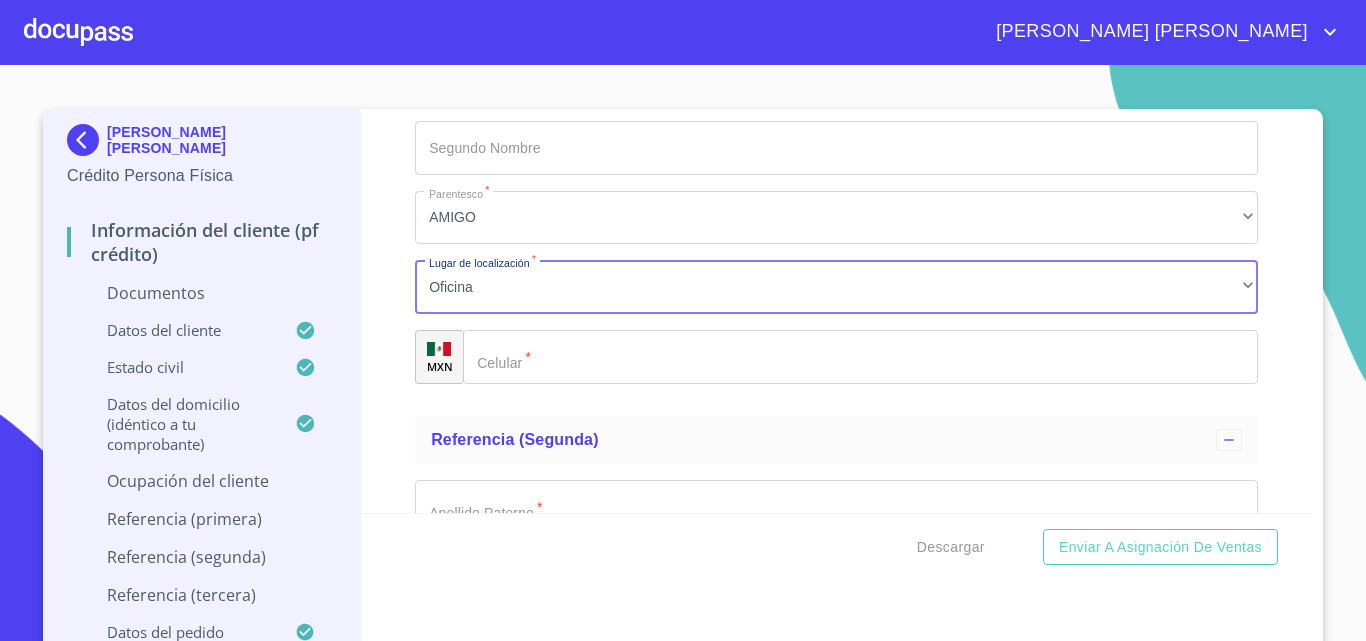 click on "Documento de identificación.   *" 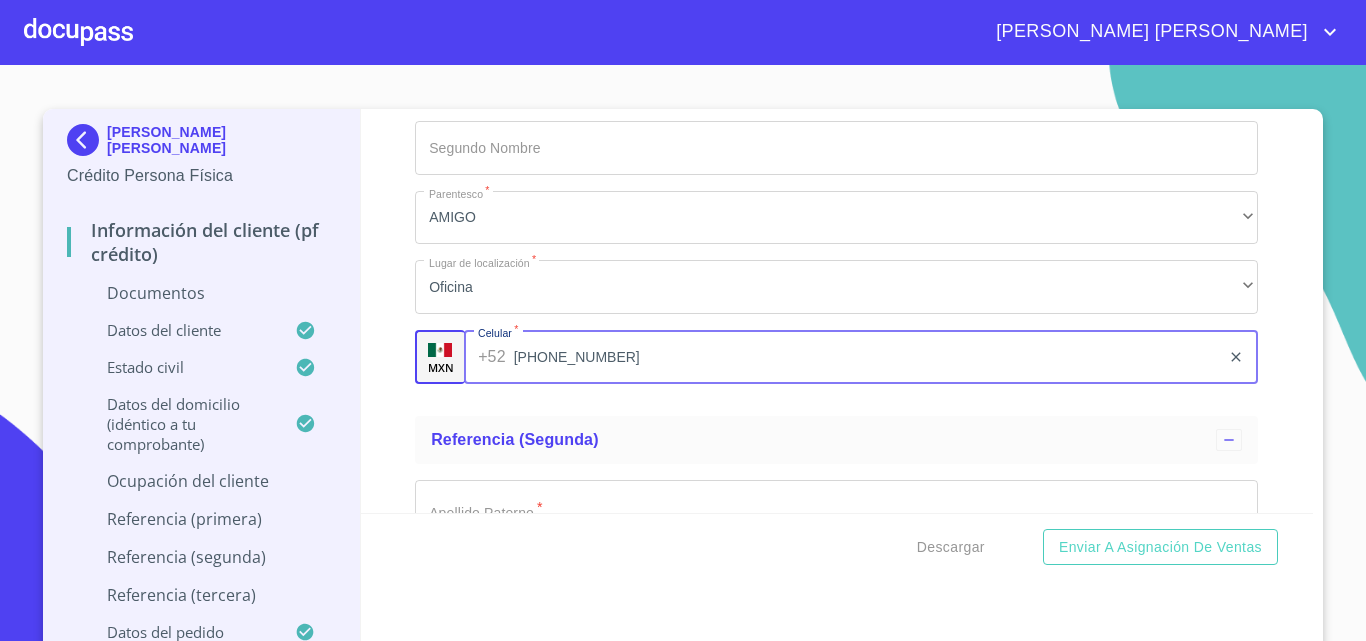 type on "[PHONE_NUMBER]" 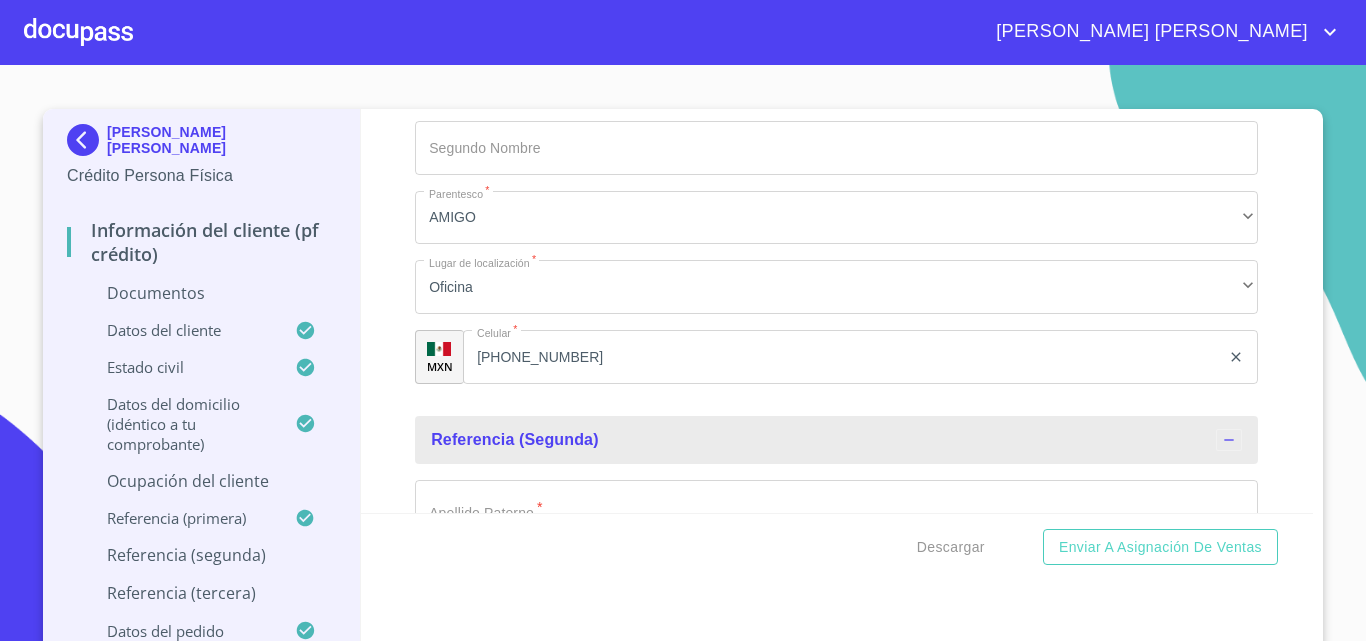 scroll, scrollTop: 8433, scrollLeft: 0, axis: vertical 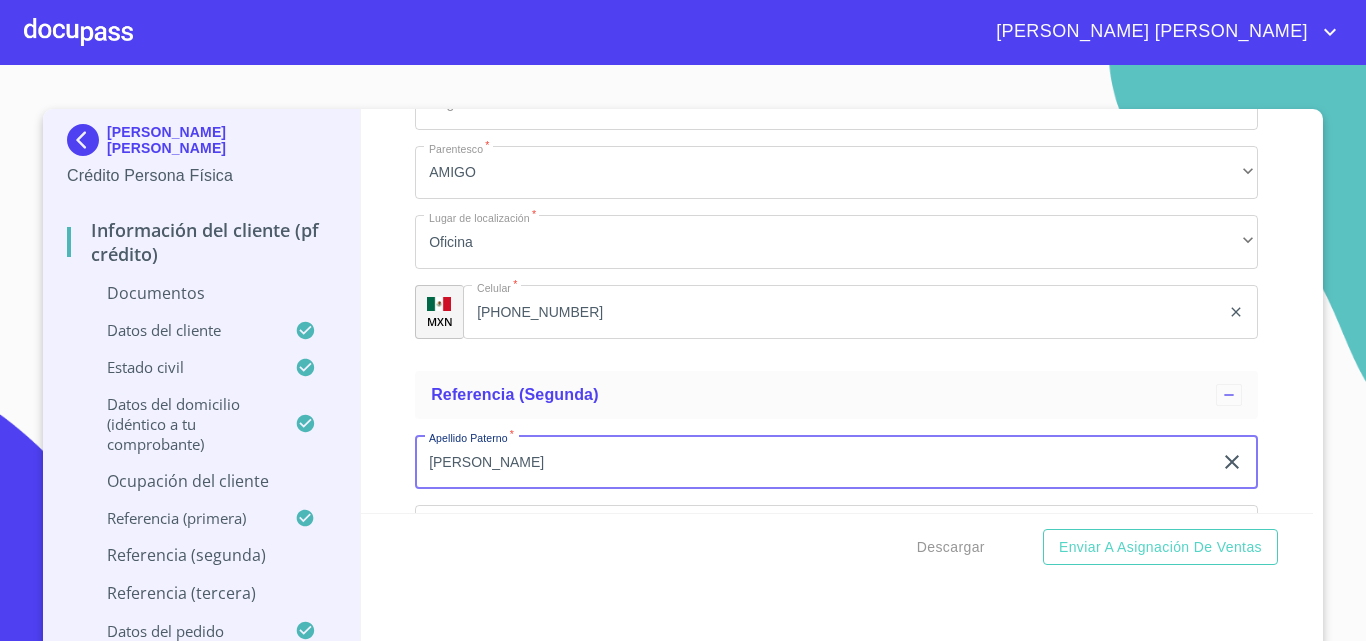 type on "[PERSON_NAME]" 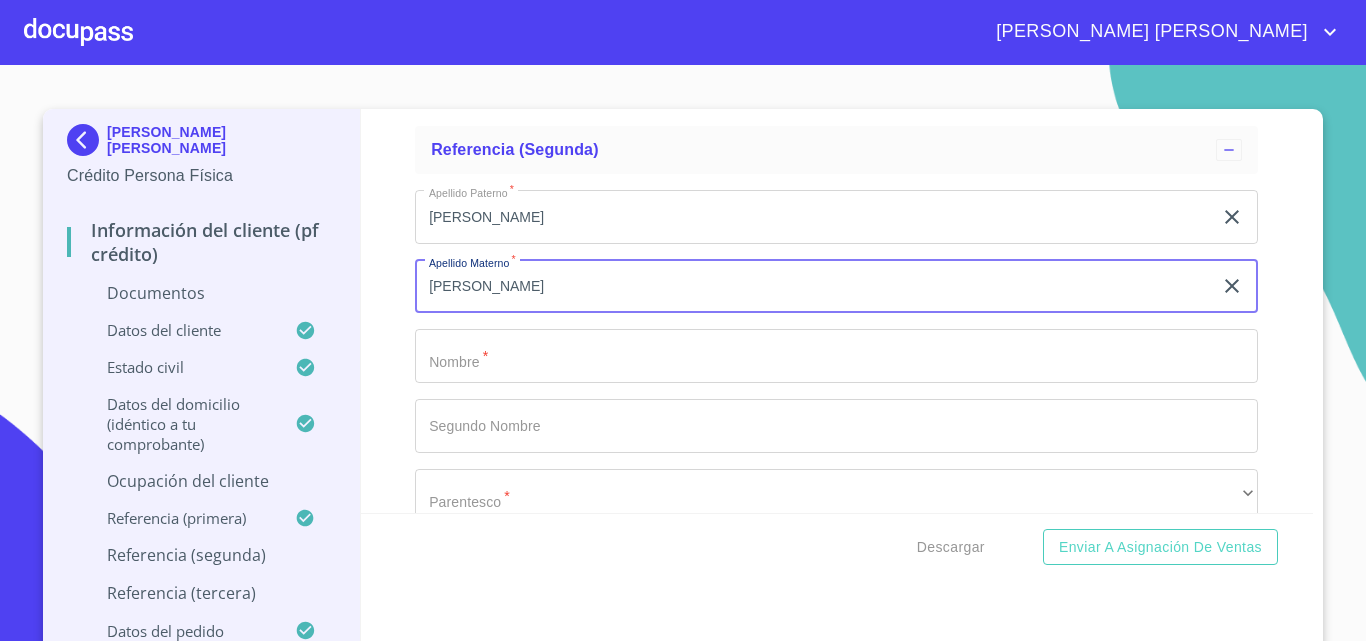 type on "[PERSON_NAME]" 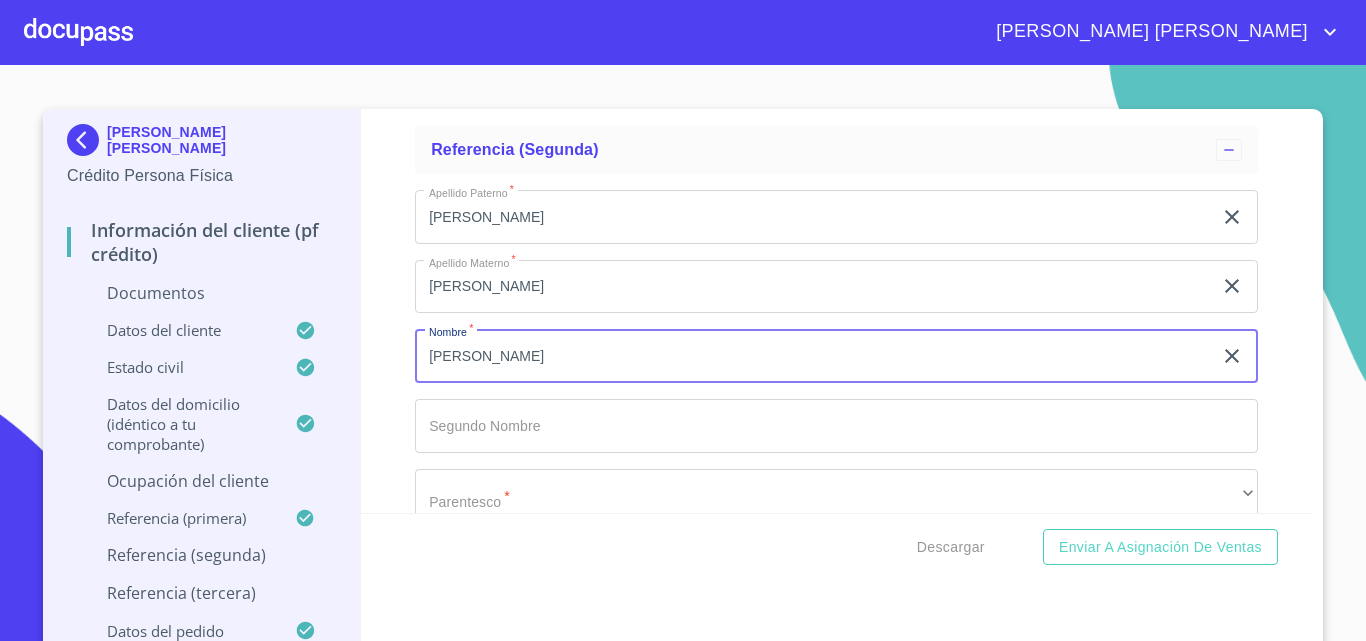 type on "[PERSON_NAME]" 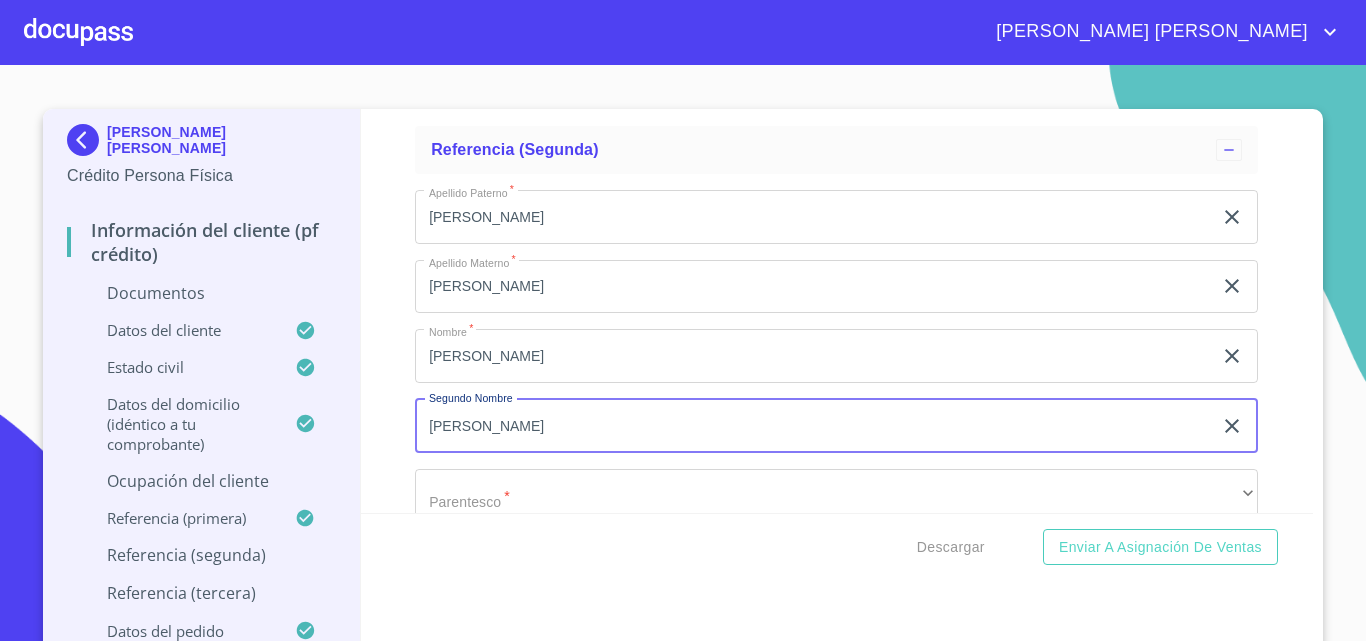 type on "[PERSON_NAME]" 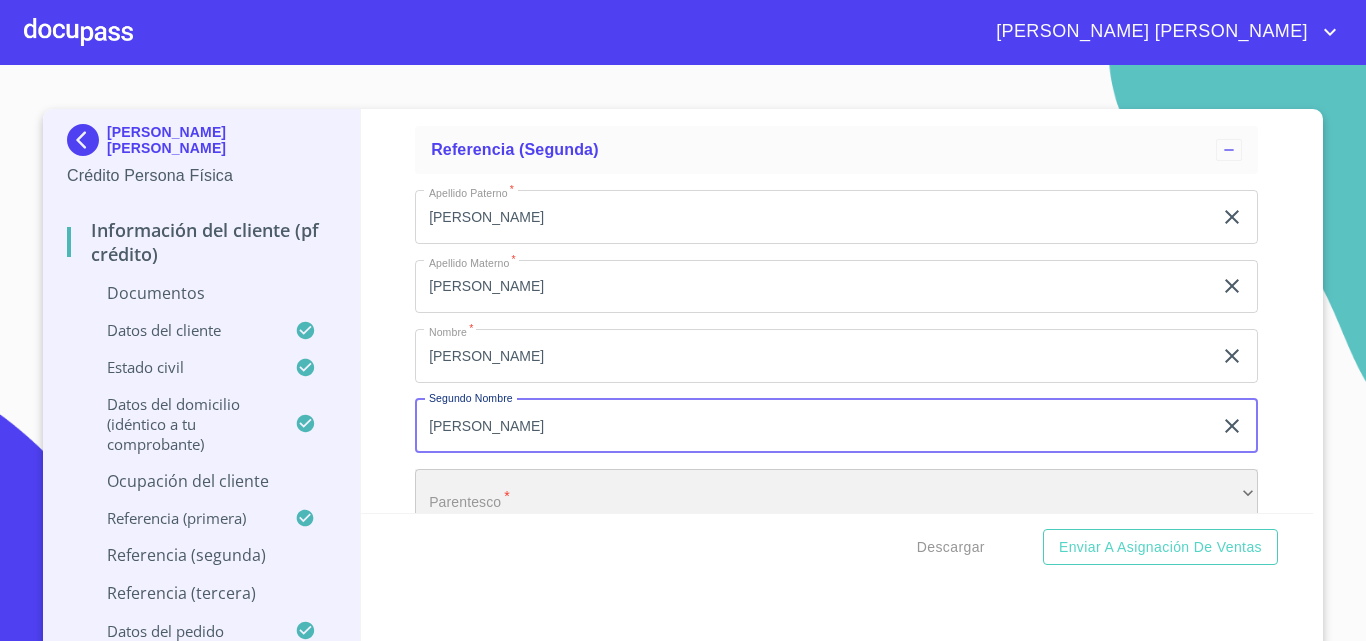 scroll, scrollTop: 8712, scrollLeft: 0, axis: vertical 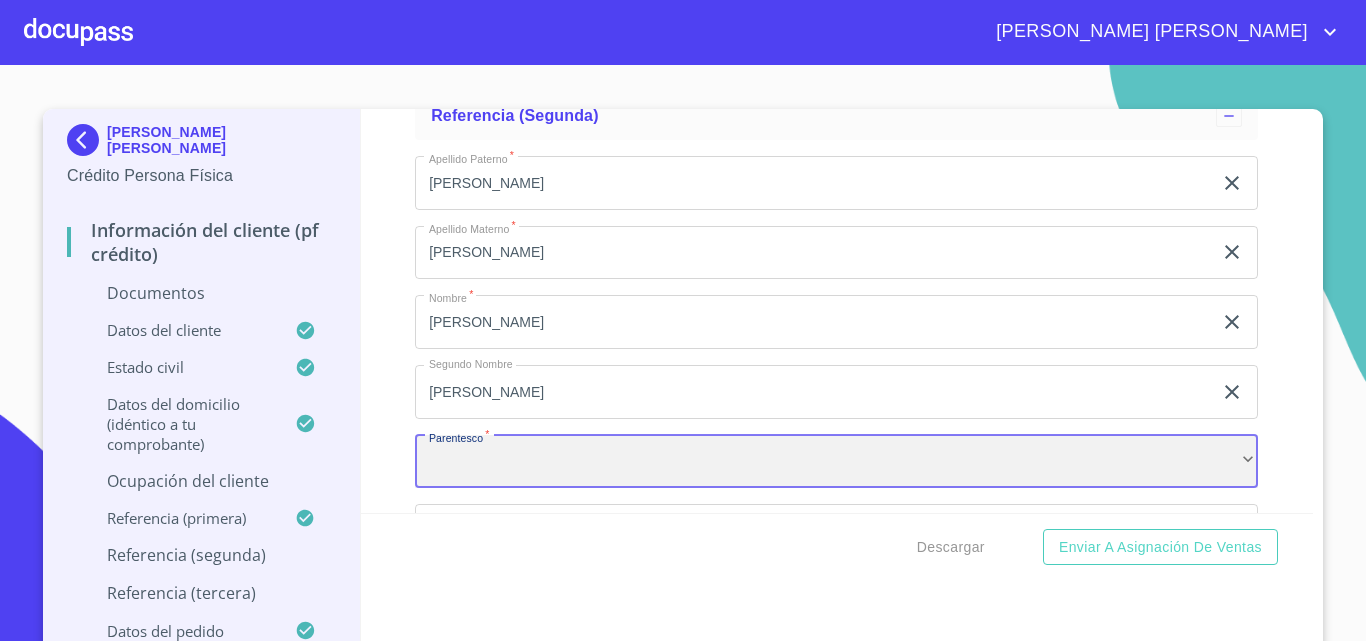 click on "​" at bounding box center (836, 462) 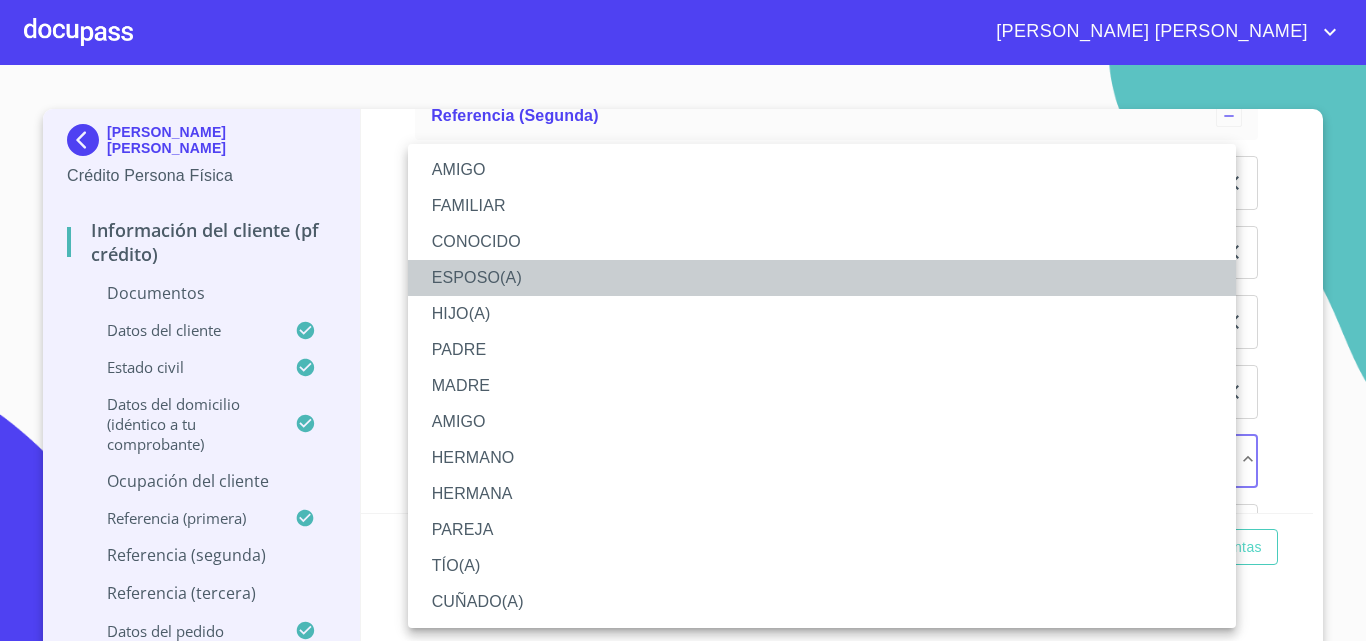 click on "ESPOSO(A)" at bounding box center (822, 278) 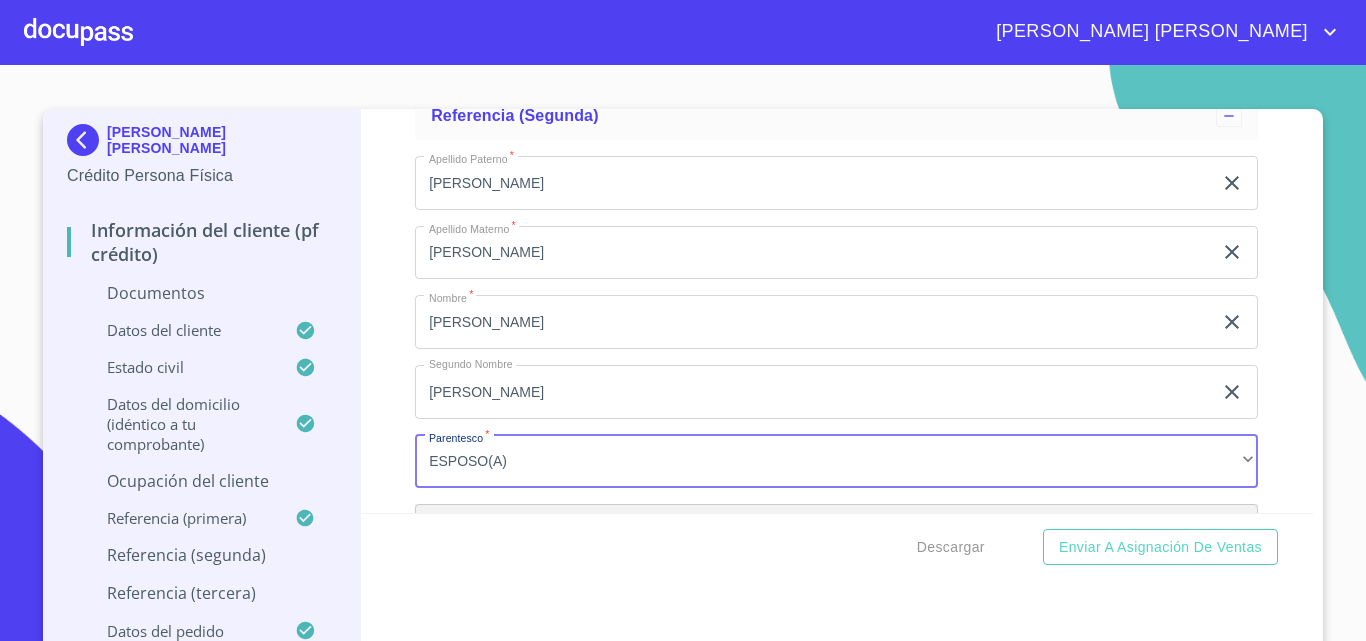 scroll, scrollTop: 8956, scrollLeft: 0, axis: vertical 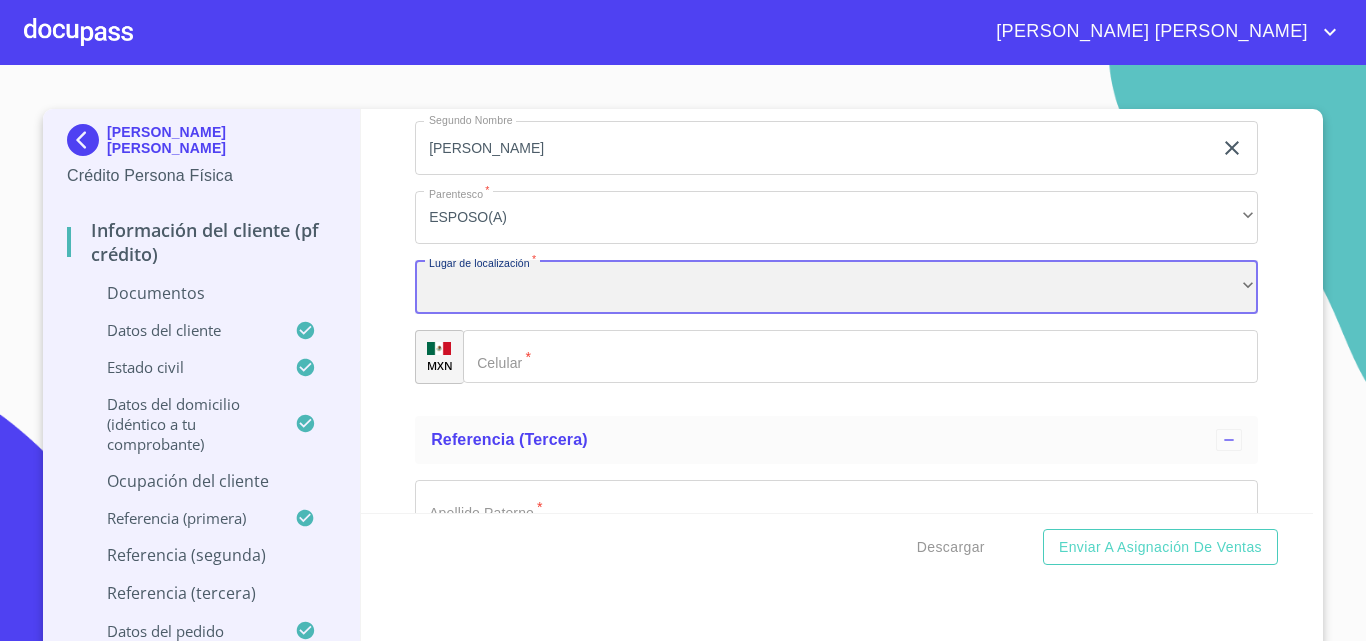 click on "​" at bounding box center [836, 287] 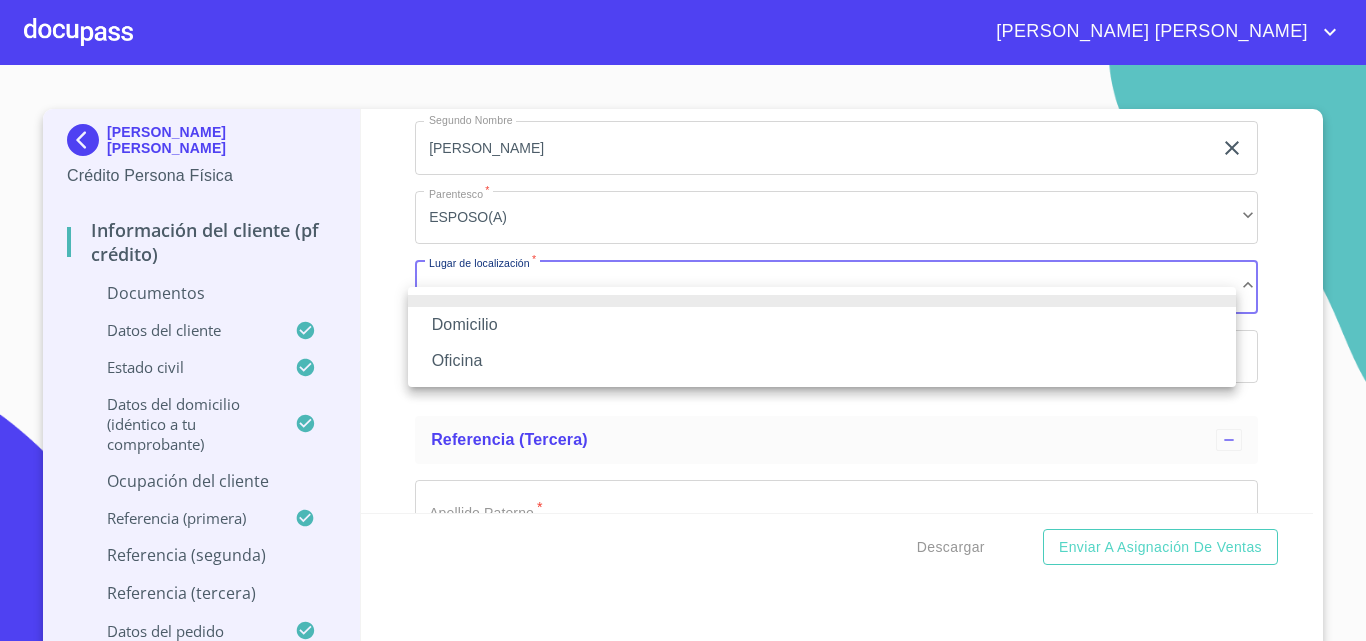 click on "Domicilio" at bounding box center [822, 325] 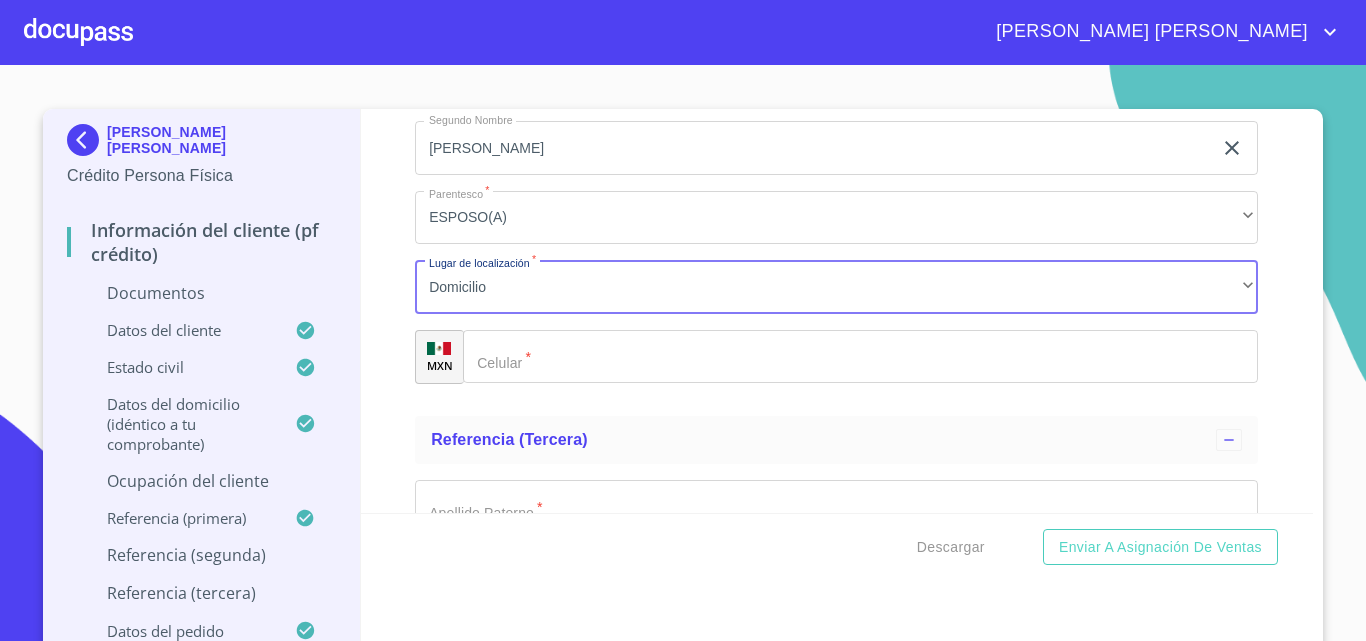 click on "Documento de identificación.   *" 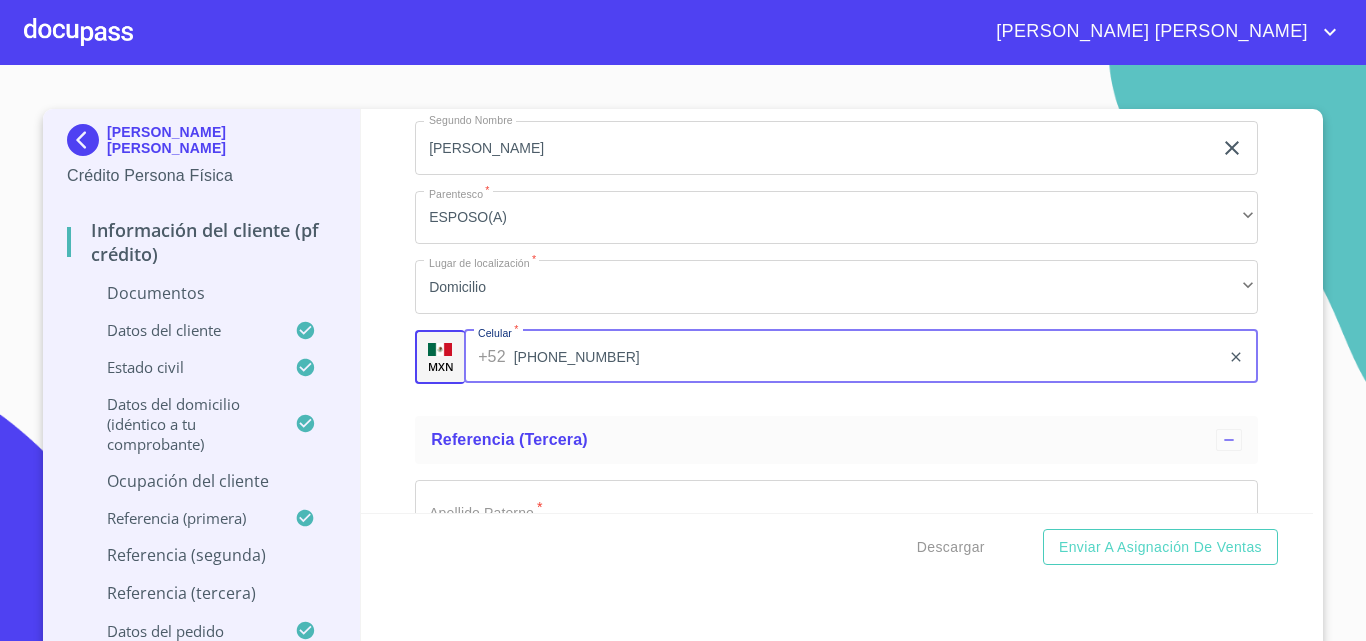 type on "[PHONE_NUMBER]" 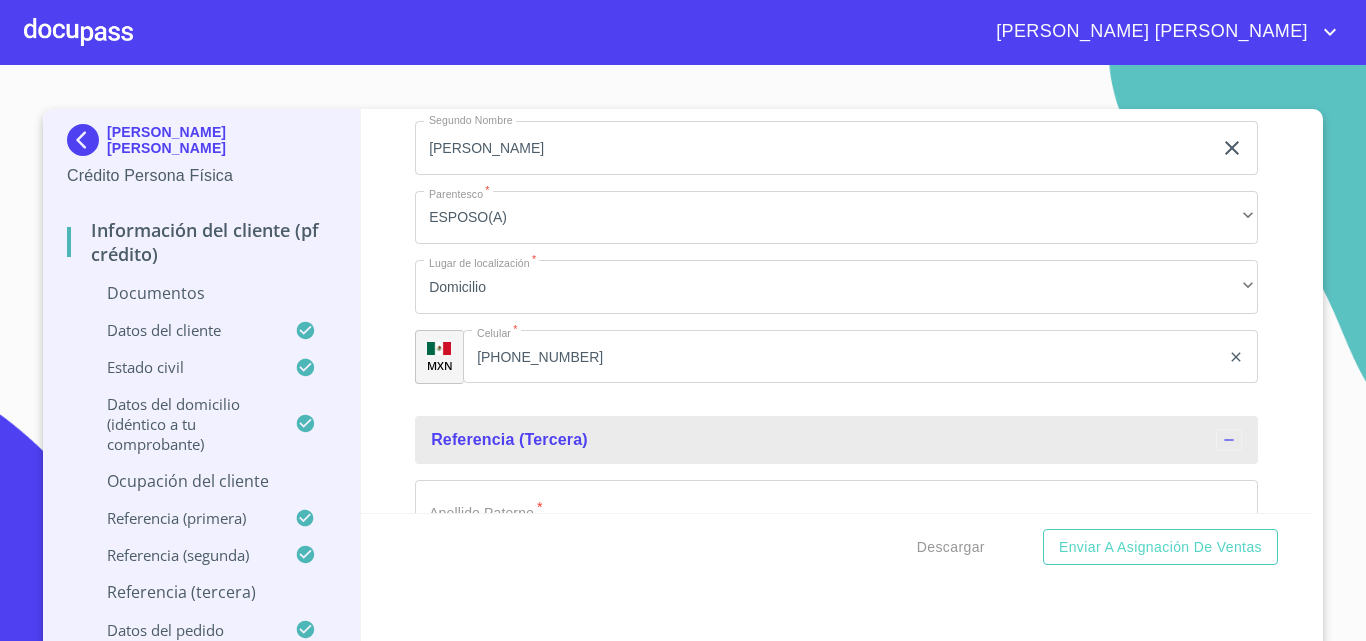 scroll, scrollTop: 9001, scrollLeft: 0, axis: vertical 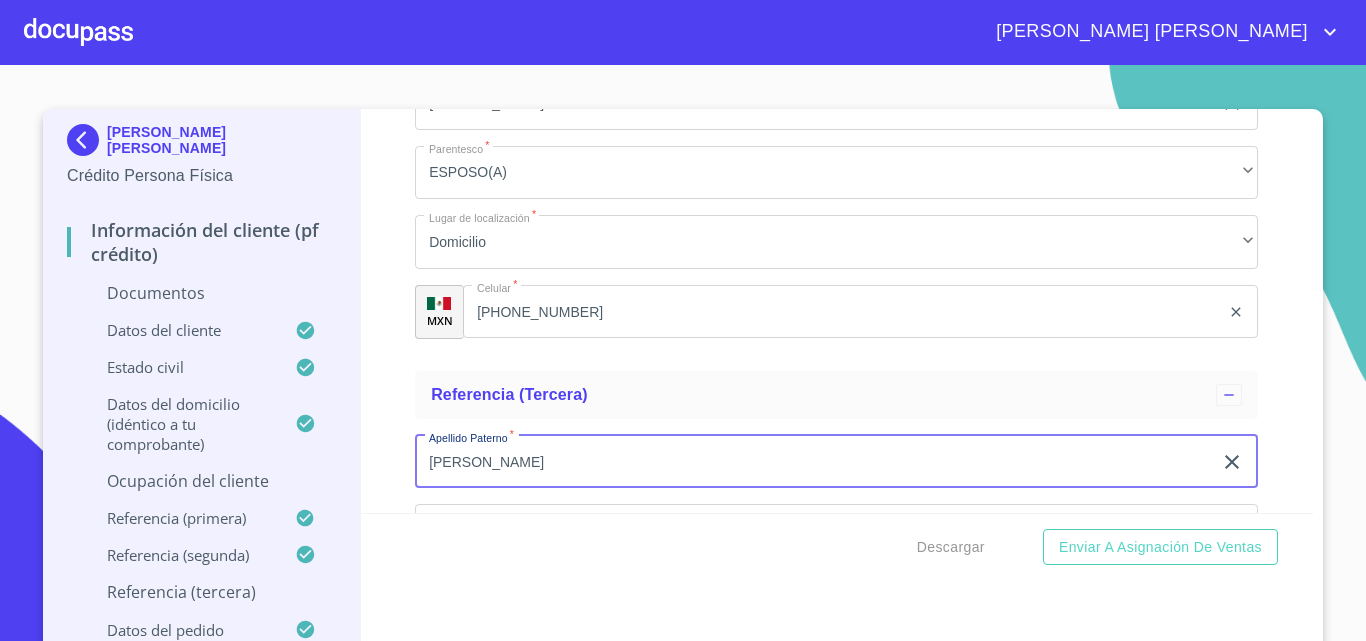 type on "[PERSON_NAME]" 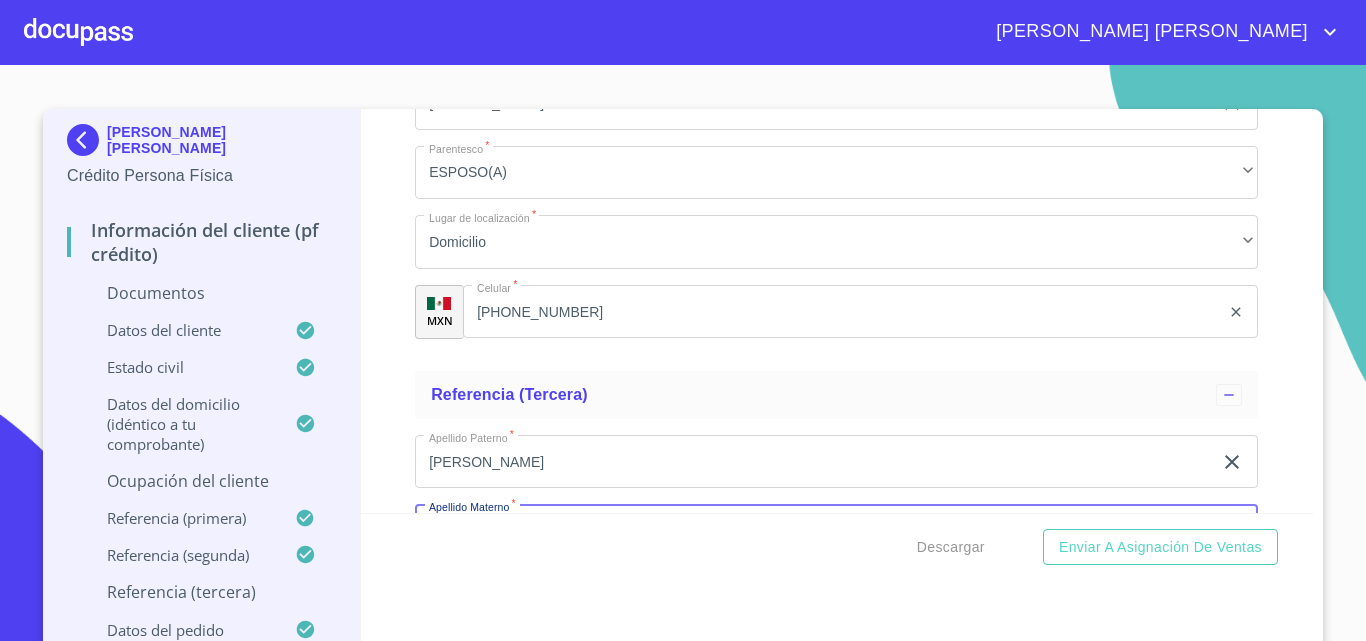 scroll, scrollTop: 9245, scrollLeft: 0, axis: vertical 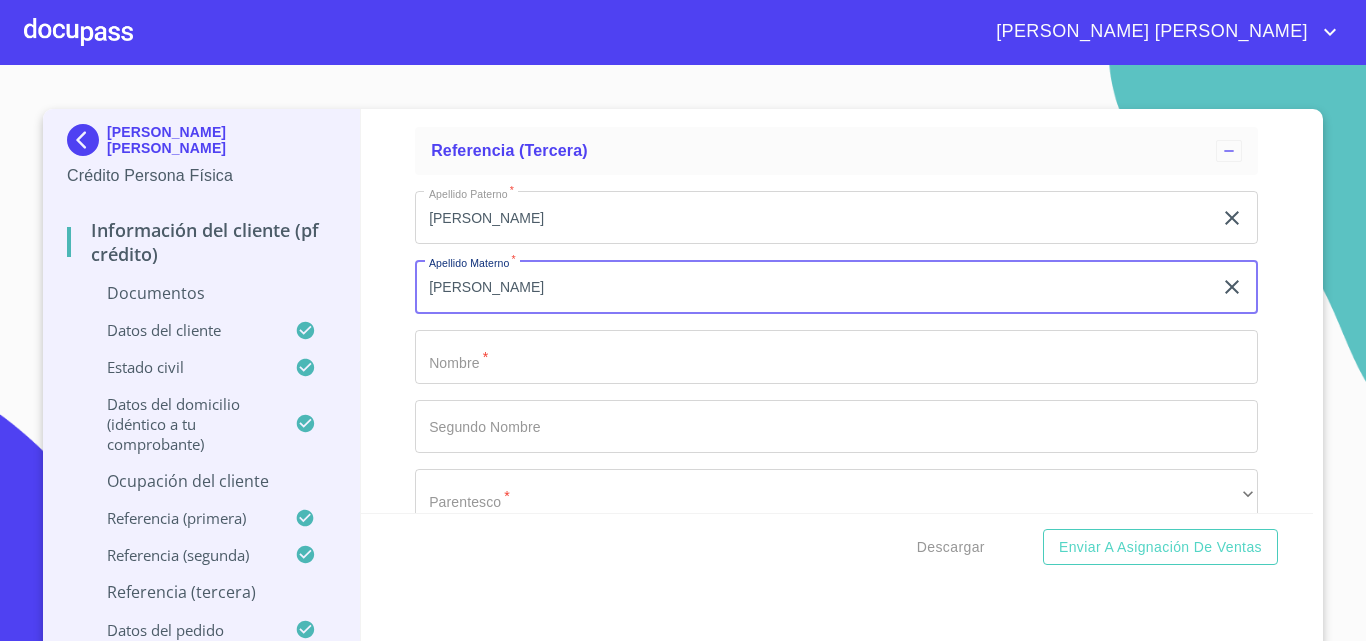type on "[PERSON_NAME]" 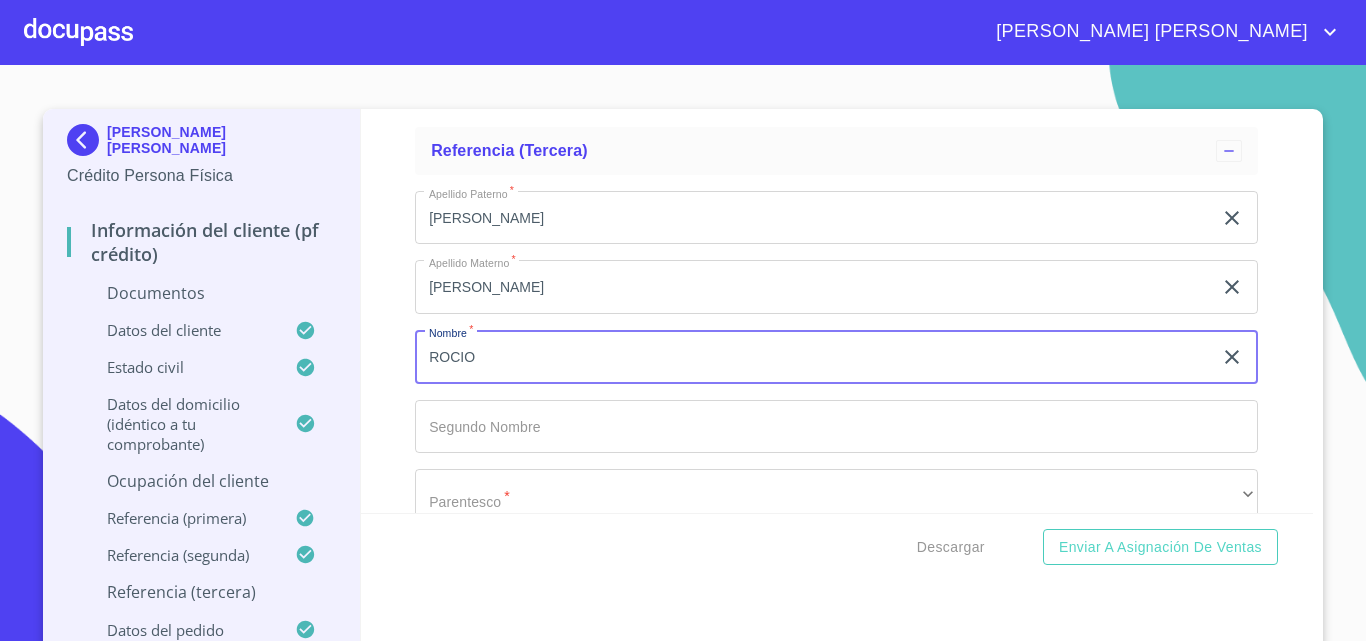 type on "ROCIO" 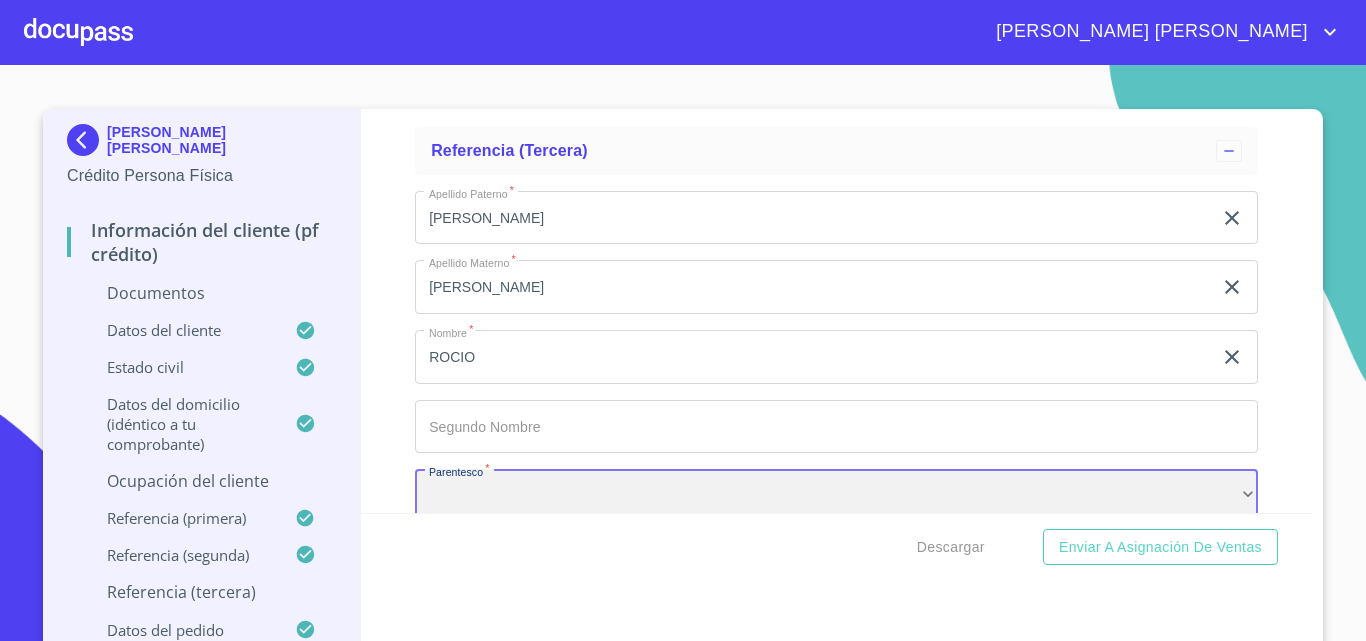 scroll, scrollTop: 9279, scrollLeft: 0, axis: vertical 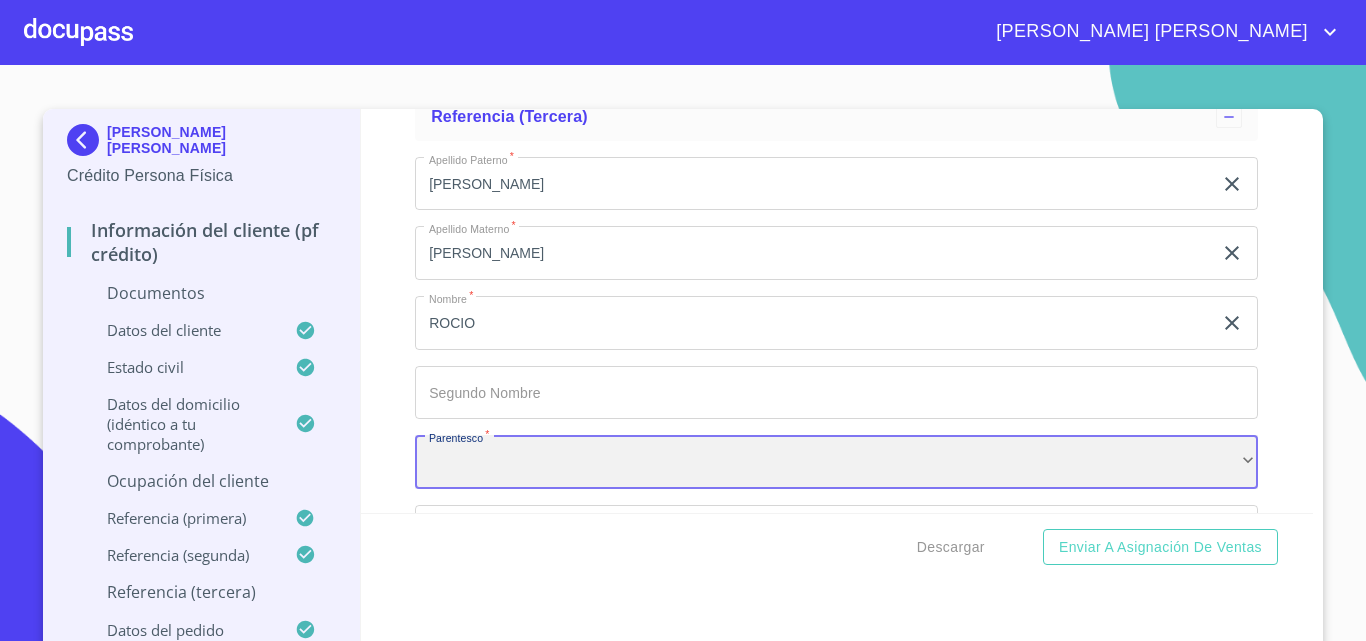 click on "​" at bounding box center [836, 462] 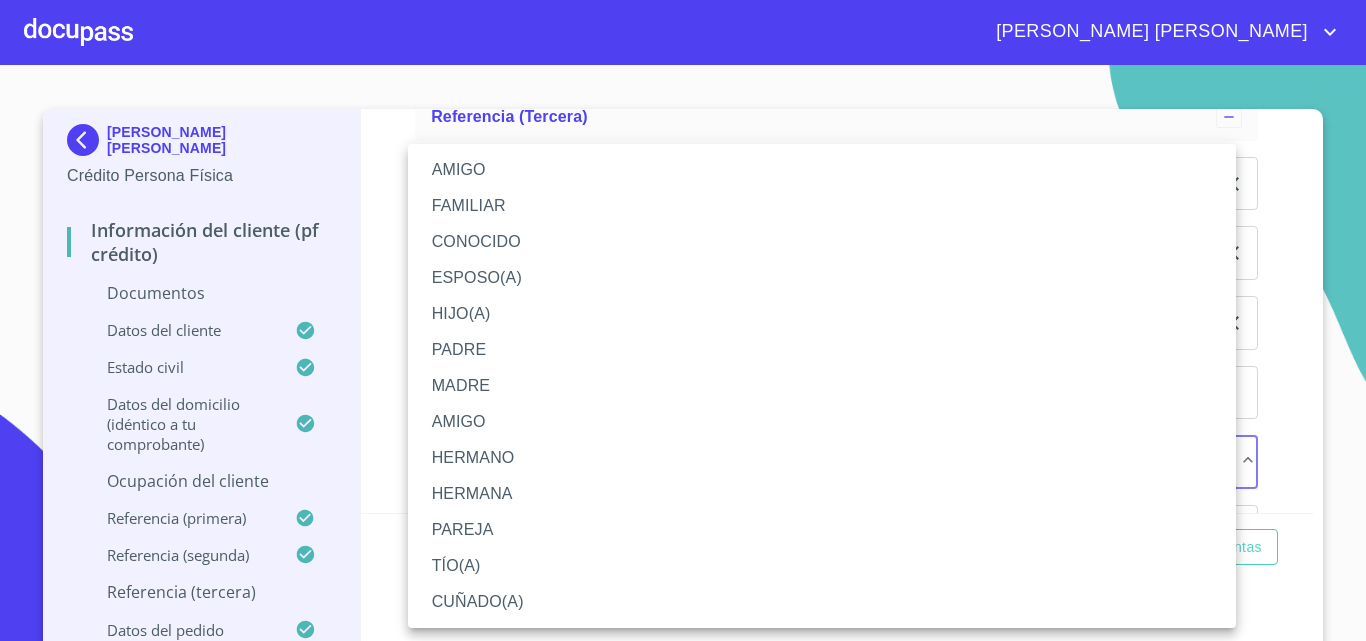 click on "CUÑADO(A)" at bounding box center (822, 602) 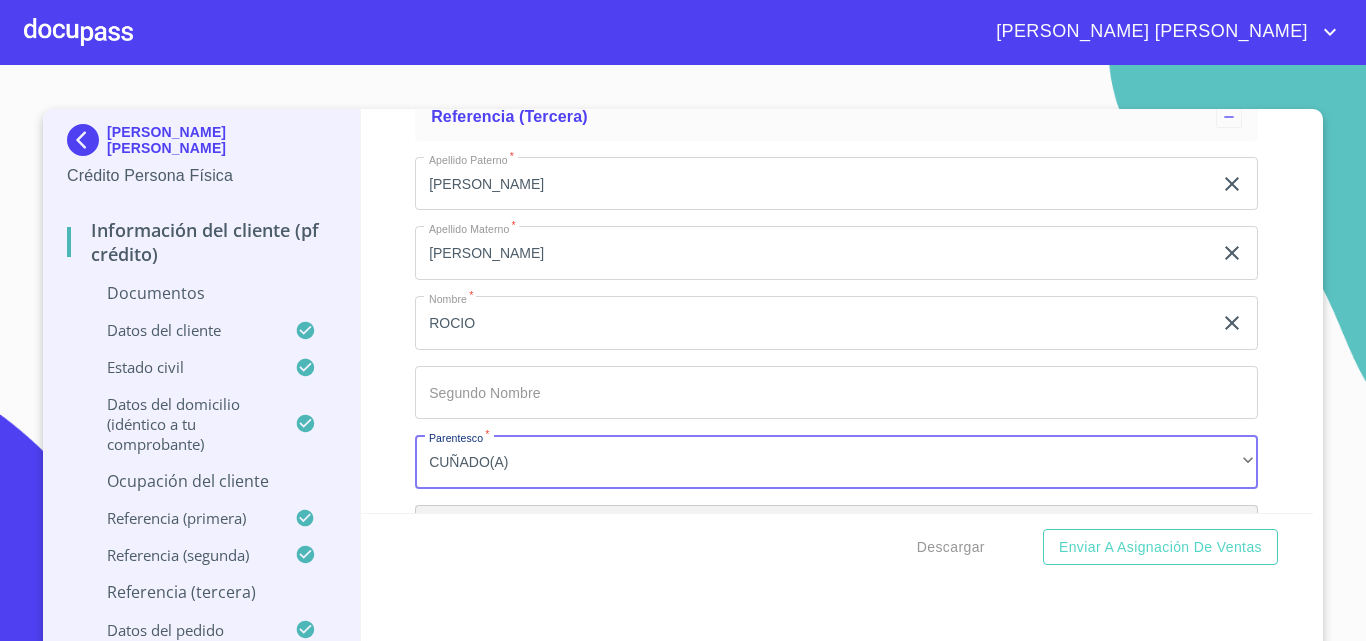 scroll, scrollTop: 9524, scrollLeft: 0, axis: vertical 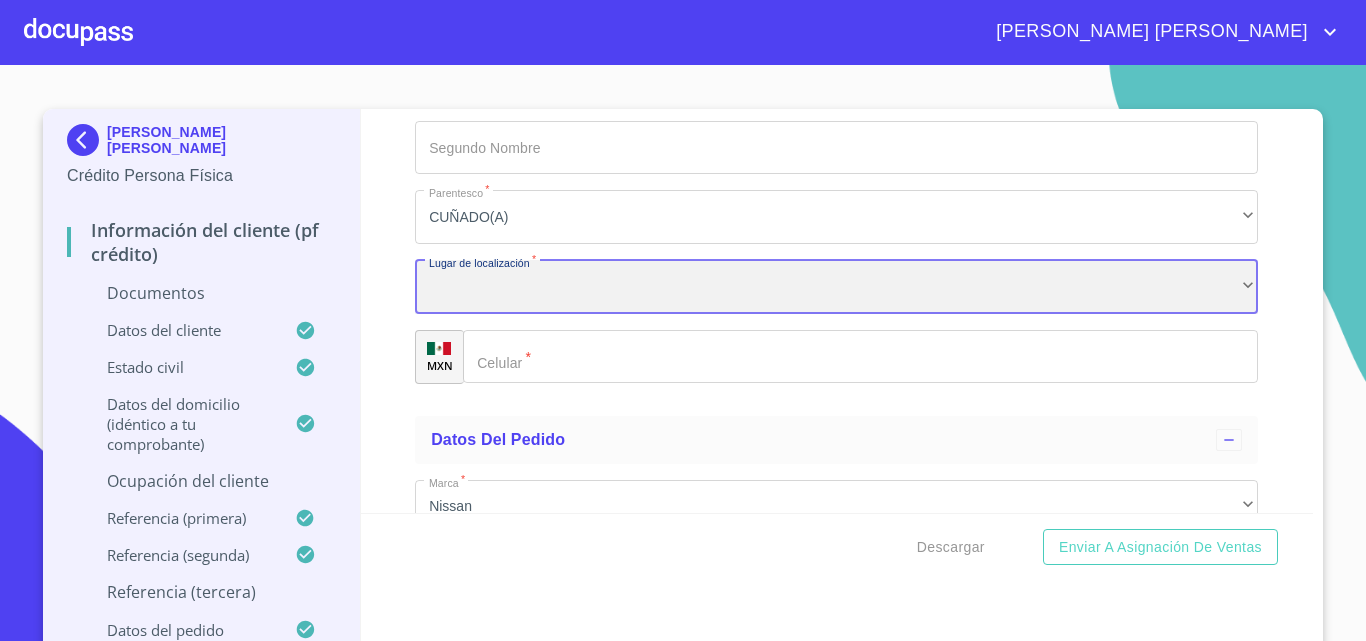 click on "​" at bounding box center (836, 287) 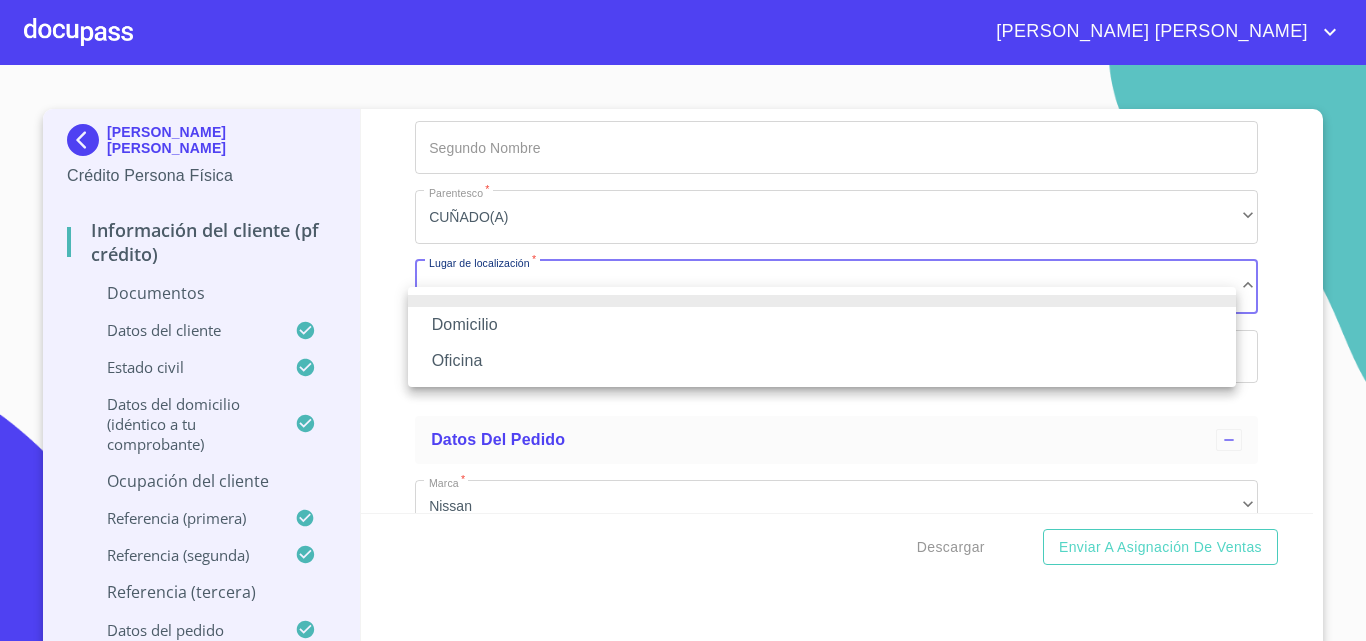 click on "Oficina" at bounding box center (822, 361) 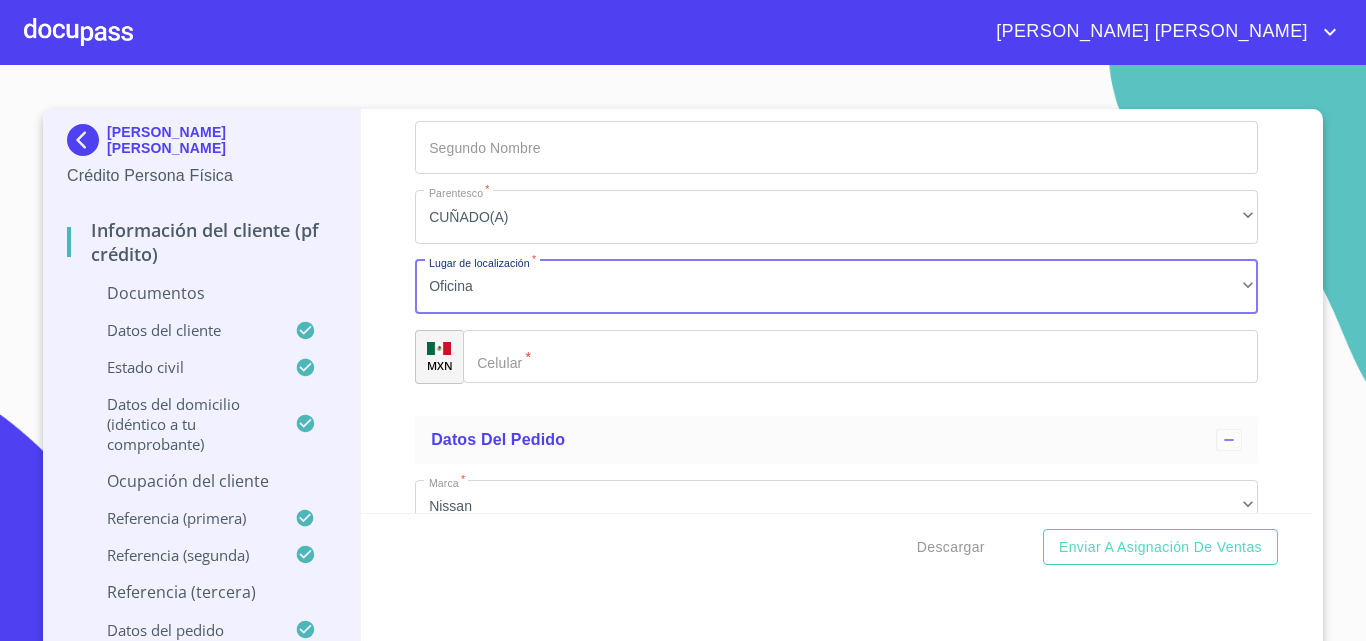 click on "Documento de identificación.   *" 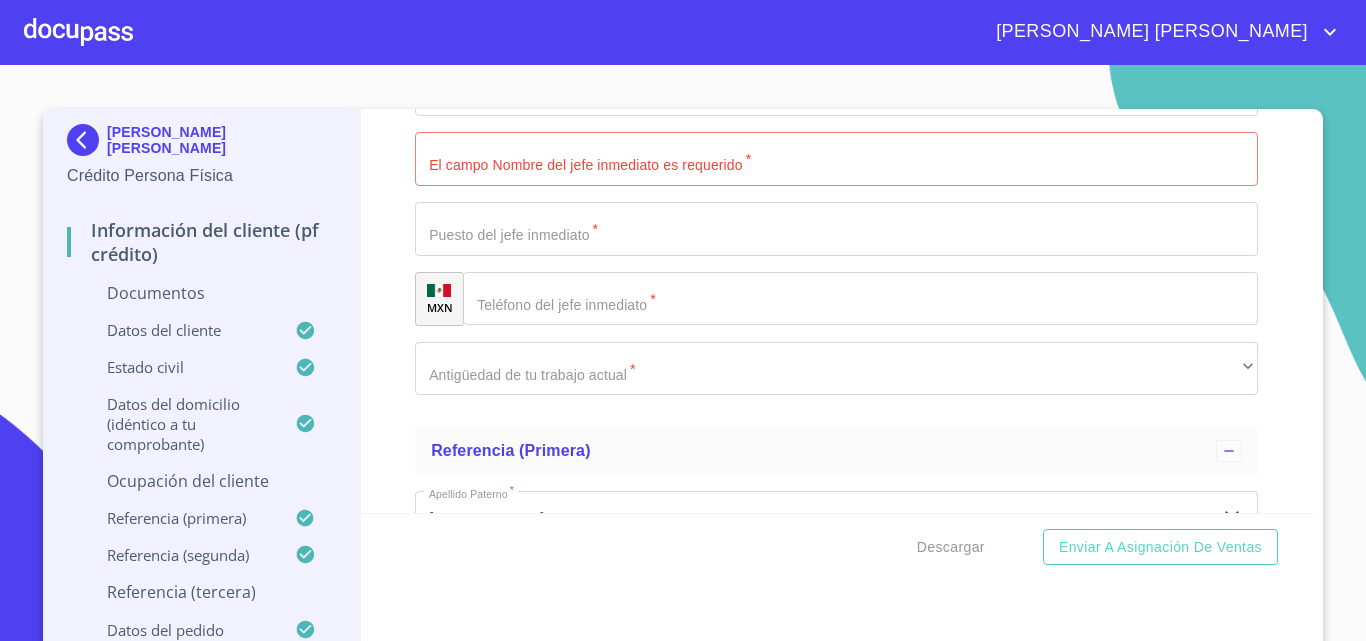scroll, scrollTop: 7612, scrollLeft: 0, axis: vertical 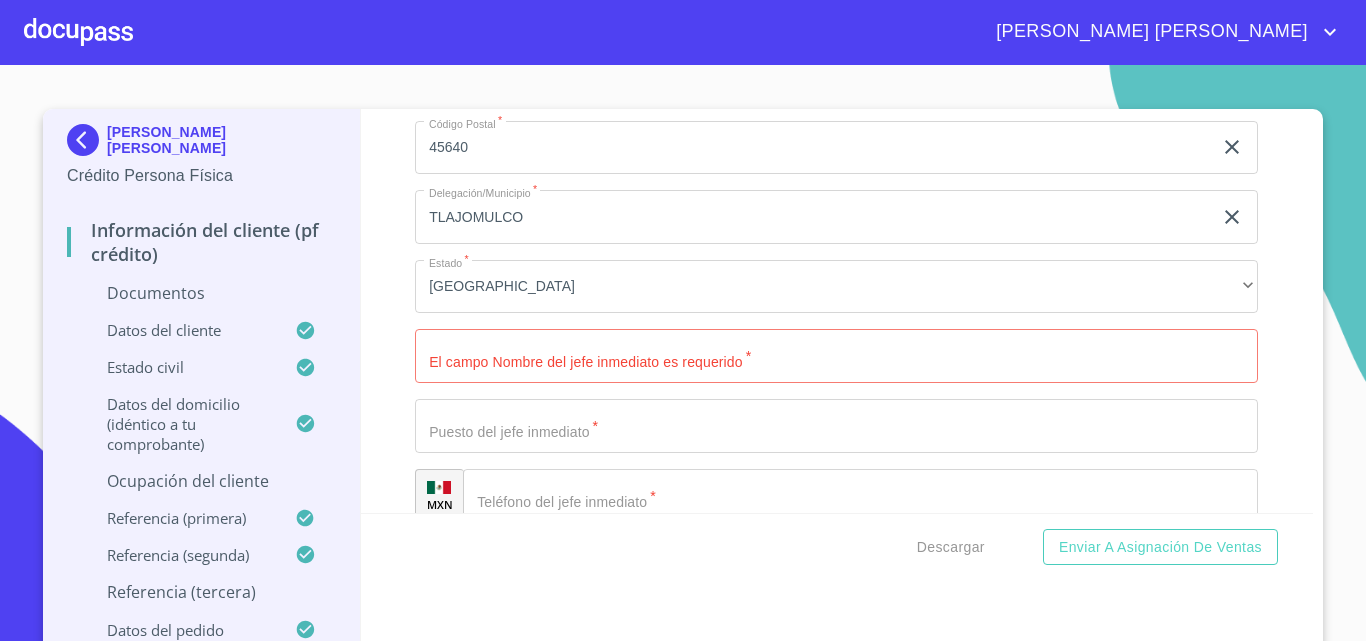 type on "[PHONE_NUMBER]" 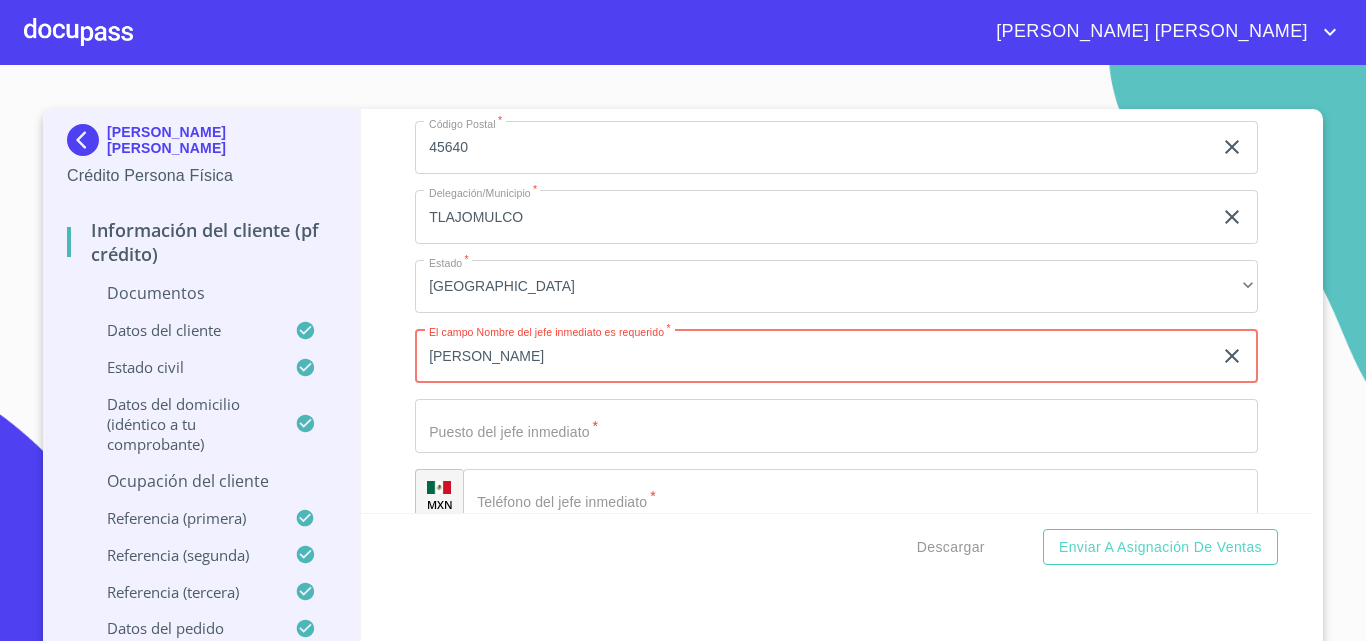type on "[PERSON_NAME]" 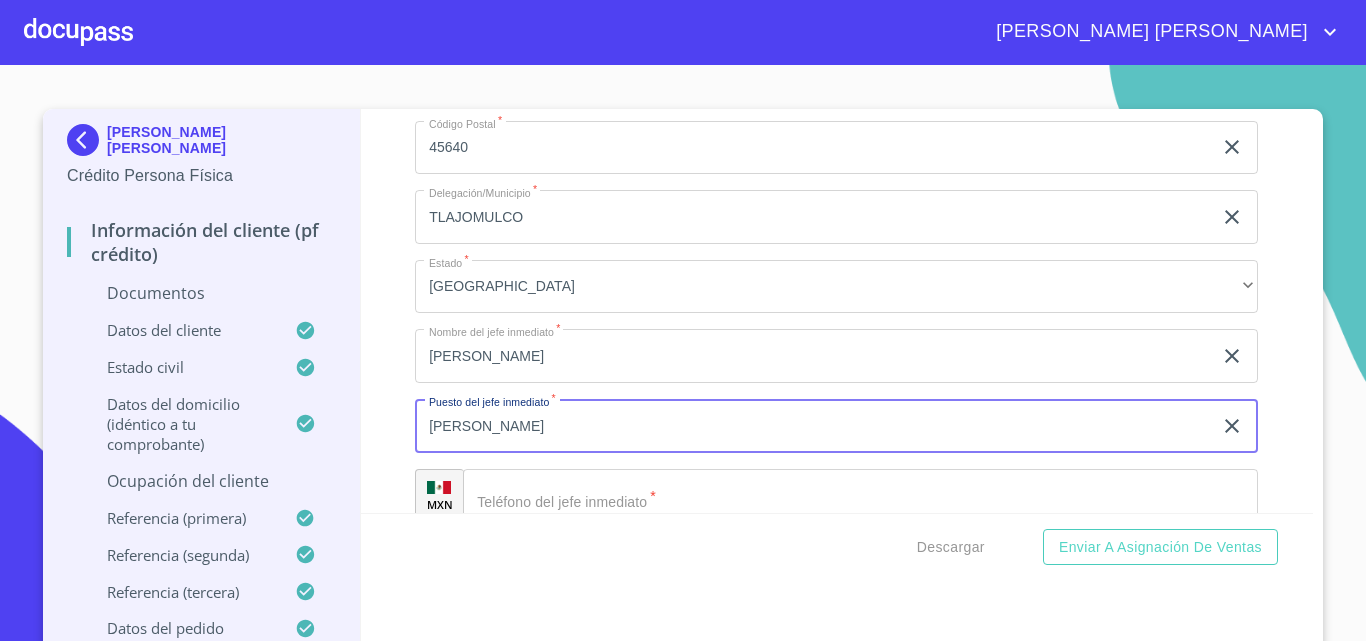 scroll, scrollTop: 7753, scrollLeft: 0, axis: vertical 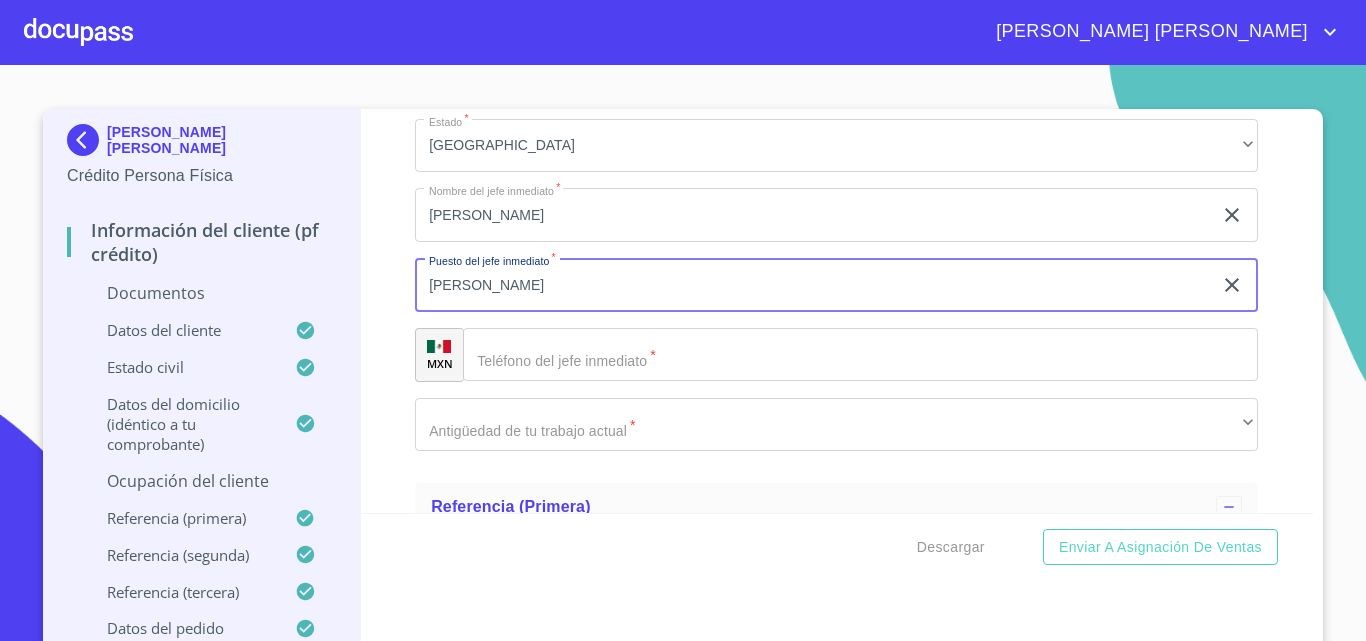 type on "[PERSON_NAME]" 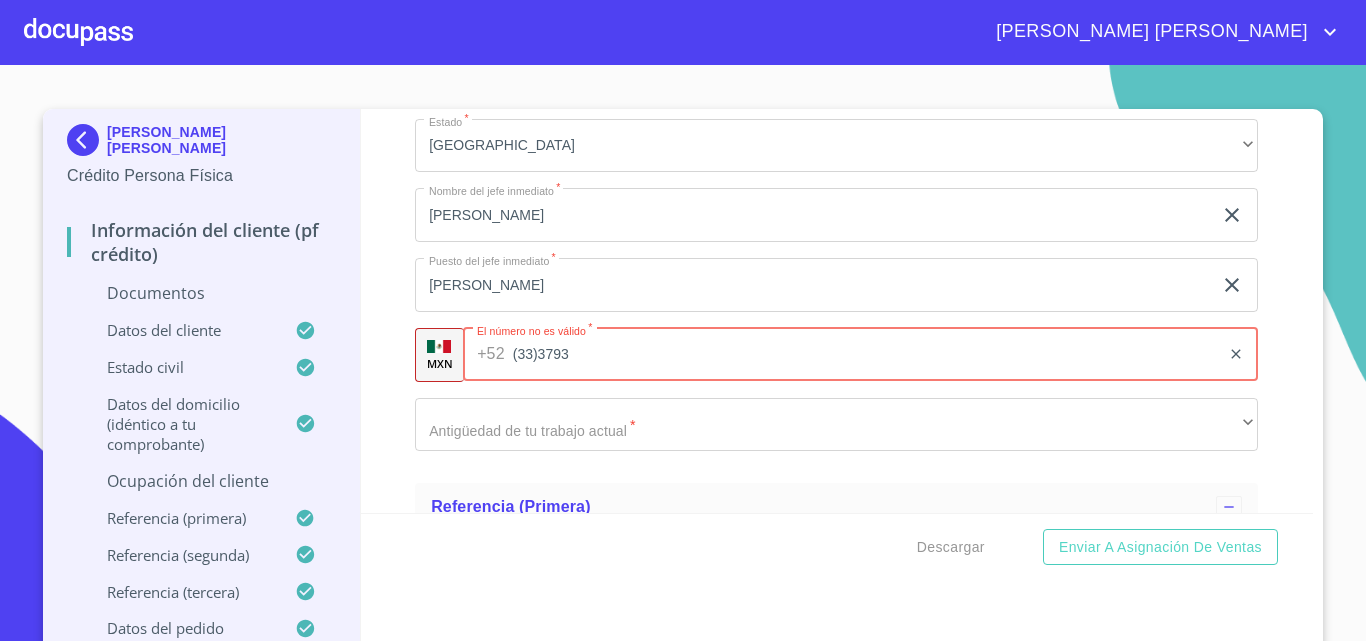 click on "(33)3793" at bounding box center (867, 355) 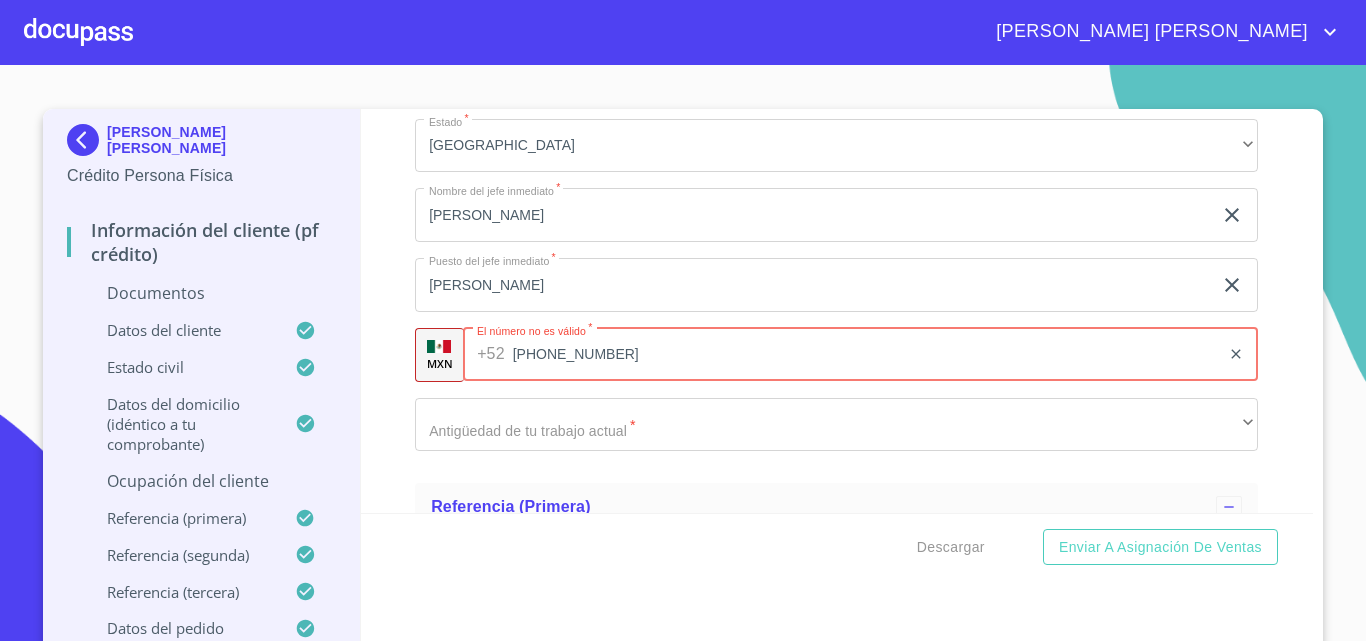 type on "[PHONE_NUMBER]" 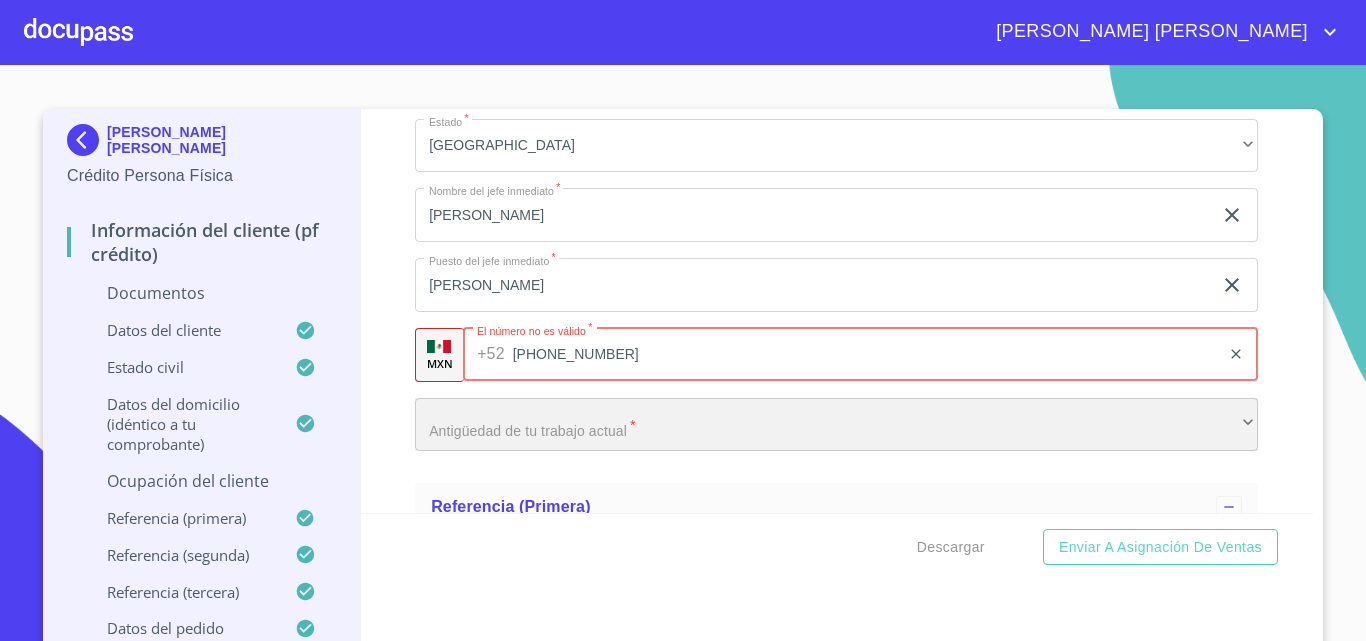 click on "​" at bounding box center [836, 425] 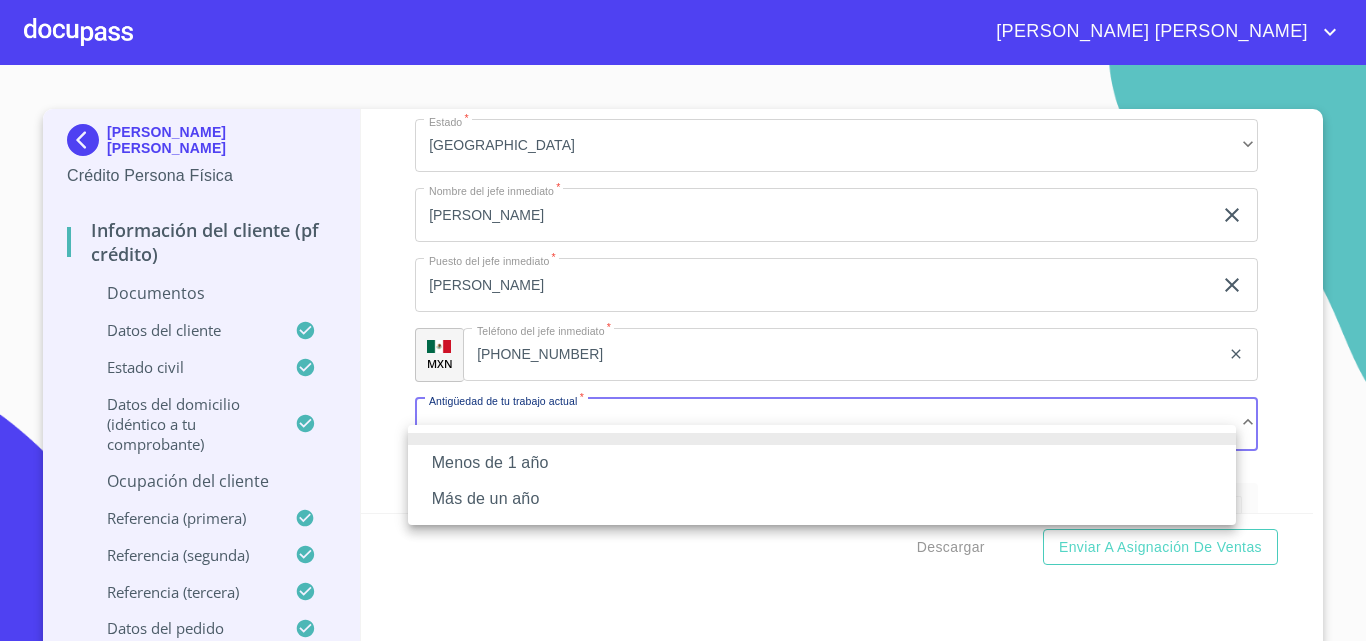 click on "Más de un año" at bounding box center (822, 499) 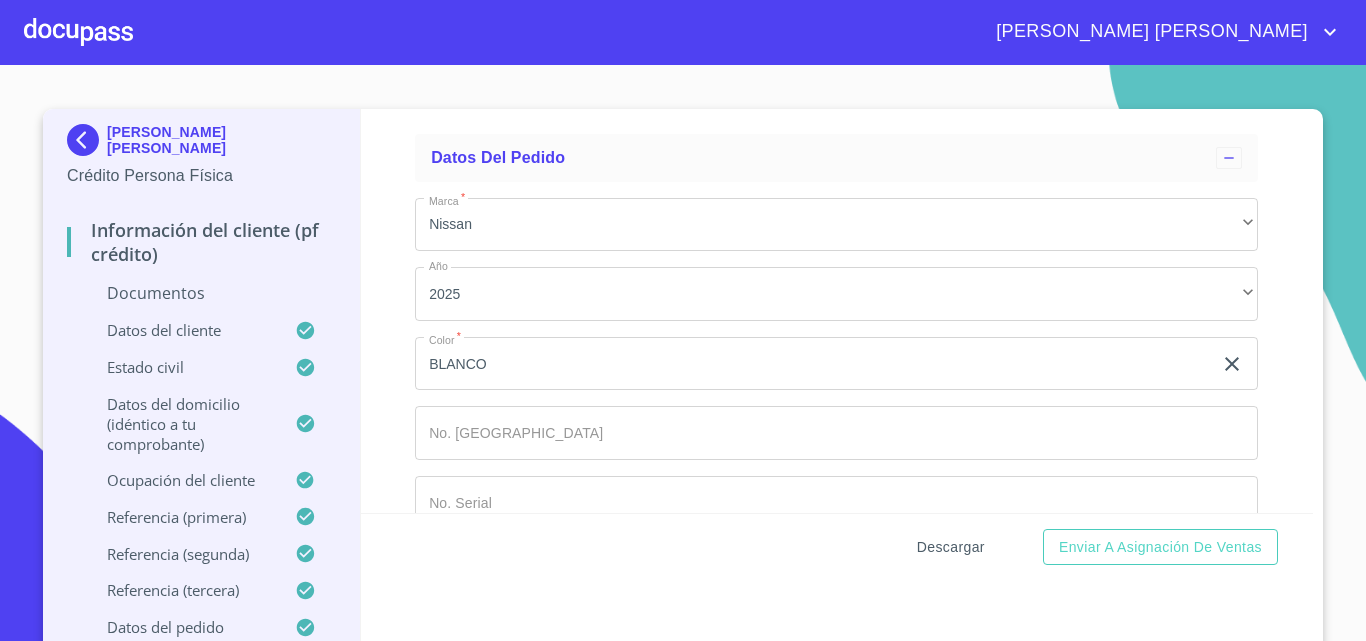 scroll, scrollTop: 9834, scrollLeft: 0, axis: vertical 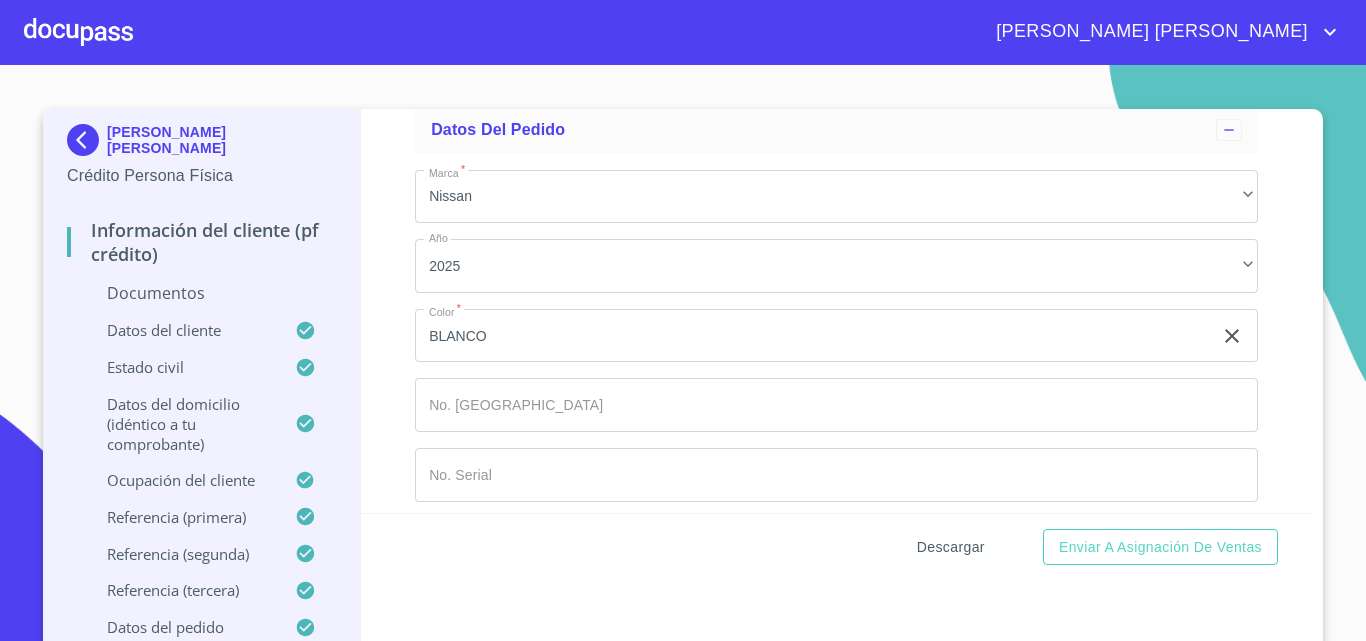 click on "Descargar" at bounding box center (951, 547) 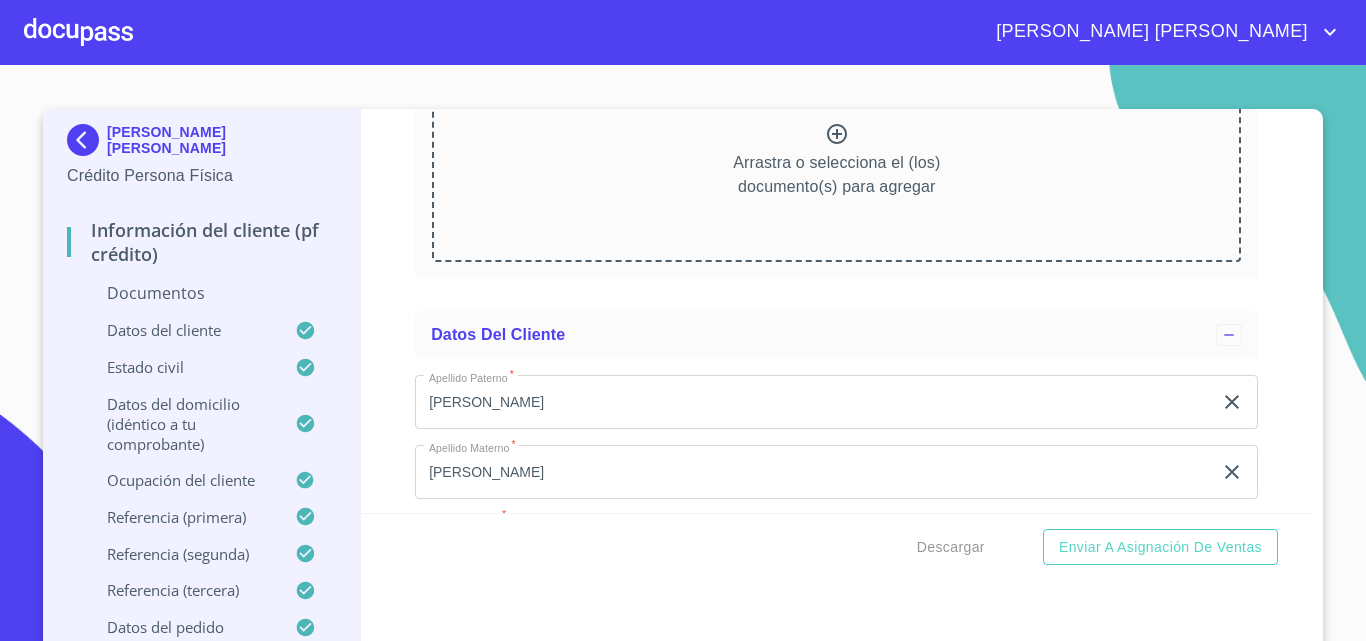 scroll, scrollTop: 3872, scrollLeft: 0, axis: vertical 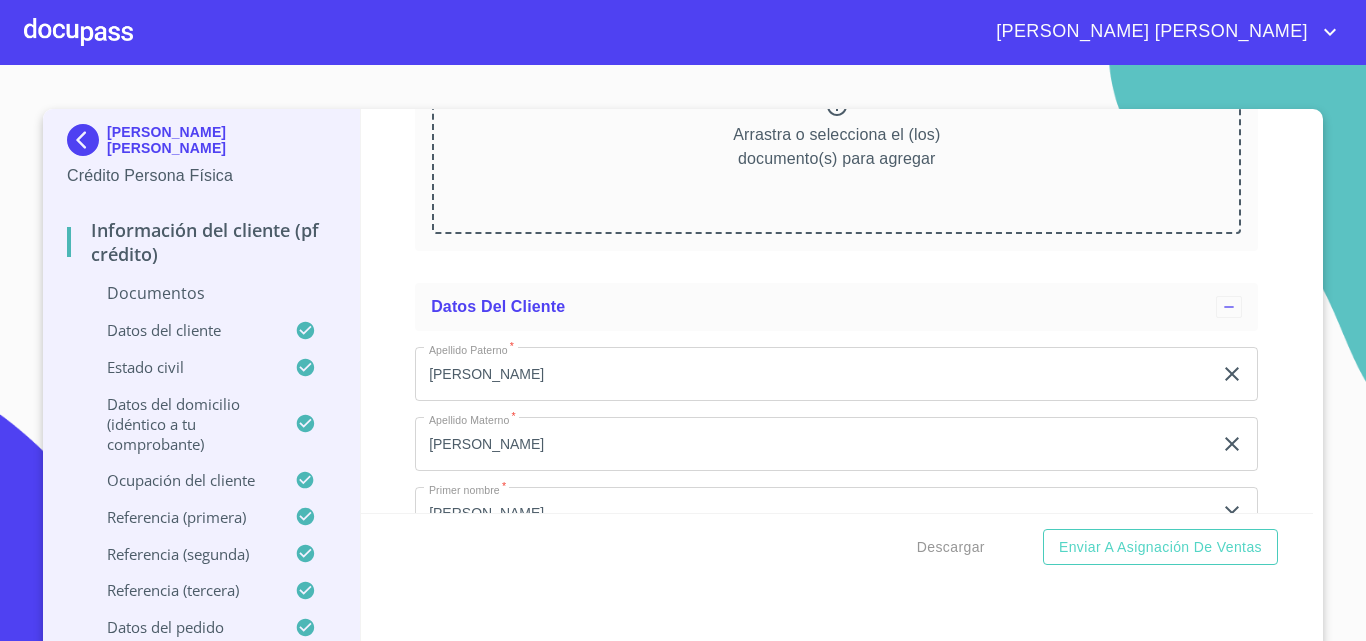 click 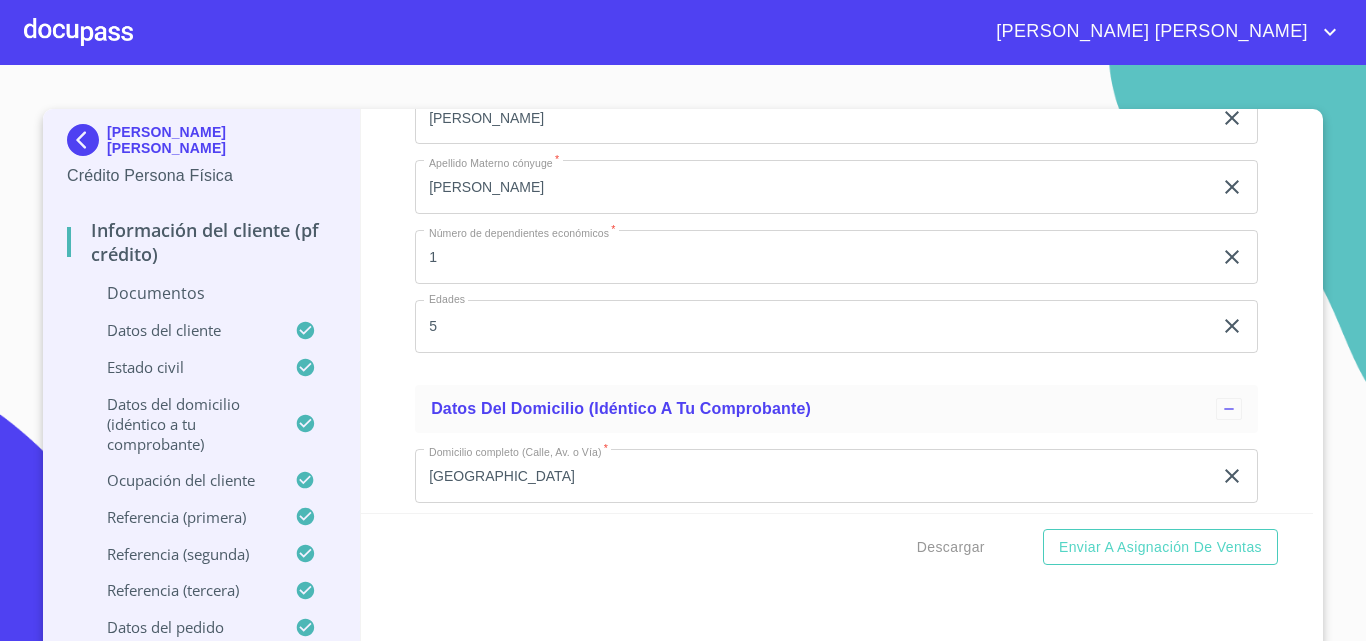 scroll, scrollTop: 6071, scrollLeft: 0, axis: vertical 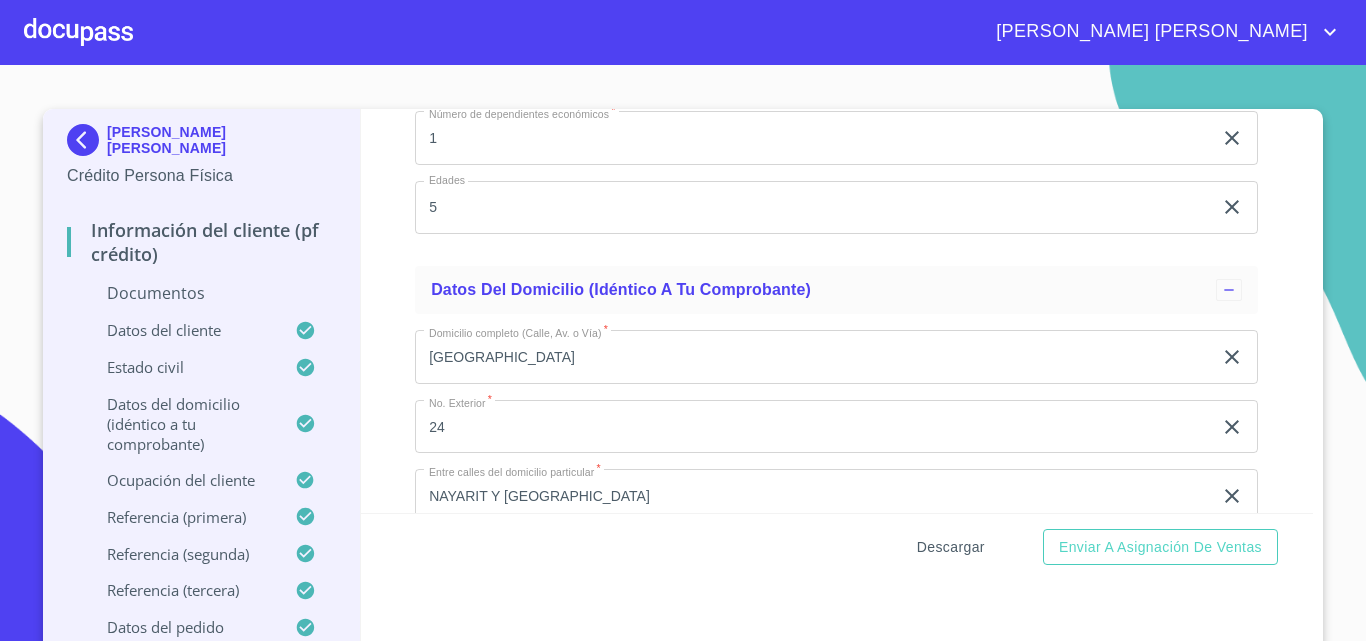 click on "Descargar" at bounding box center (951, 547) 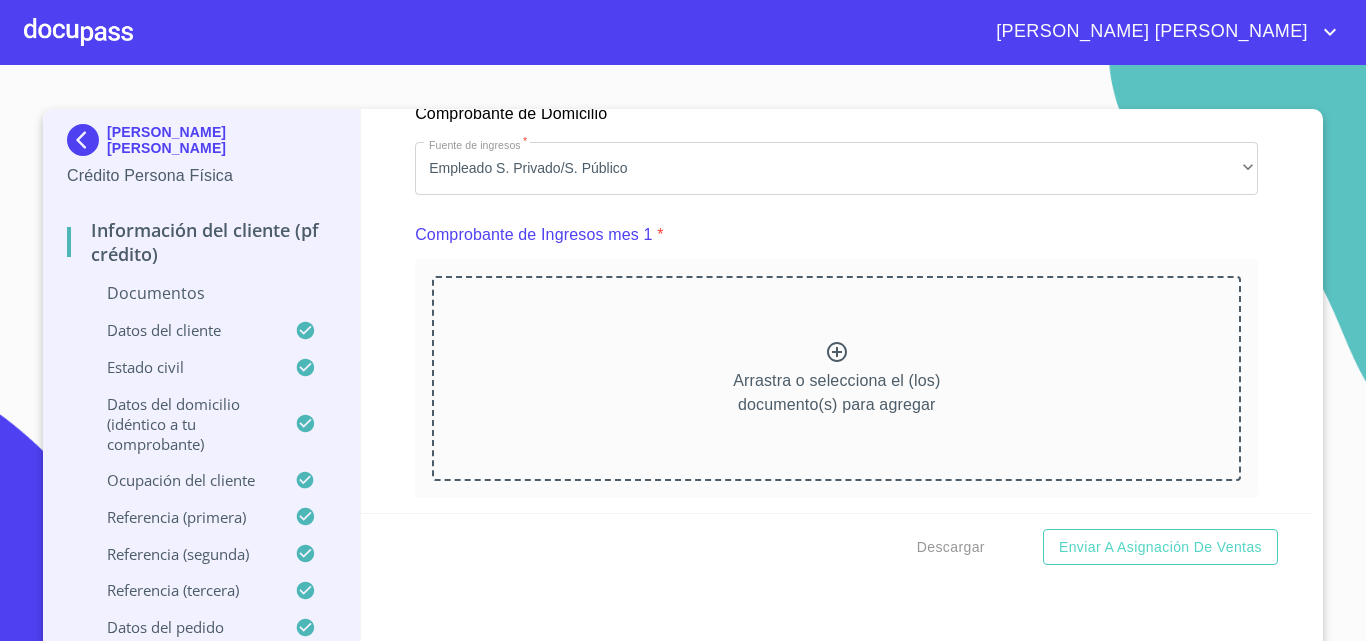 scroll, scrollTop: 1792, scrollLeft: 0, axis: vertical 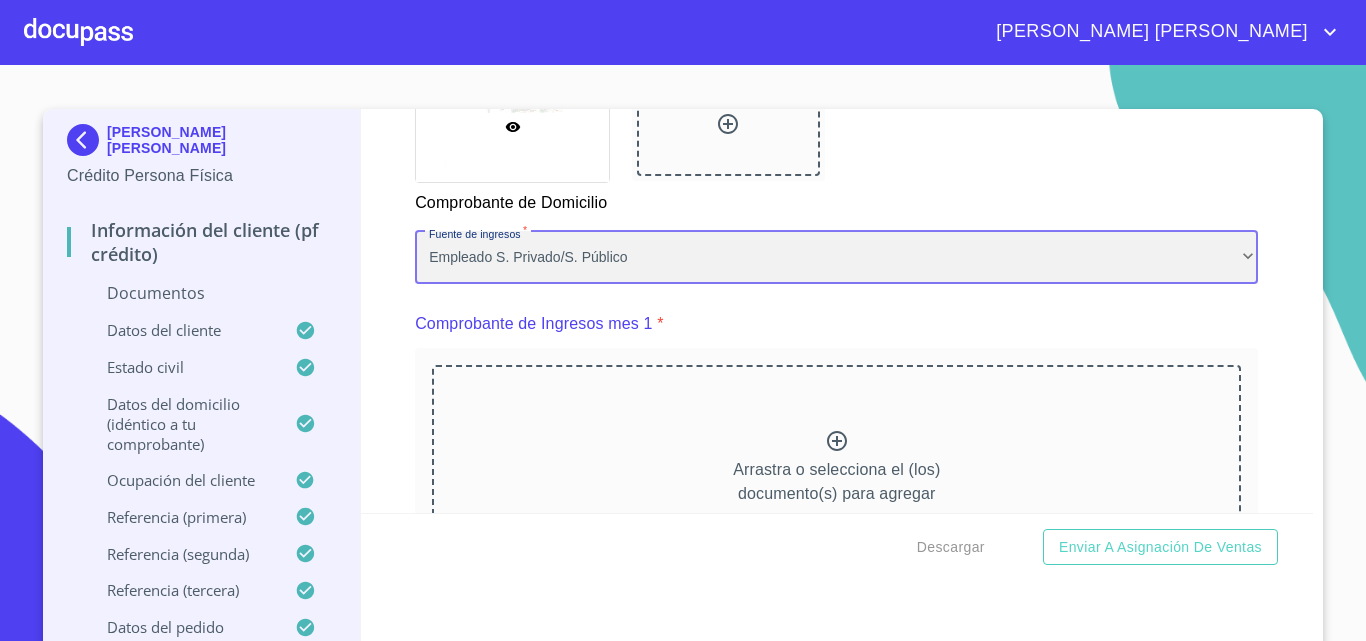 click on "Empleado S. Privado/S. Público" at bounding box center (836, 258) 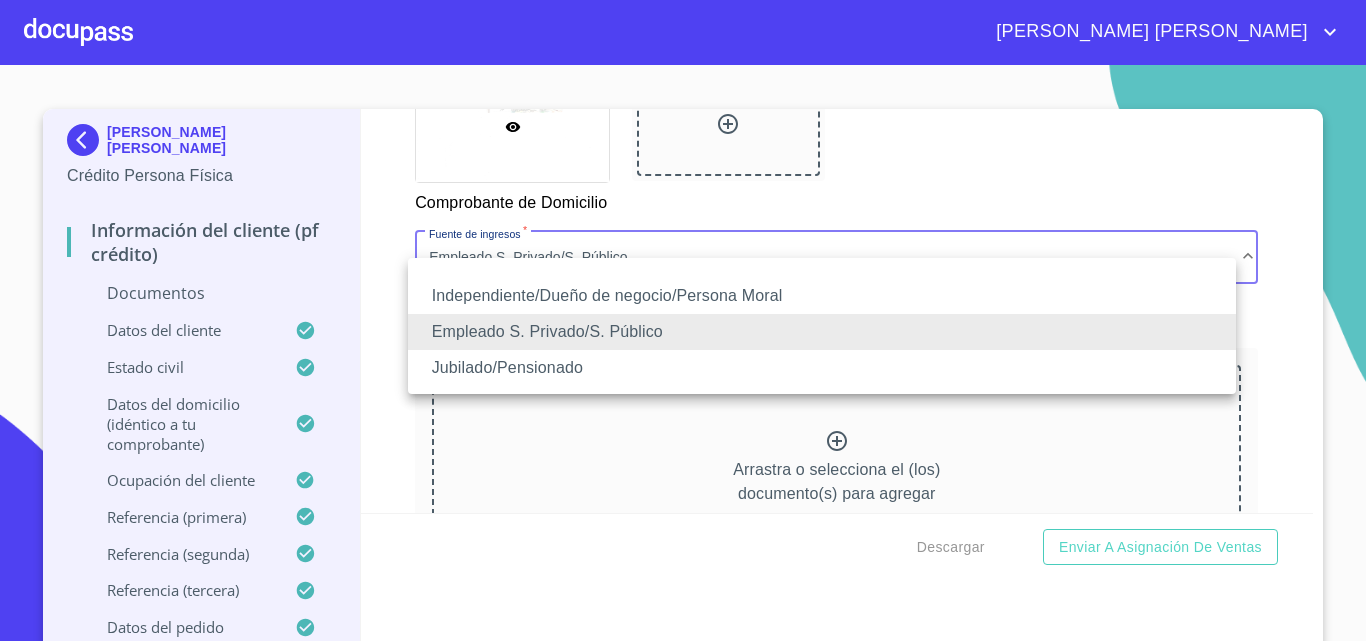 click on "Independiente/Dueño de negocio/Persona Moral" at bounding box center (822, 296) 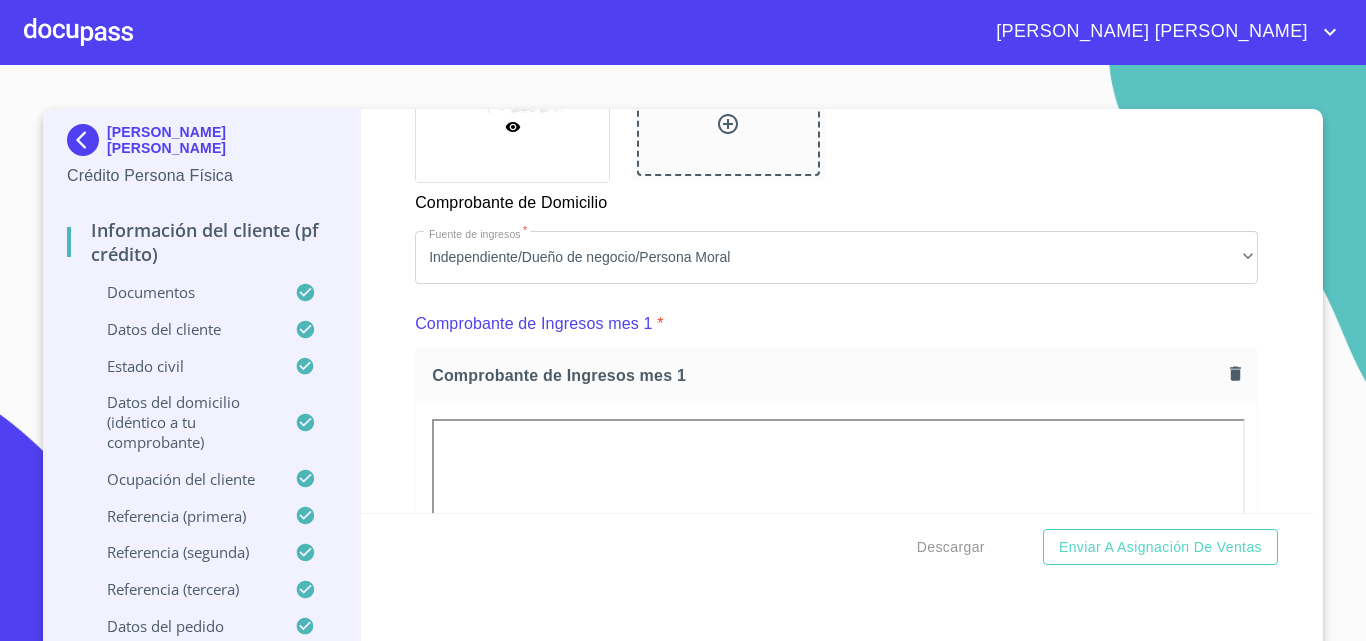 scroll, scrollTop: 0, scrollLeft: 0, axis: both 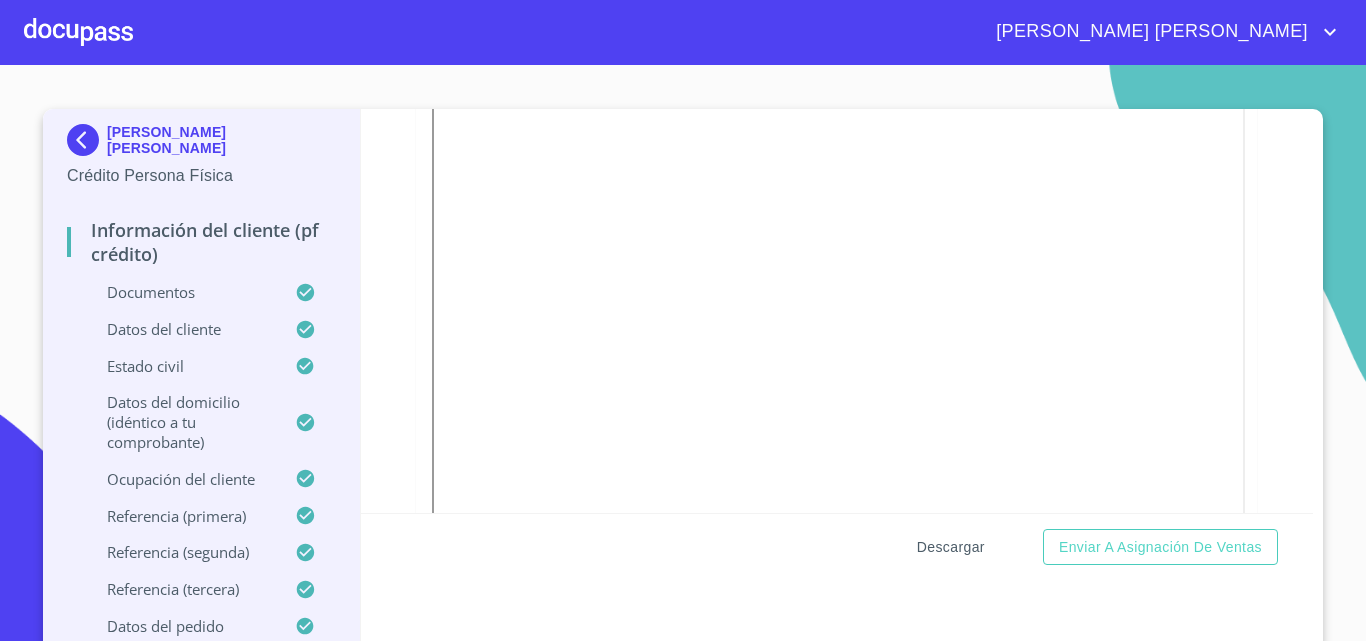 click on "Descargar" at bounding box center [951, 547] 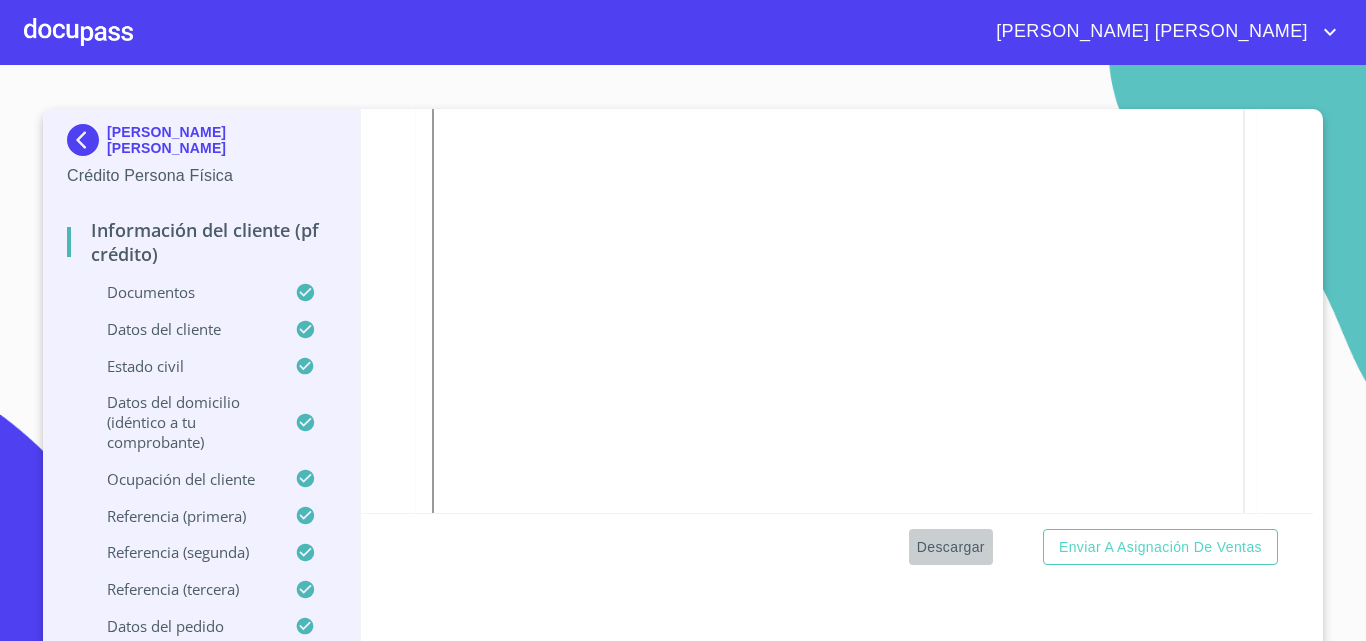 click on "Descargar" at bounding box center (951, 547) 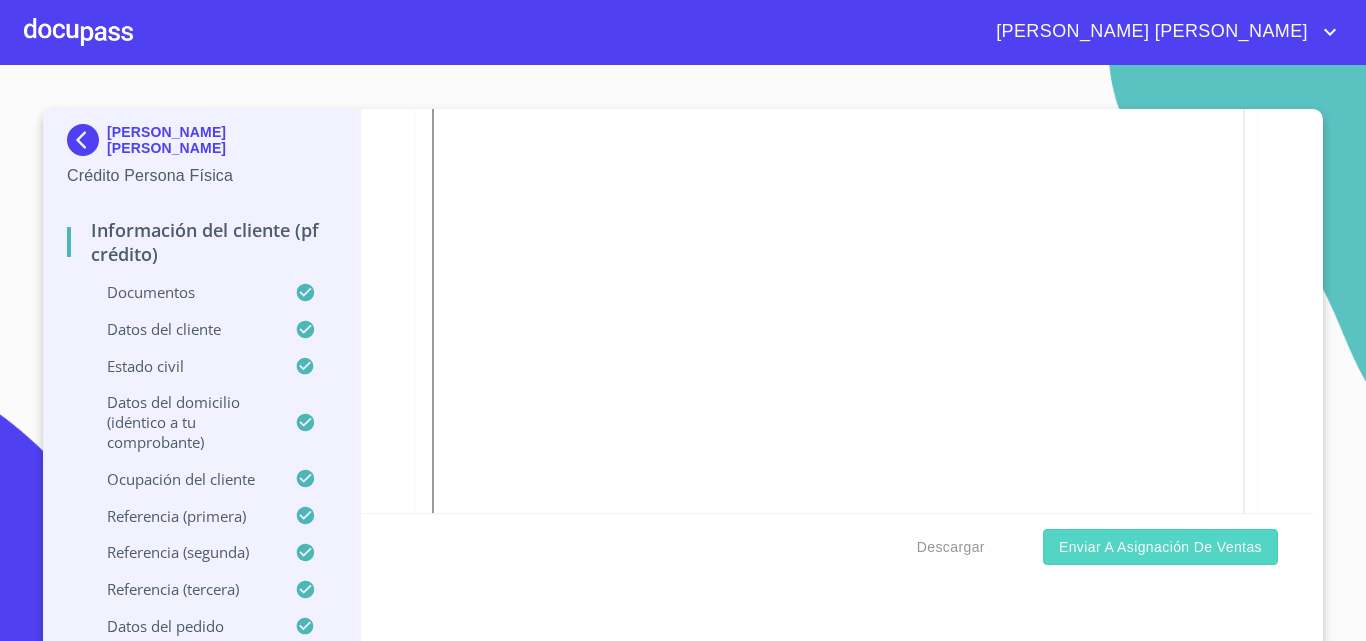 click on "Enviar a Asignación de Ventas" at bounding box center [1160, 547] 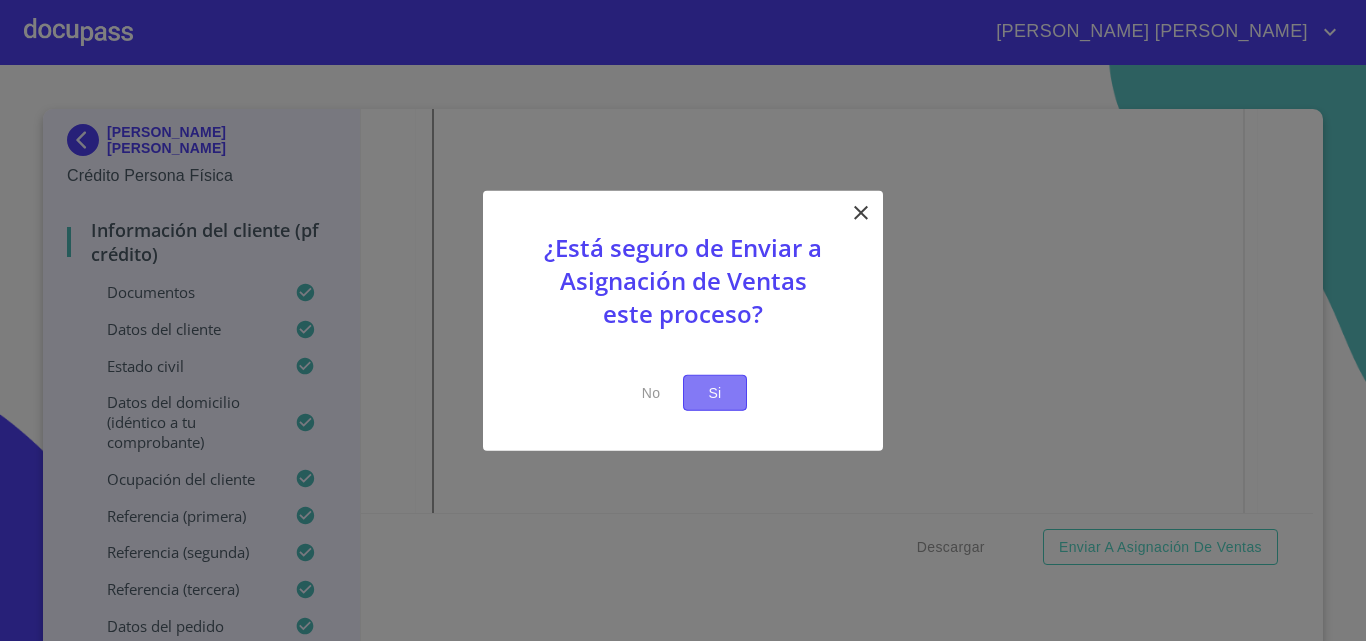 click on "Si" at bounding box center [715, 392] 